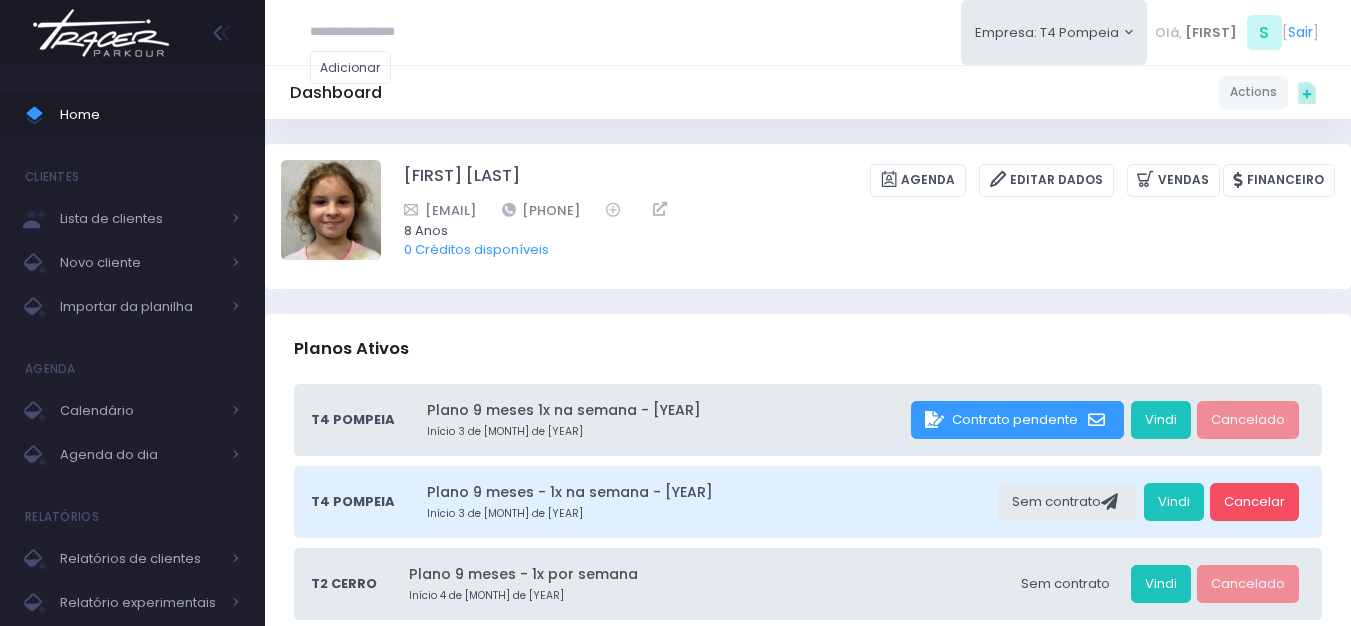 click at bounding box center [101, 33] 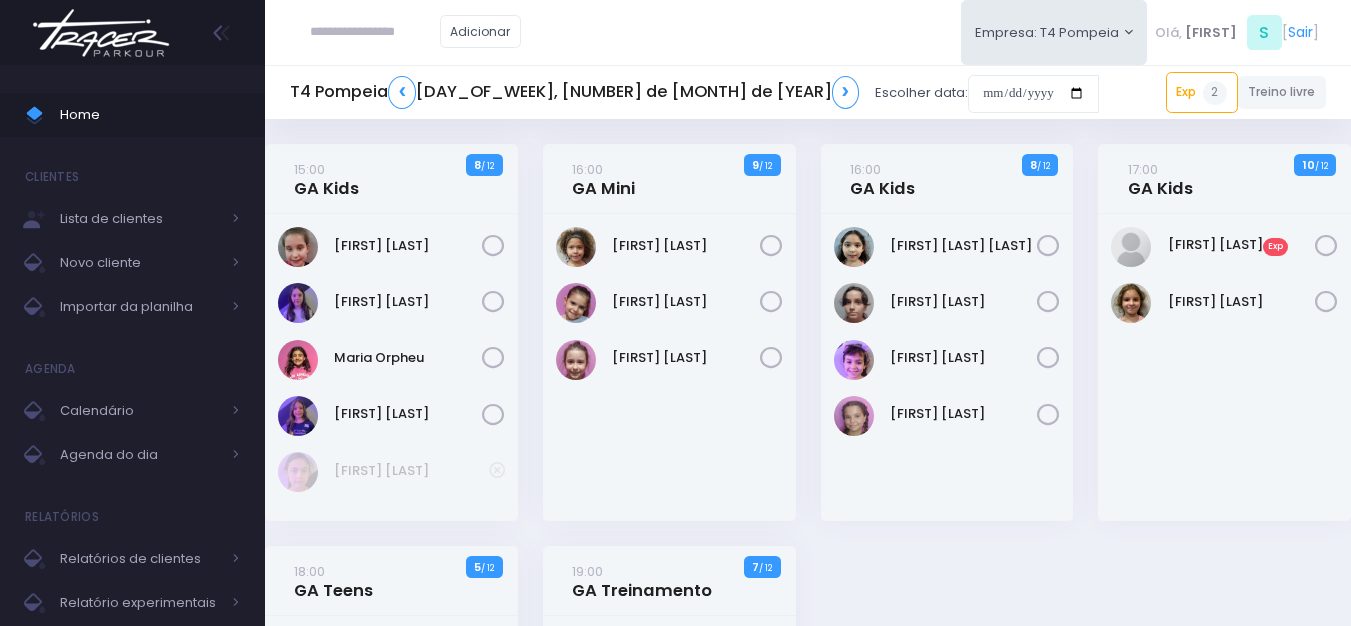 scroll, scrollTop: 0, scrollLeft: 0, axis: both 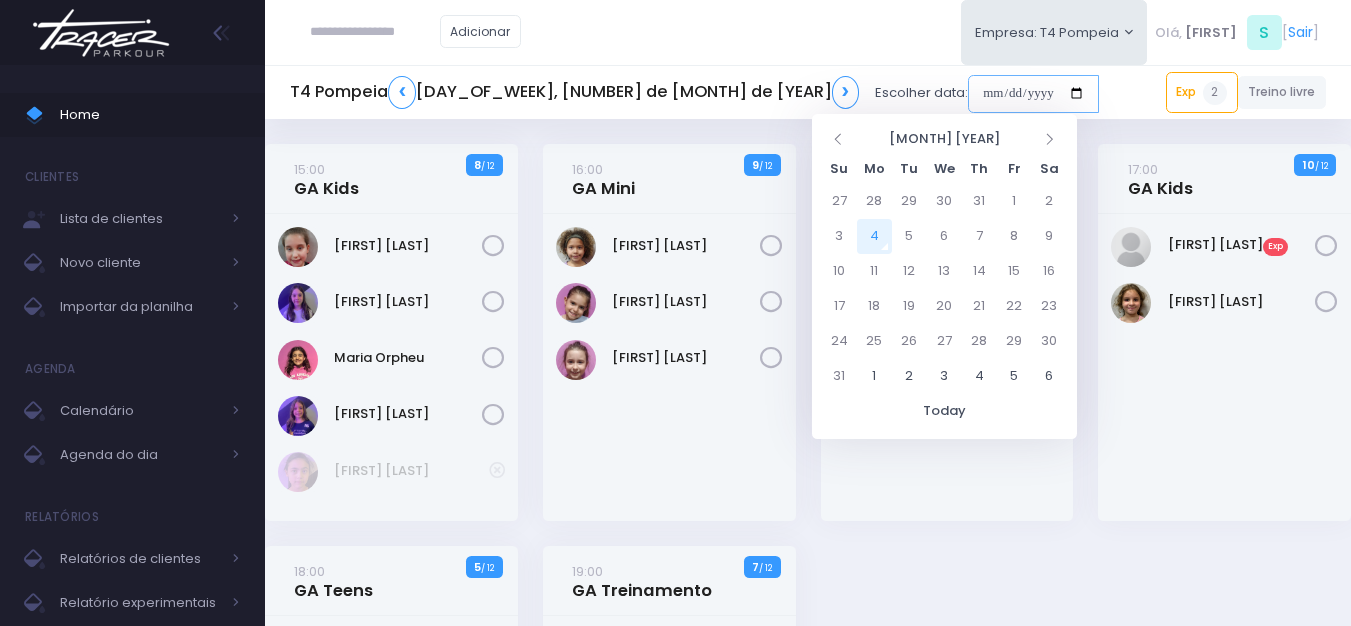 click at bounding box center (1033, 94) 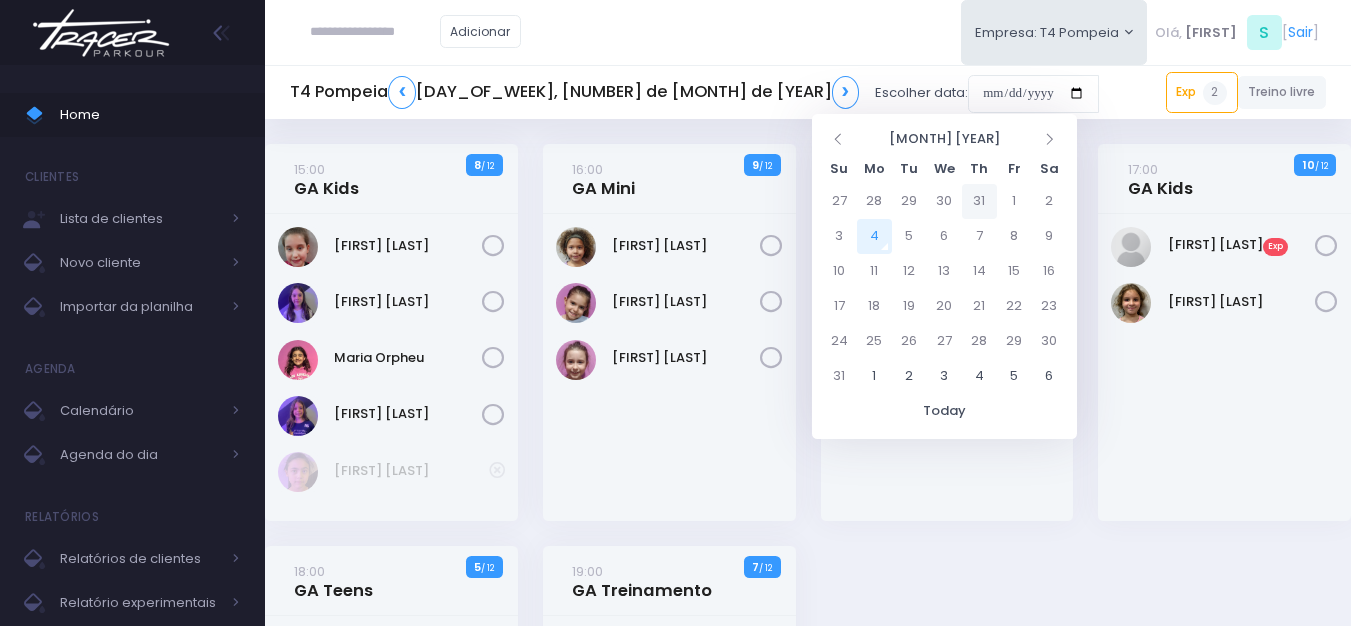 click on "31" at bounding box center [979, 201] 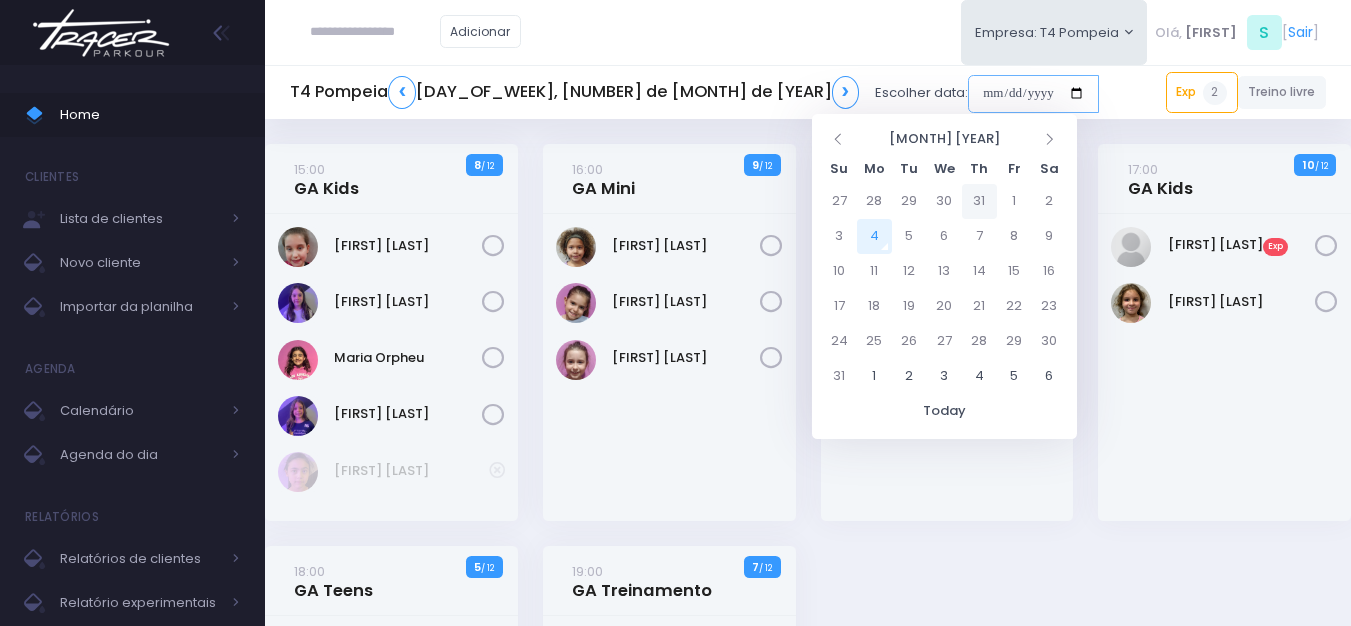 type on "**********" 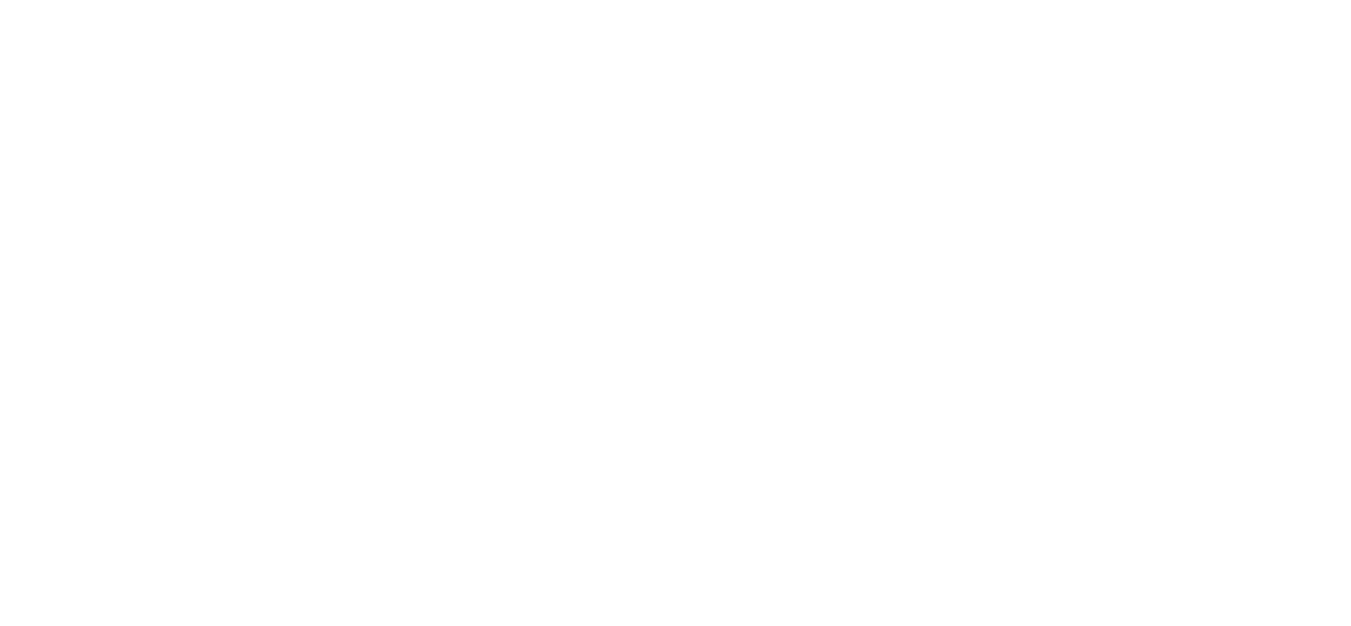 scroll, scrollTop: 0, scrollLeft: 0, axis: both 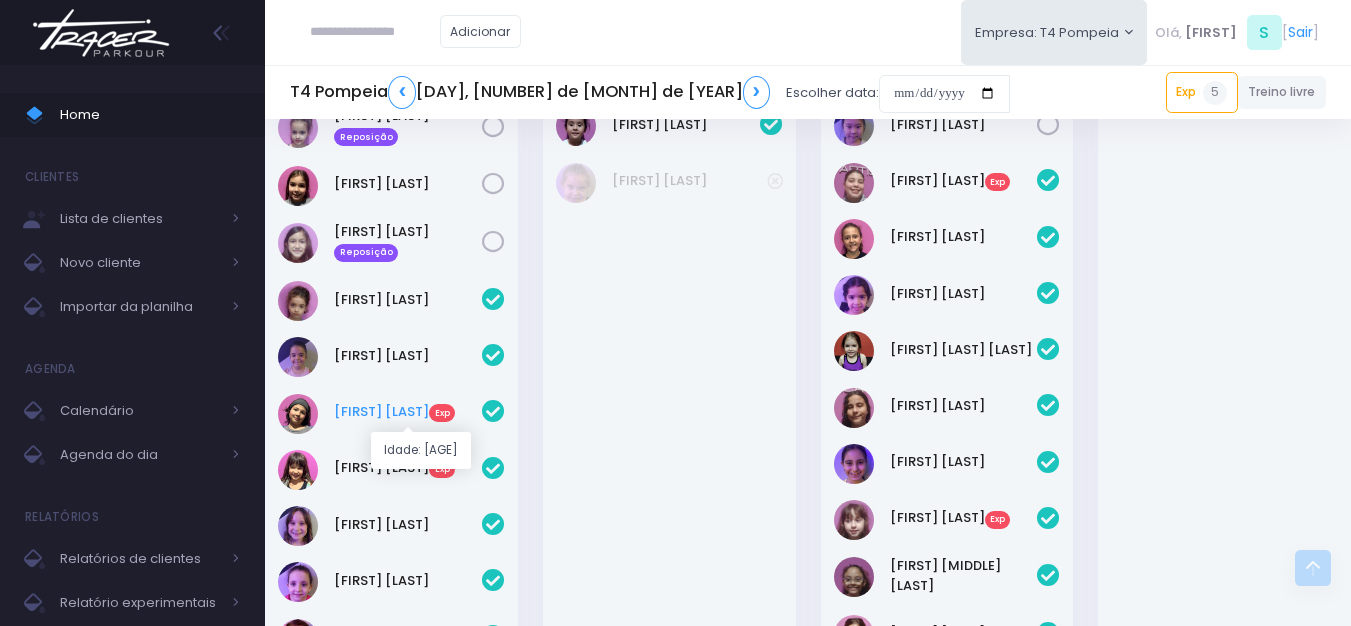 click on "[FIRST] [LAST]
Exp" at bounding box center [408, 412] 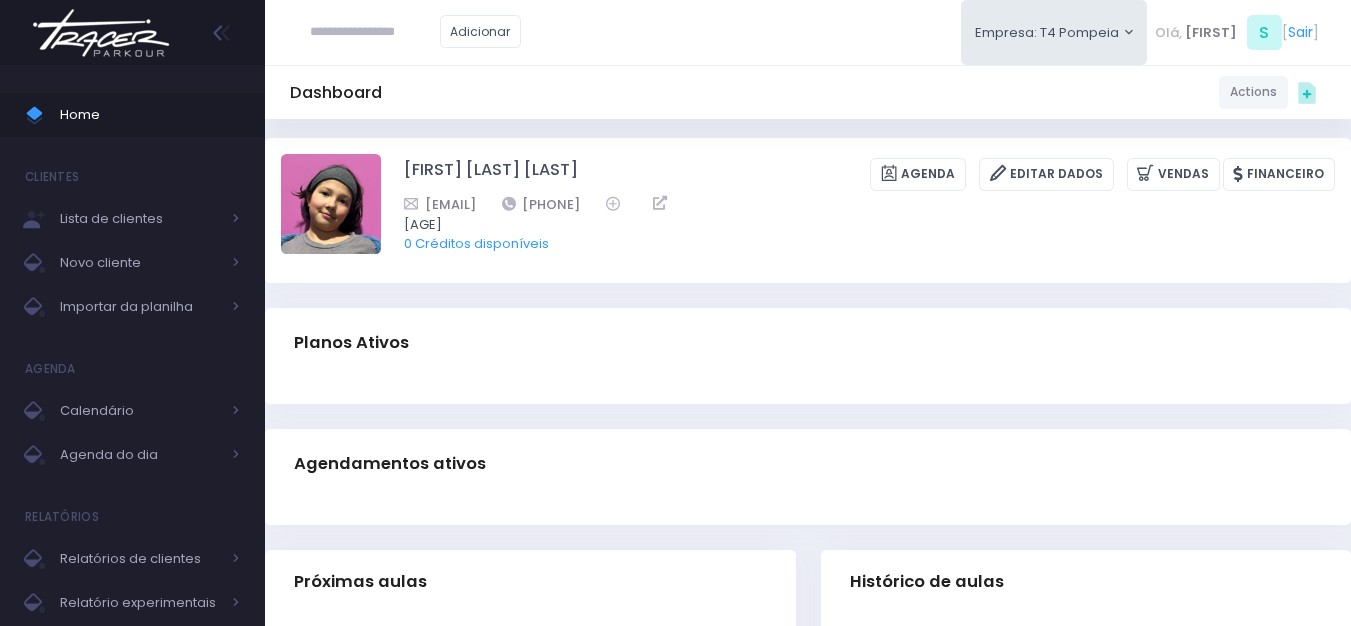scroll, scrollTop: 0, scrollLeft: 0, axis: both 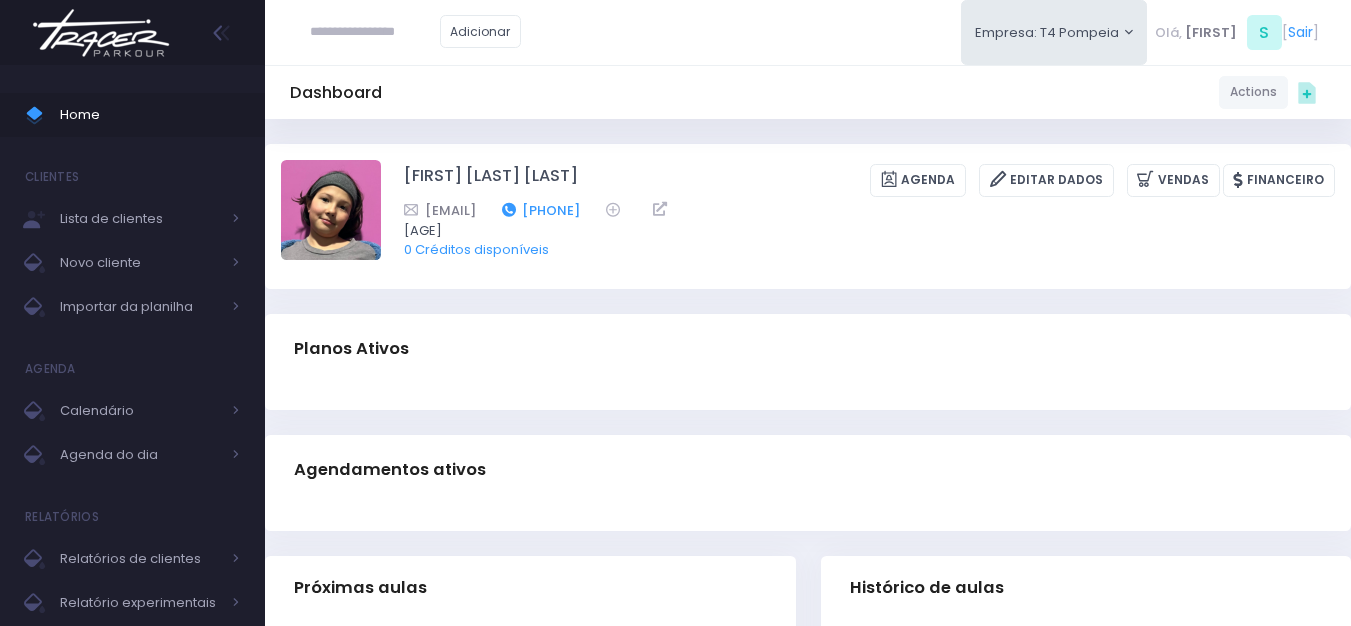 drag, startPoint x: 740, startPoint y: 210, endPoint x: 652, endPoint y: 213, distance: 88.051125 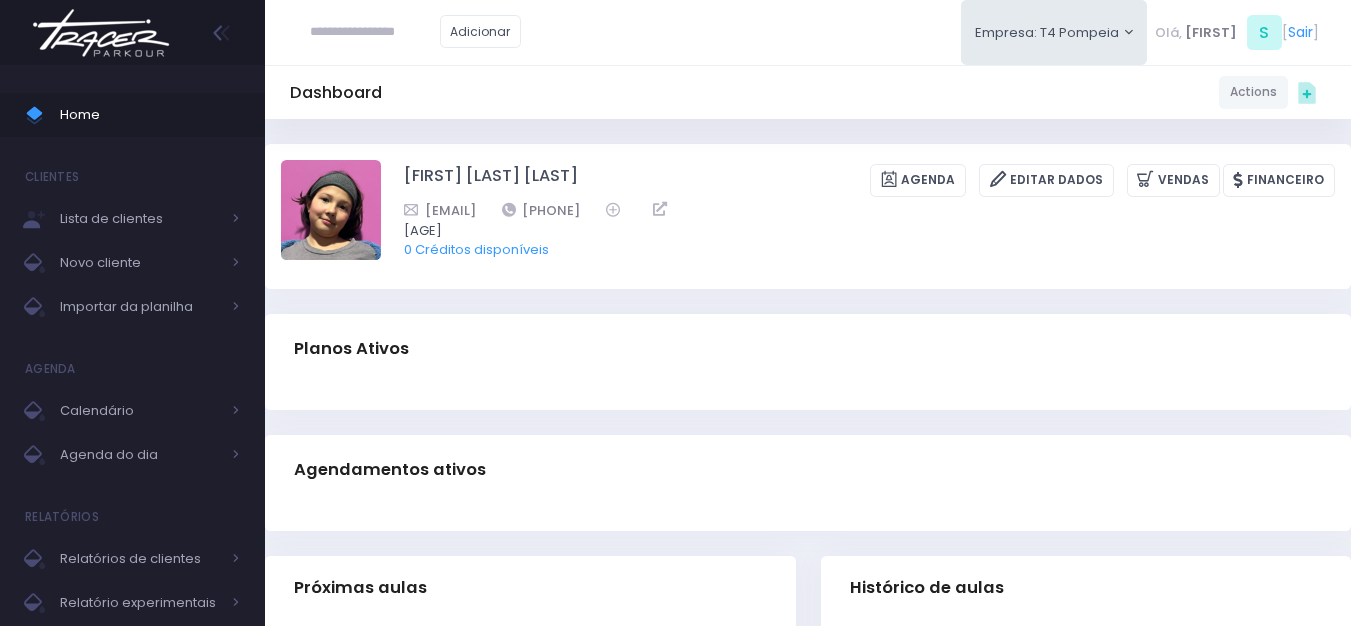 click at bounding box center (375, 32) 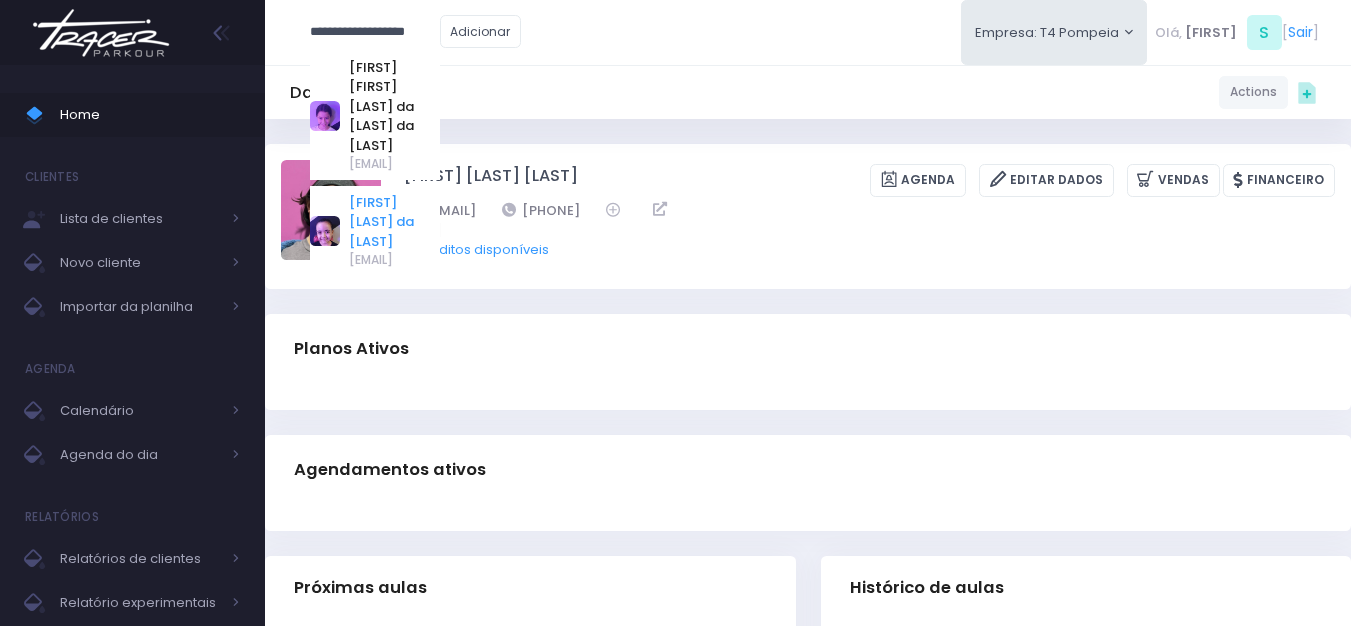 click on "Lara Alves da Silva" at bounding box center (394, 222) 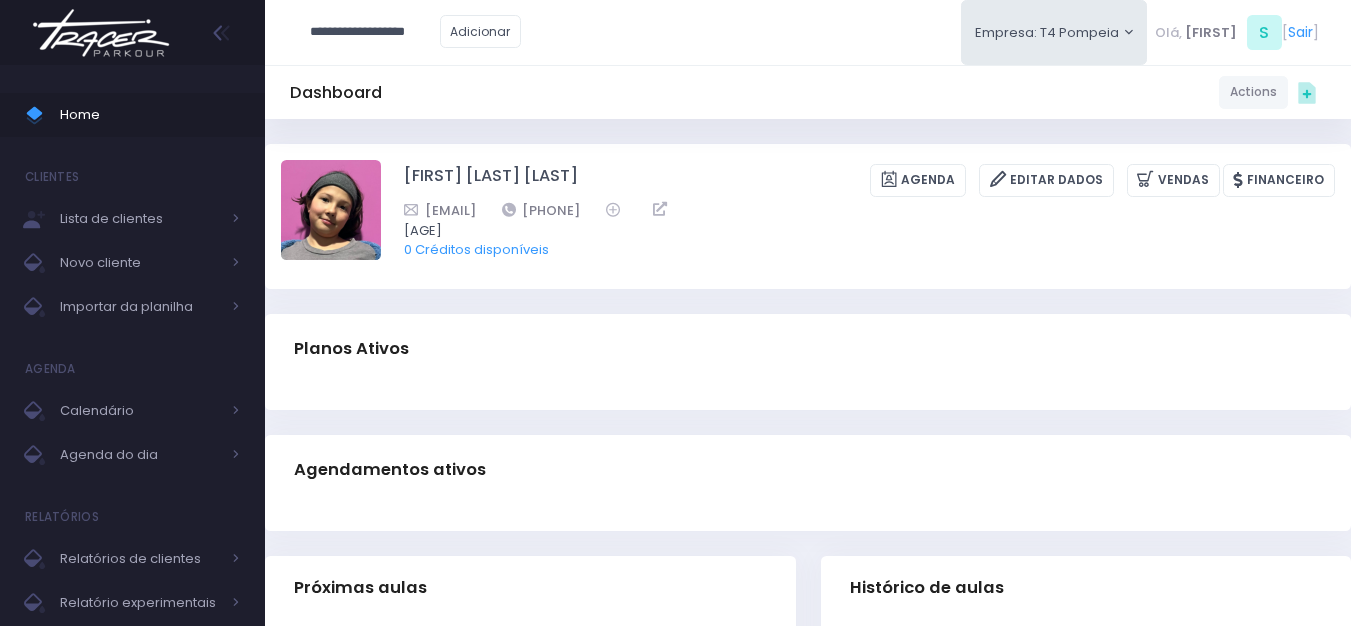 type on "**********" 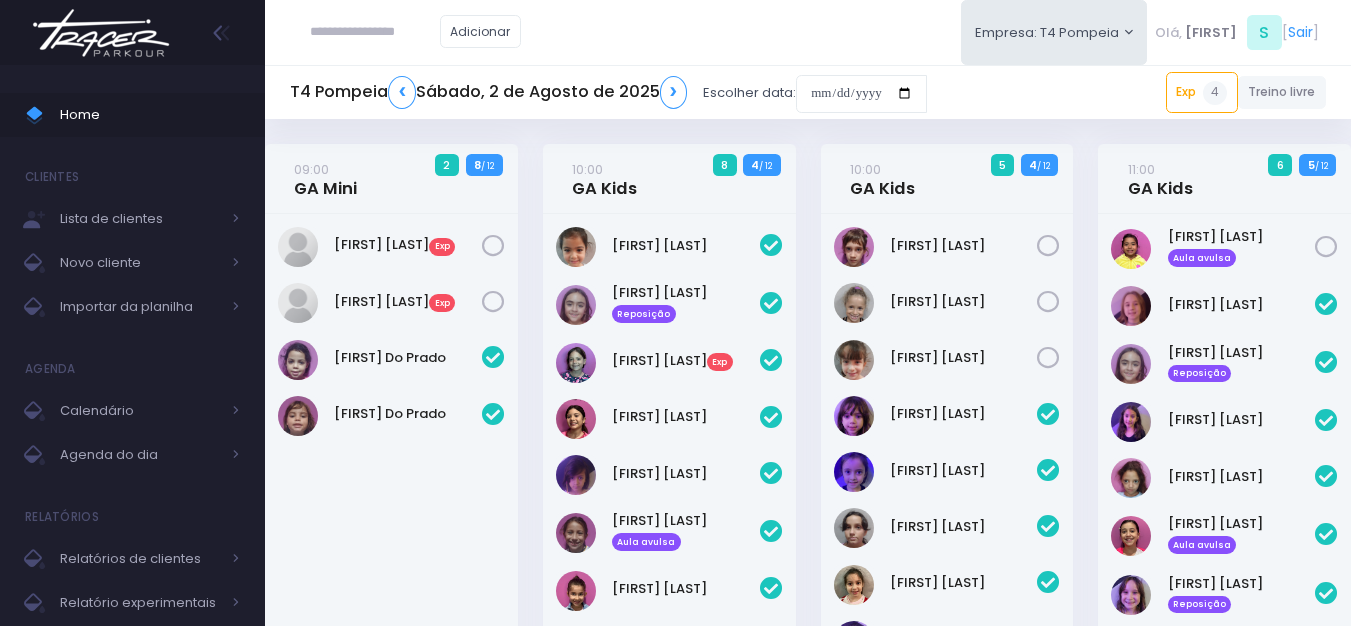 scroll, scrollTop: 0, scrollLeft: 0, axis: both 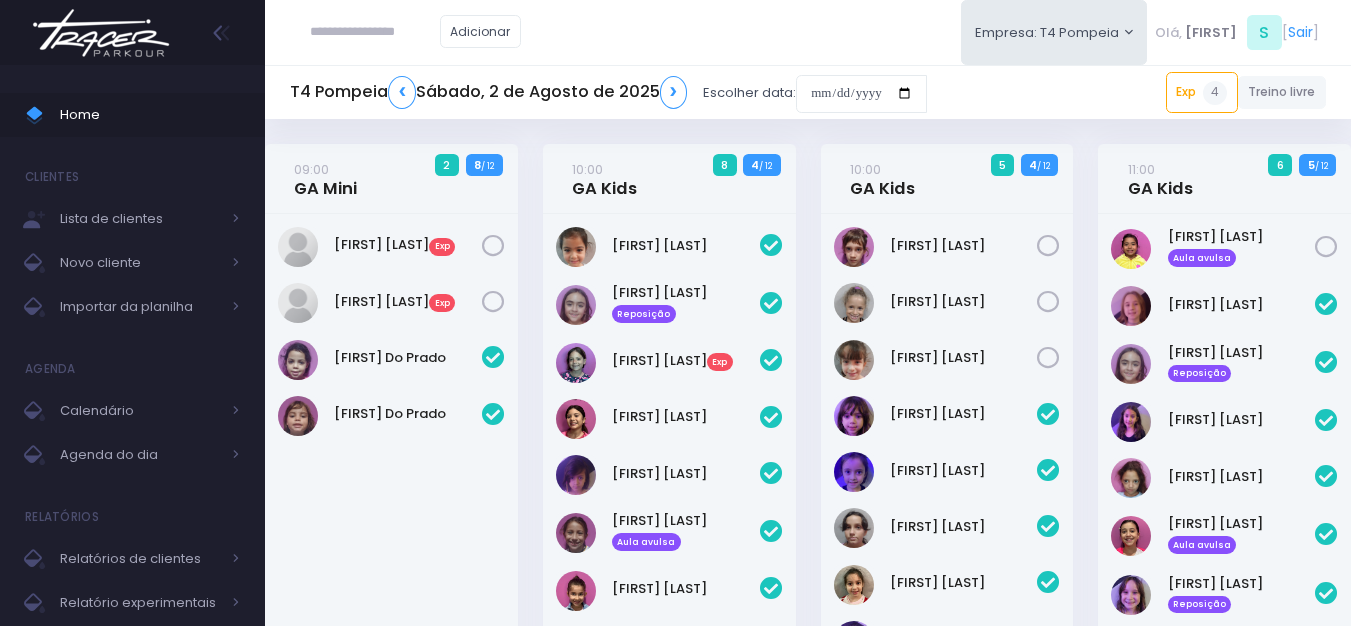 click at bounding box center [101, 33] 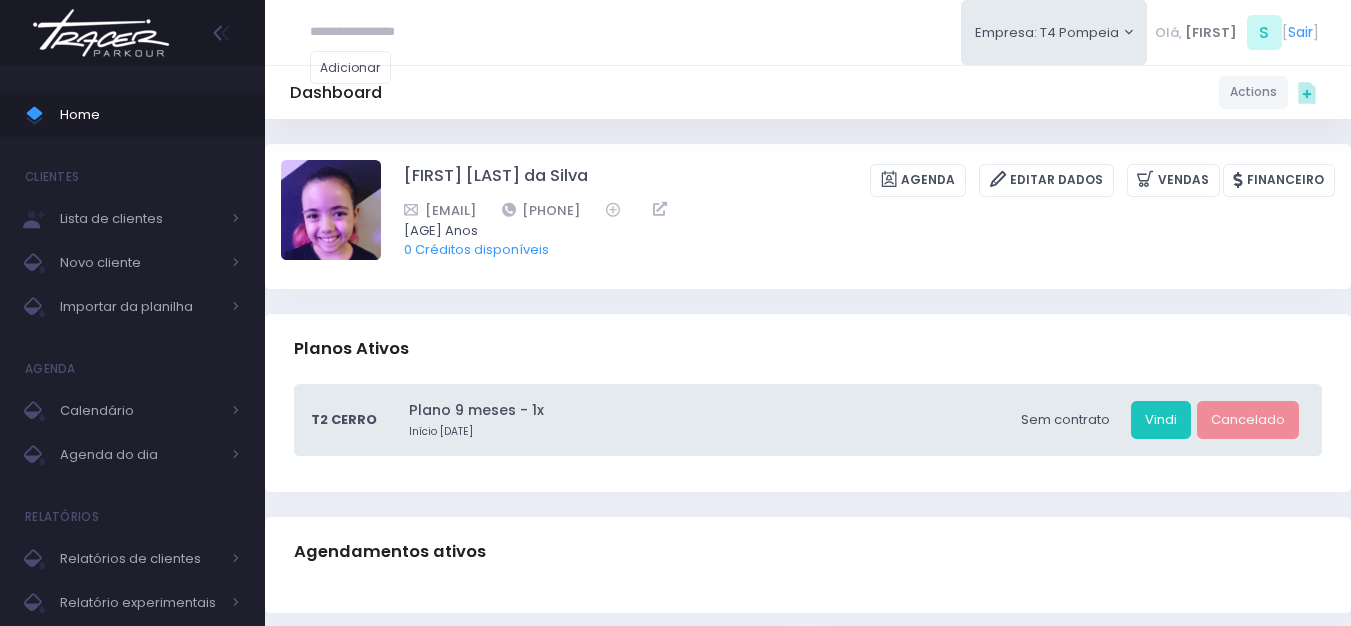 scroll, scrollTop: 0, scrollLeft: 0, axis: both 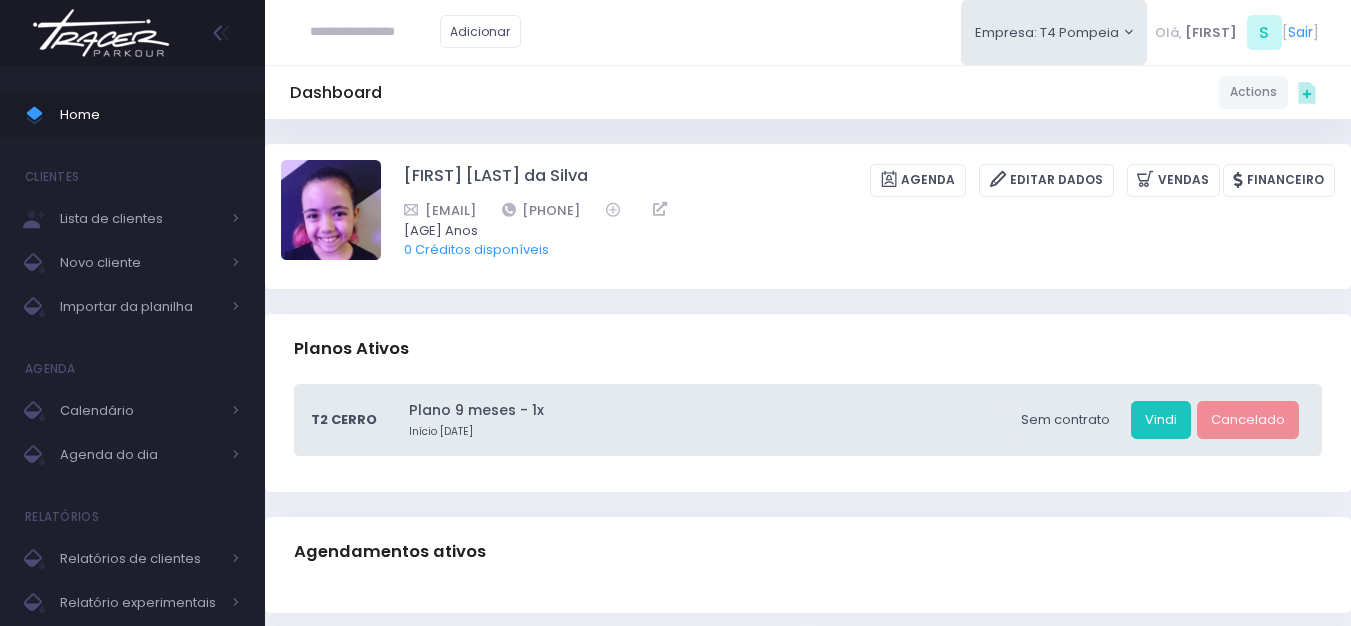 click at bounding box center [375, 32] 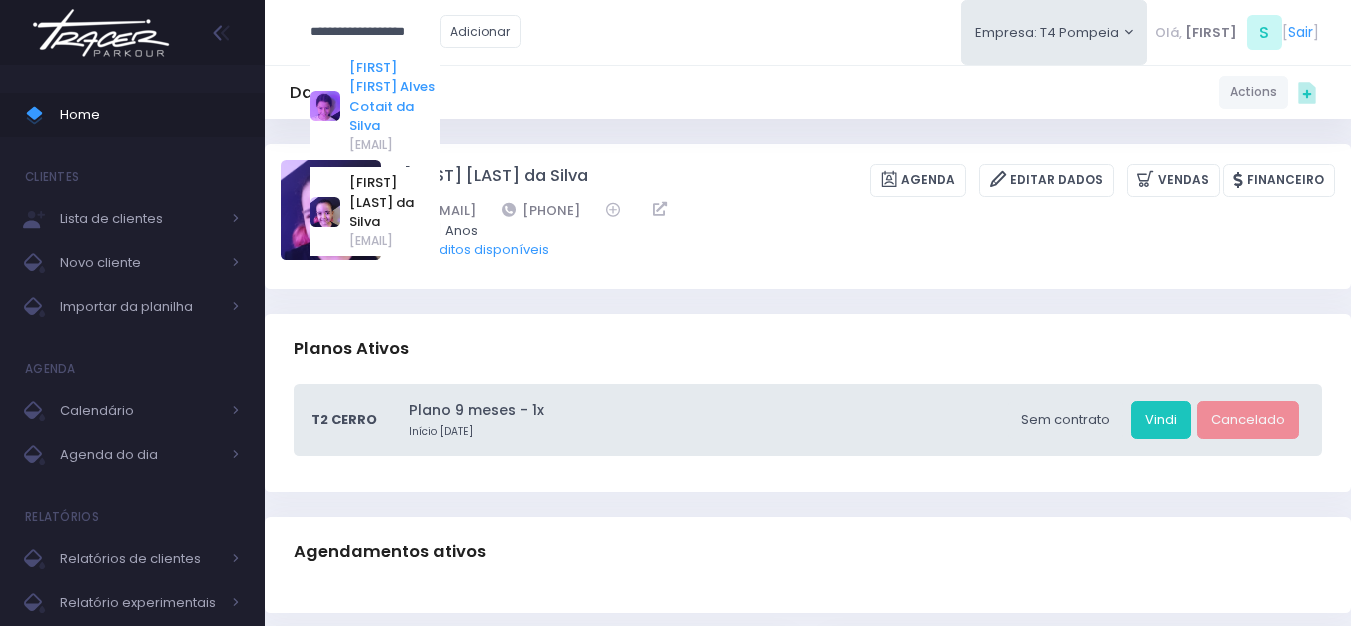 click on "Maria Clara Alves Cotait da Silva" at bounding box center (394, 97) 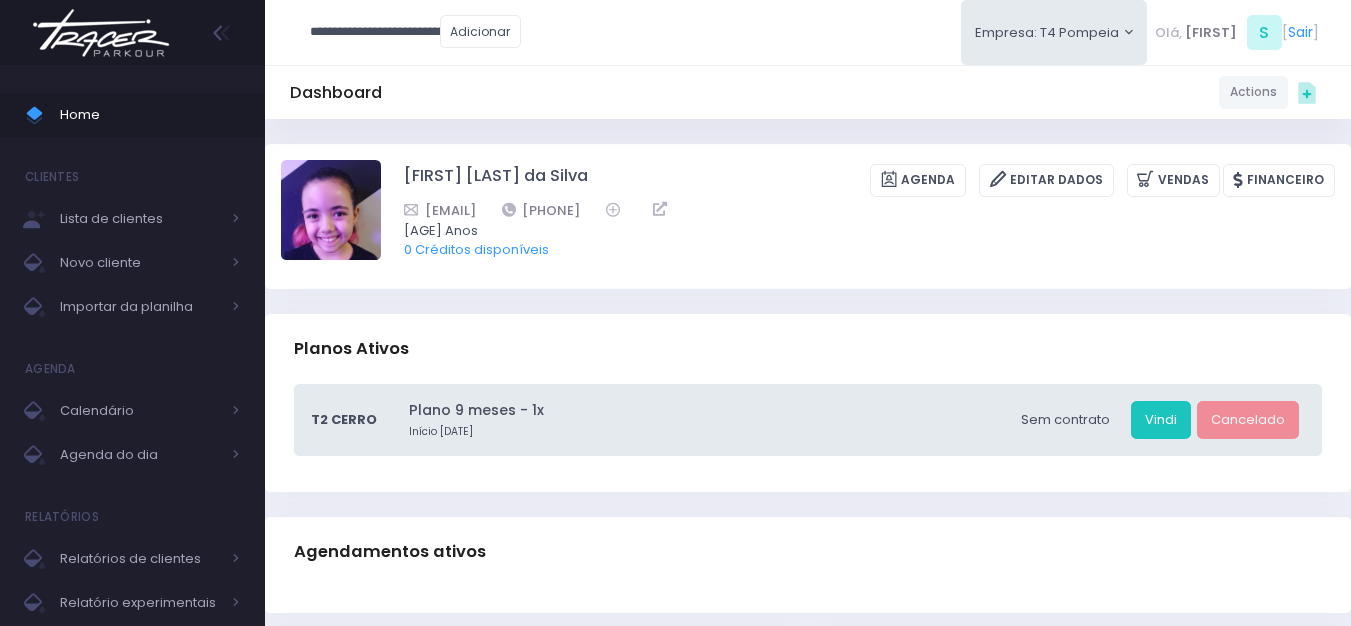 type on "**********" 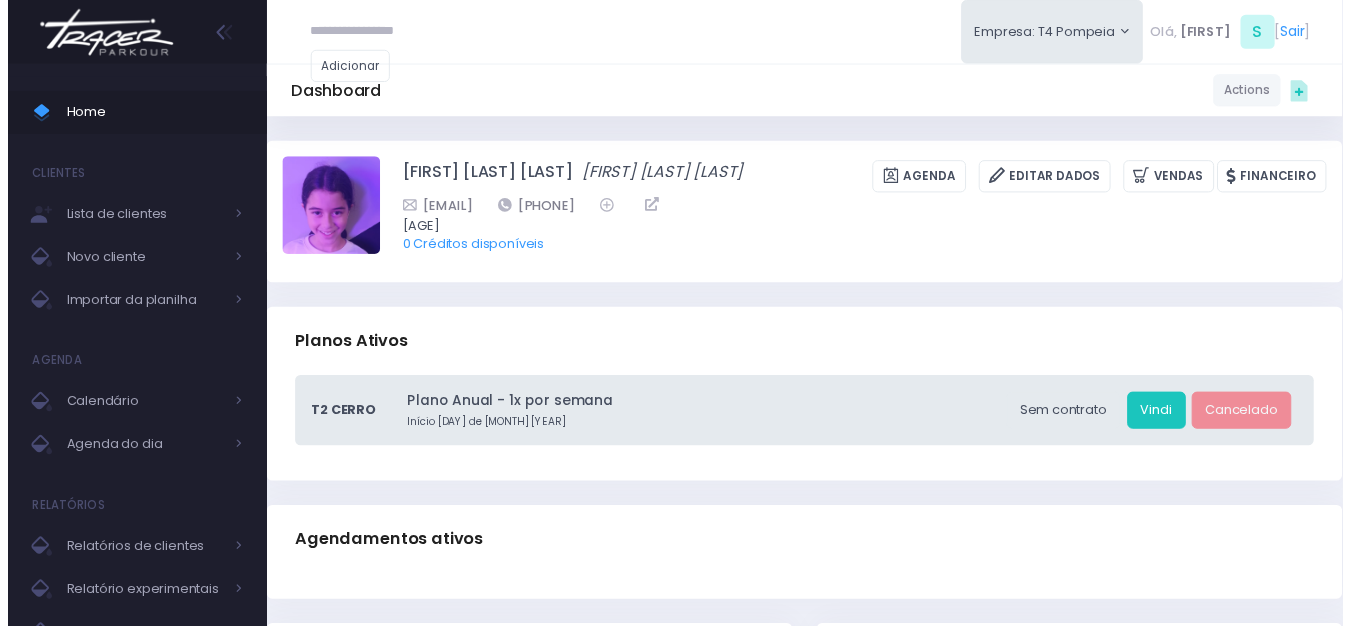 scroll, scrollTop: 0, scrollLeft: 0, axis: both 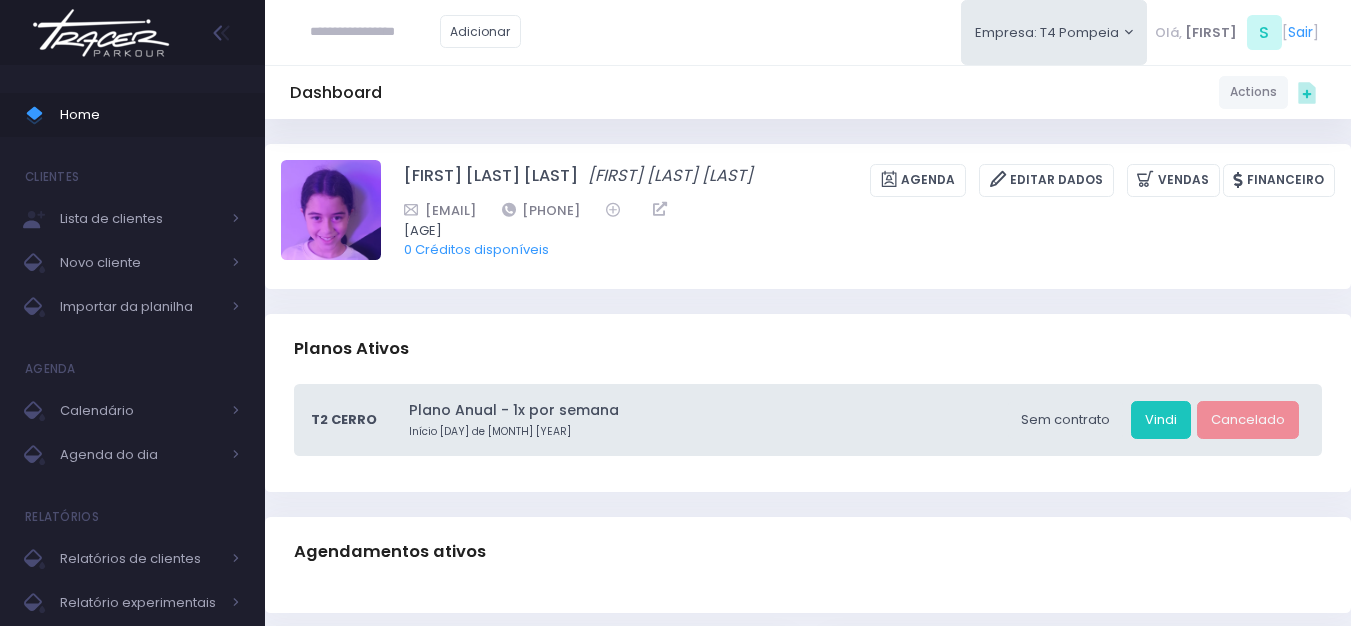 click at bounding box center (375, 32) 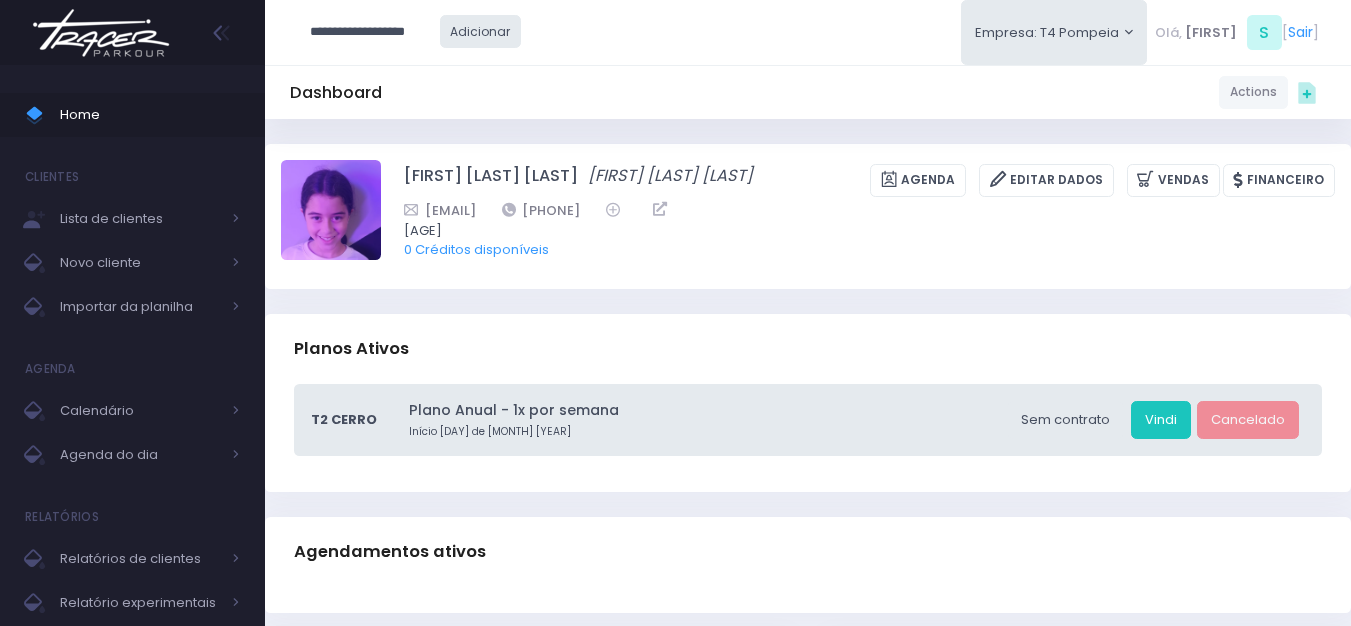 type on "**********" 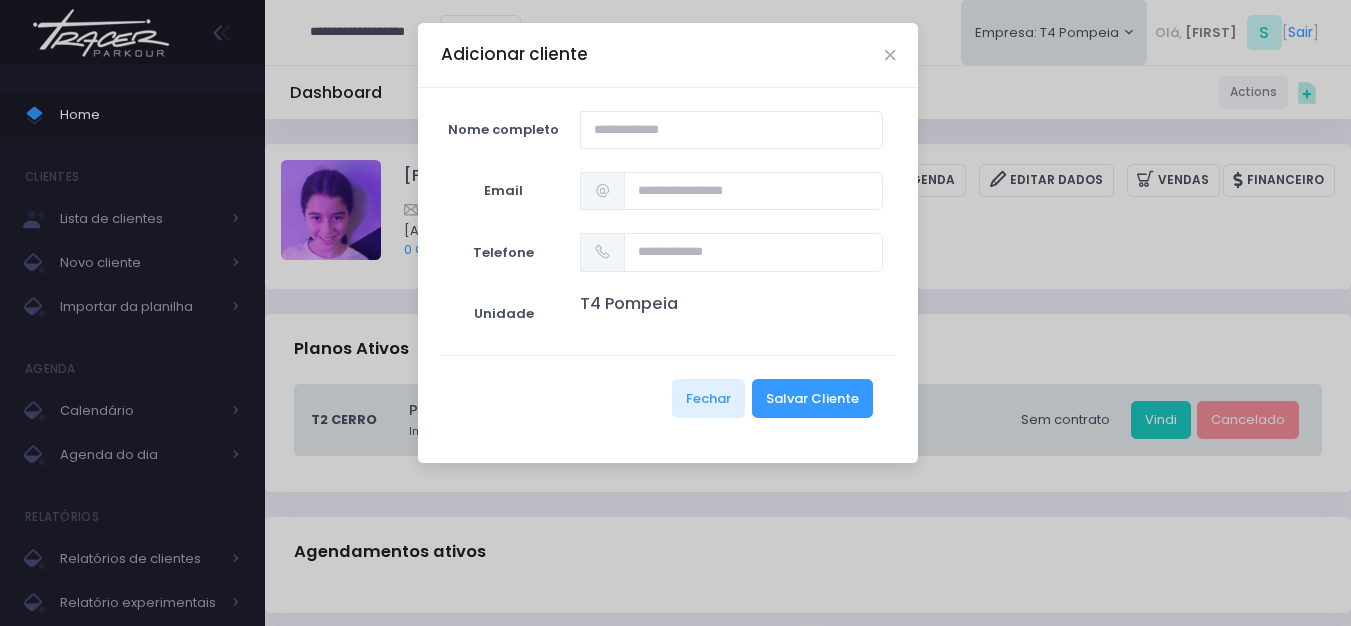 click on "Adicionar cliente" at bounding box center [668, 55] 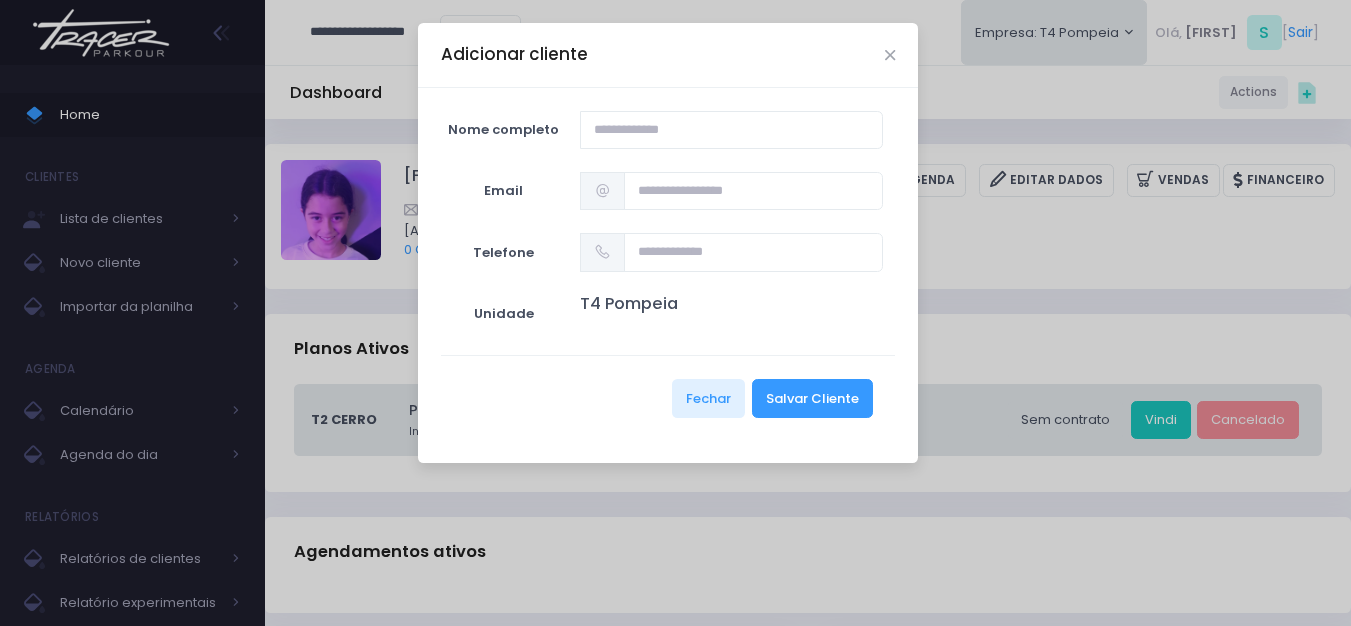 click on "Adicionar cliente" at bounding box center [668, 55] 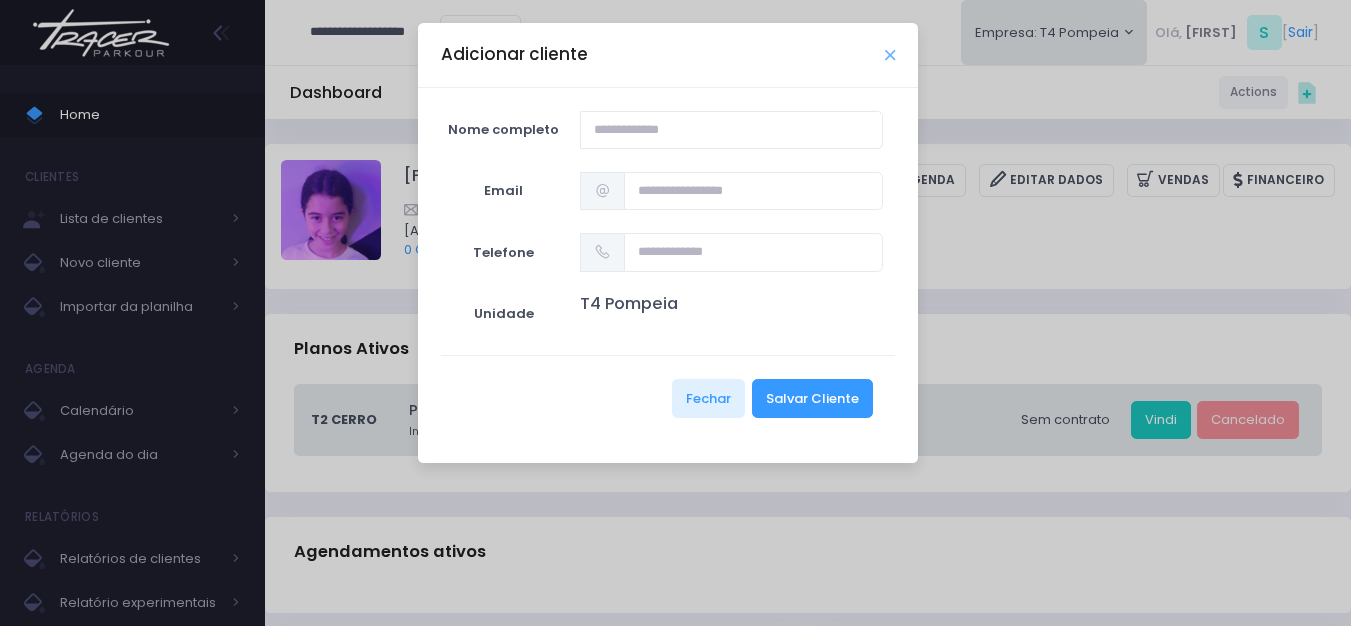 click at bounding box center [890, 55] 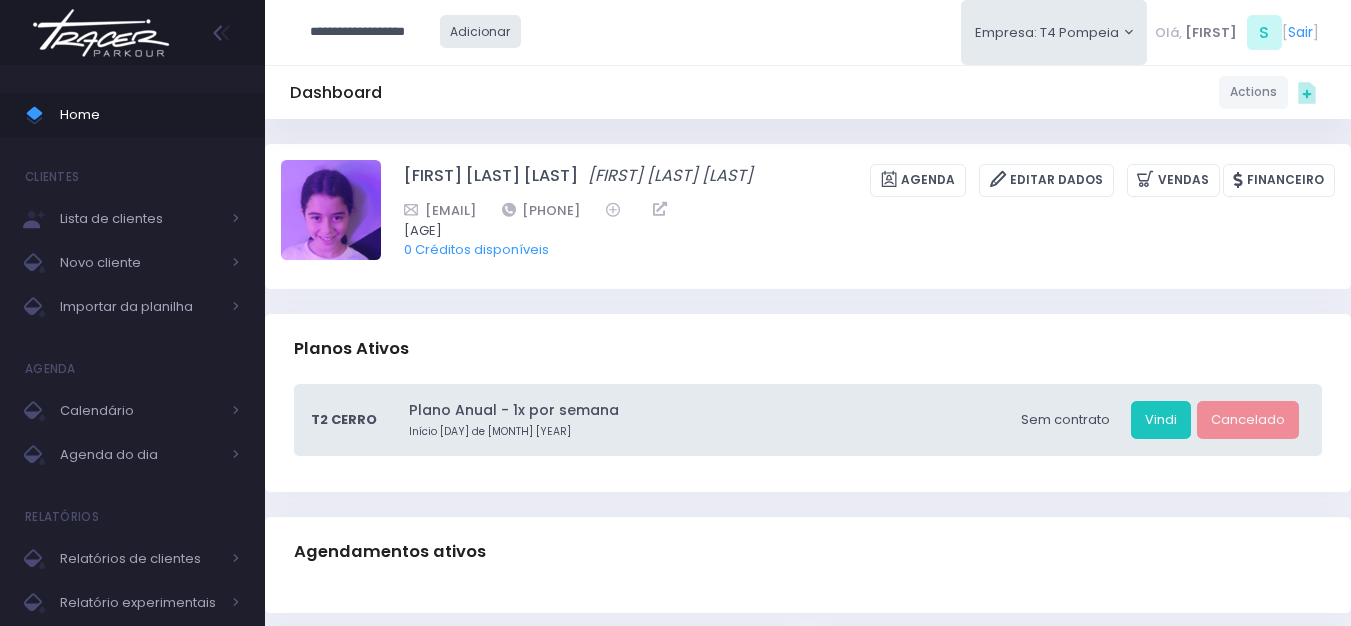 click on "Adicionar" at bounding box center [481, 31] 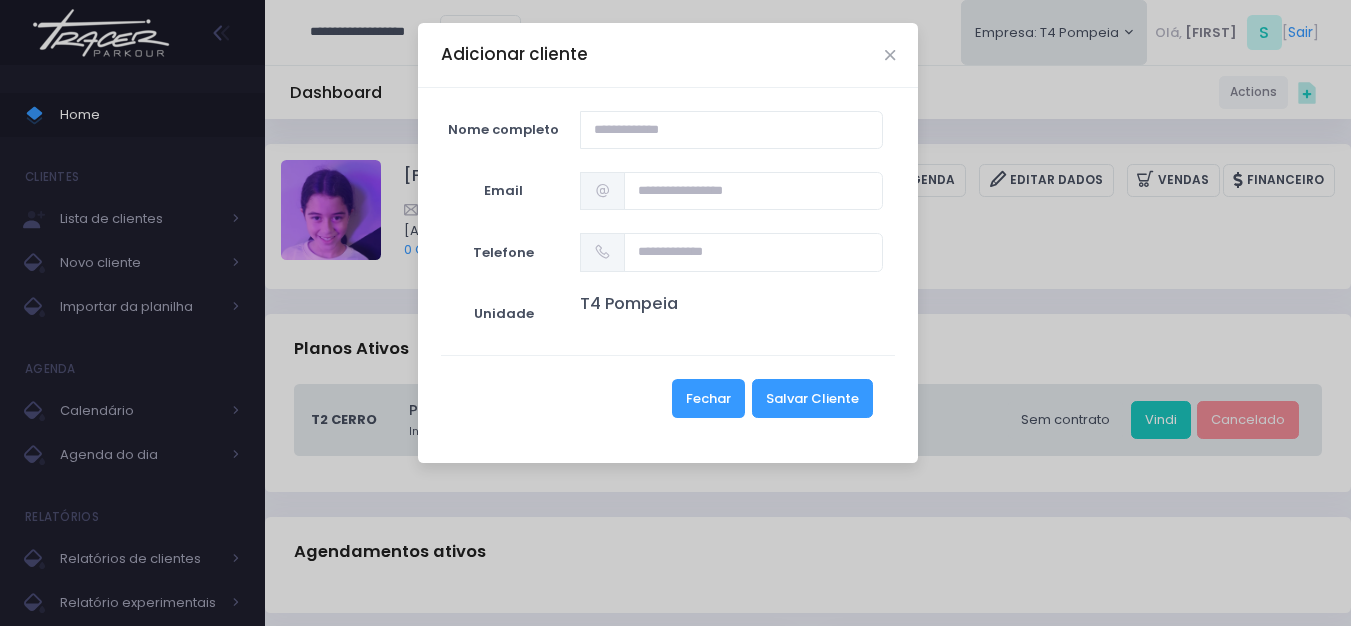 click on "Fechar" at bounding box center (708, 398) 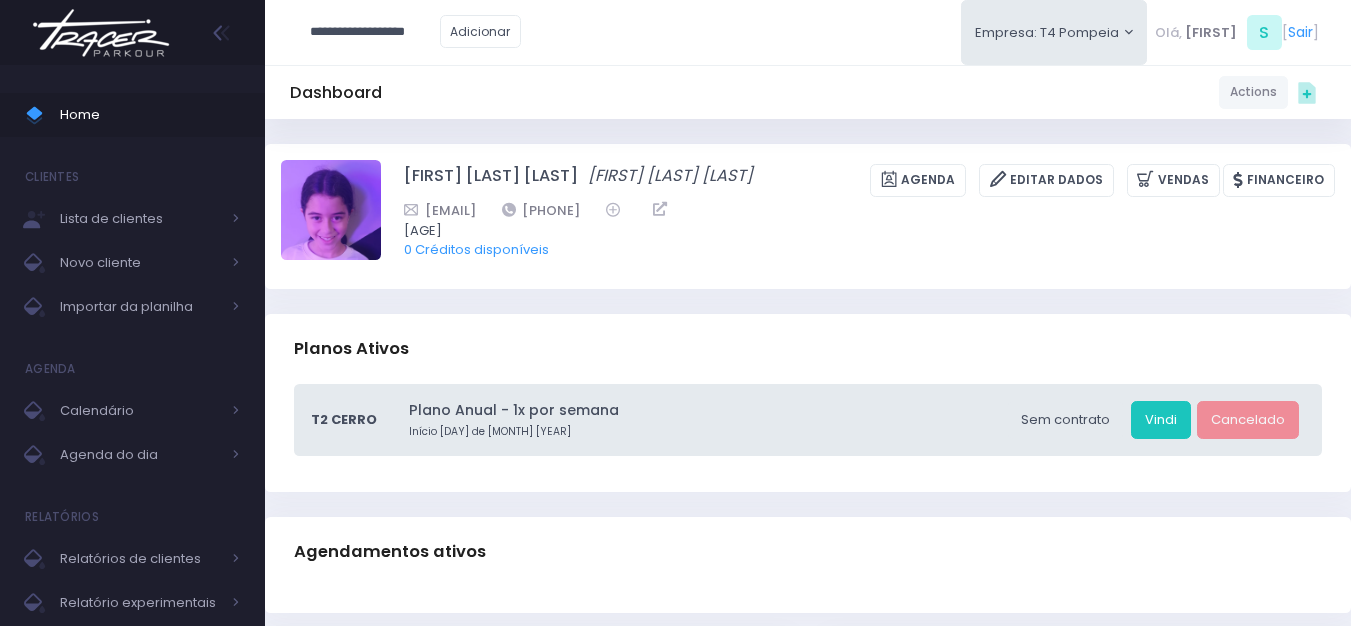 click on "**********" at bounding box center (375, 32) 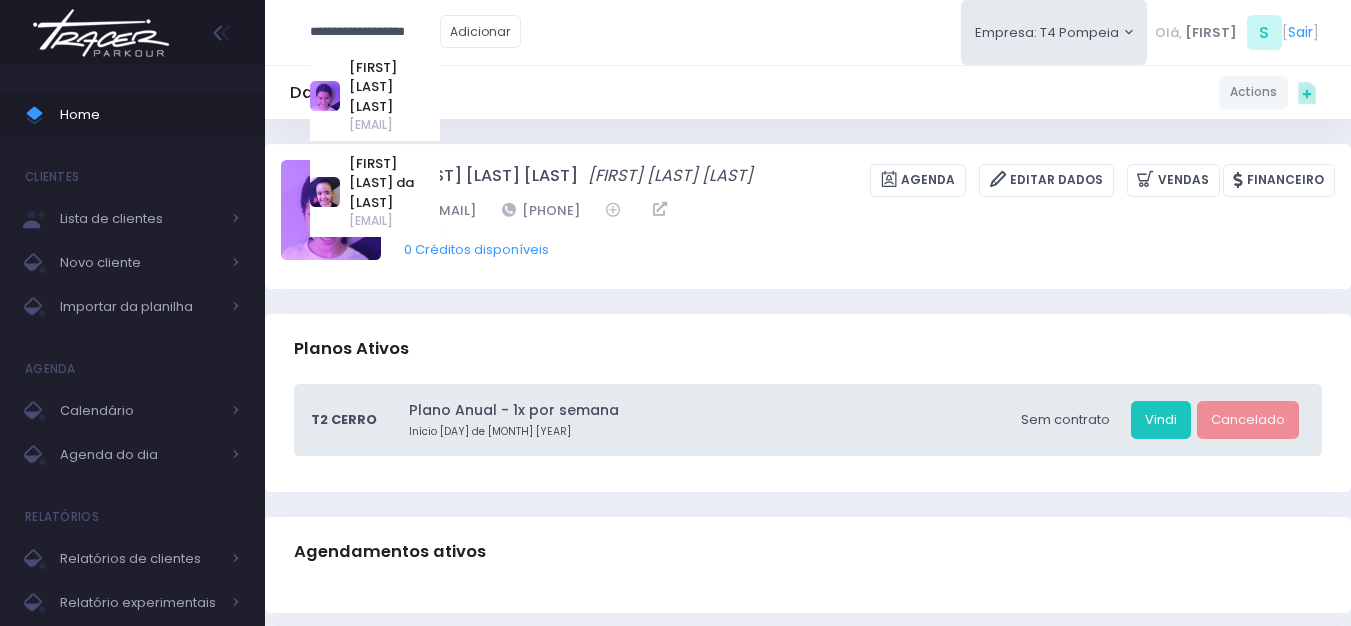click at bounding box center (0, 0) 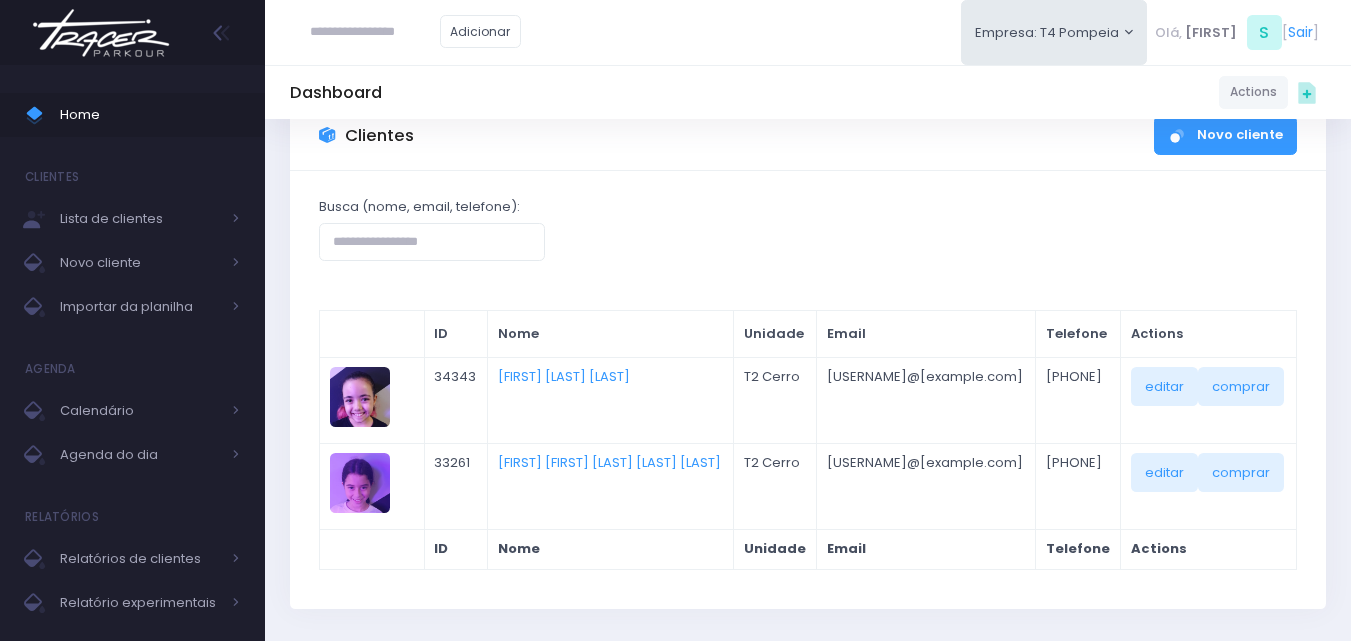 scroll, scrollTop: 151, scrollLeft: 0, axis: vertical 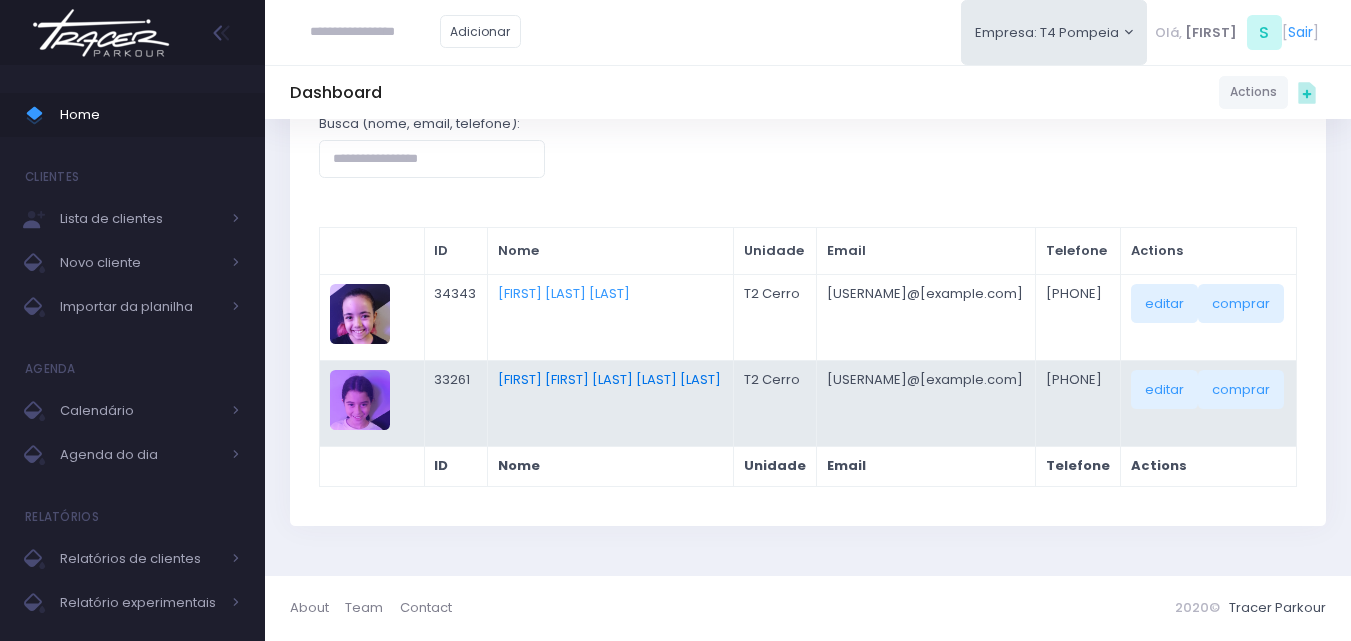 click on "[FIRST] [FIRST] [LAST] [LAST] [LAST]" at bounding box center (609, 379) 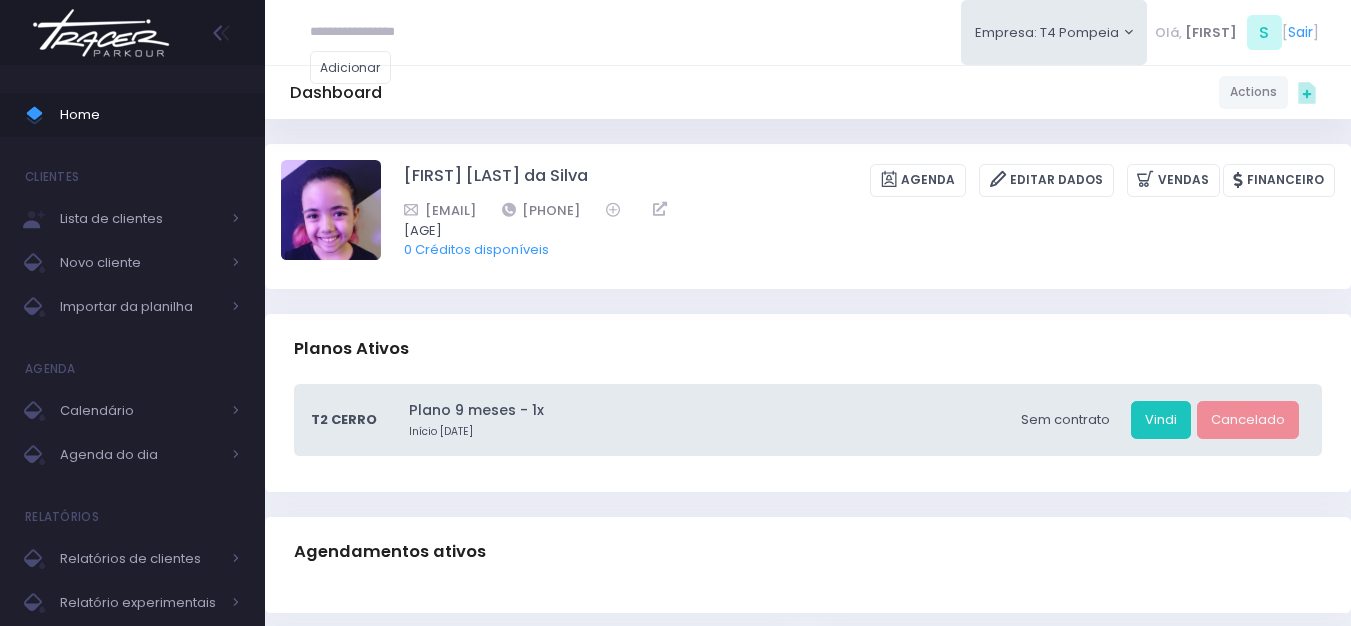scroll, scrollTop: 0, scrollLeft: 0, axis: both 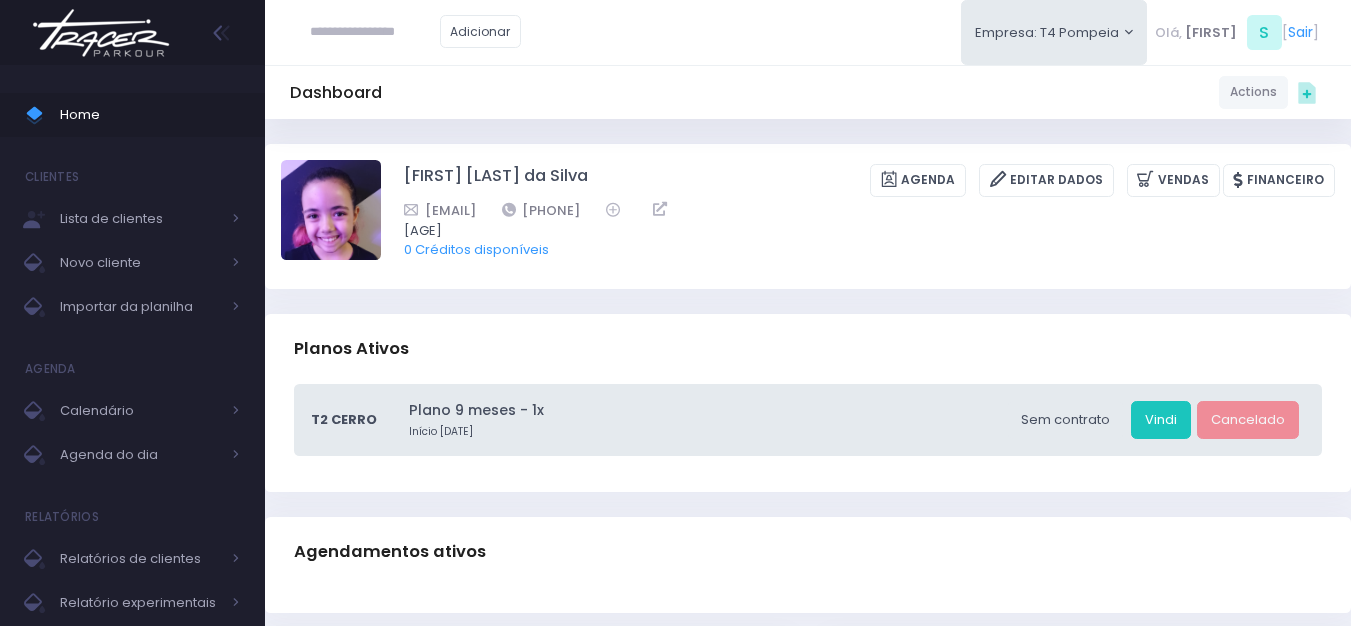 click at bounding box center (375, 32) 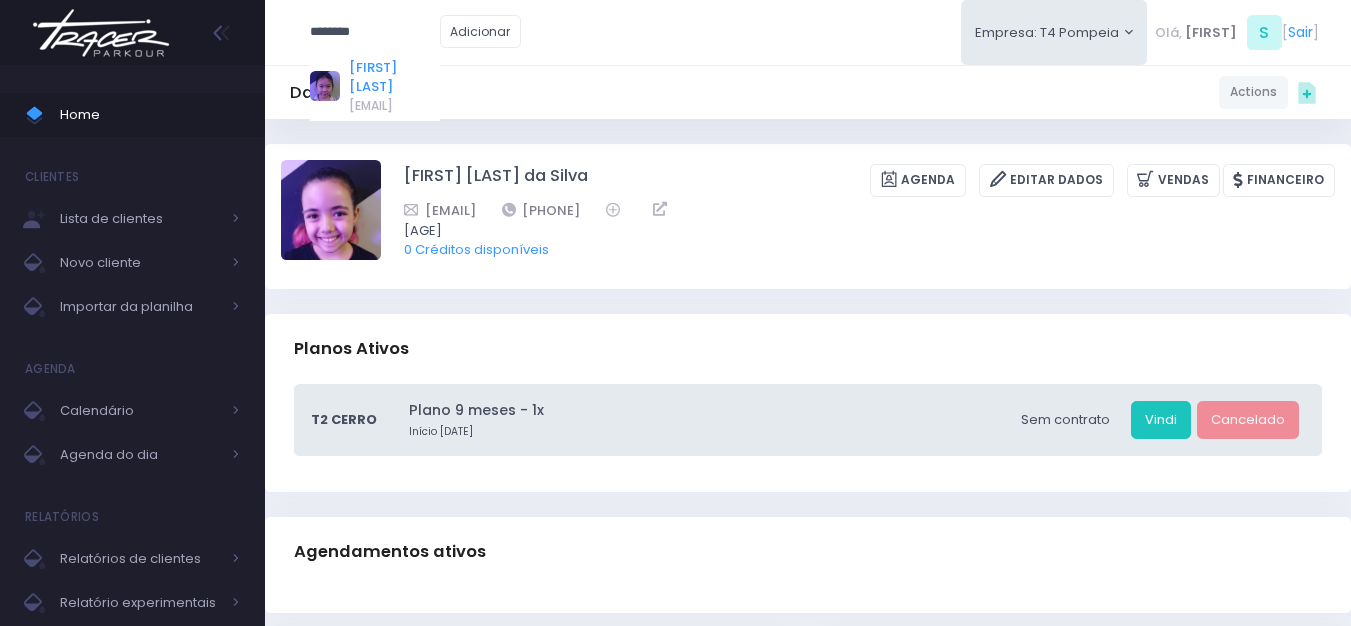 click on "[FIRST] [LAST]" at bounding box center (394, 77) 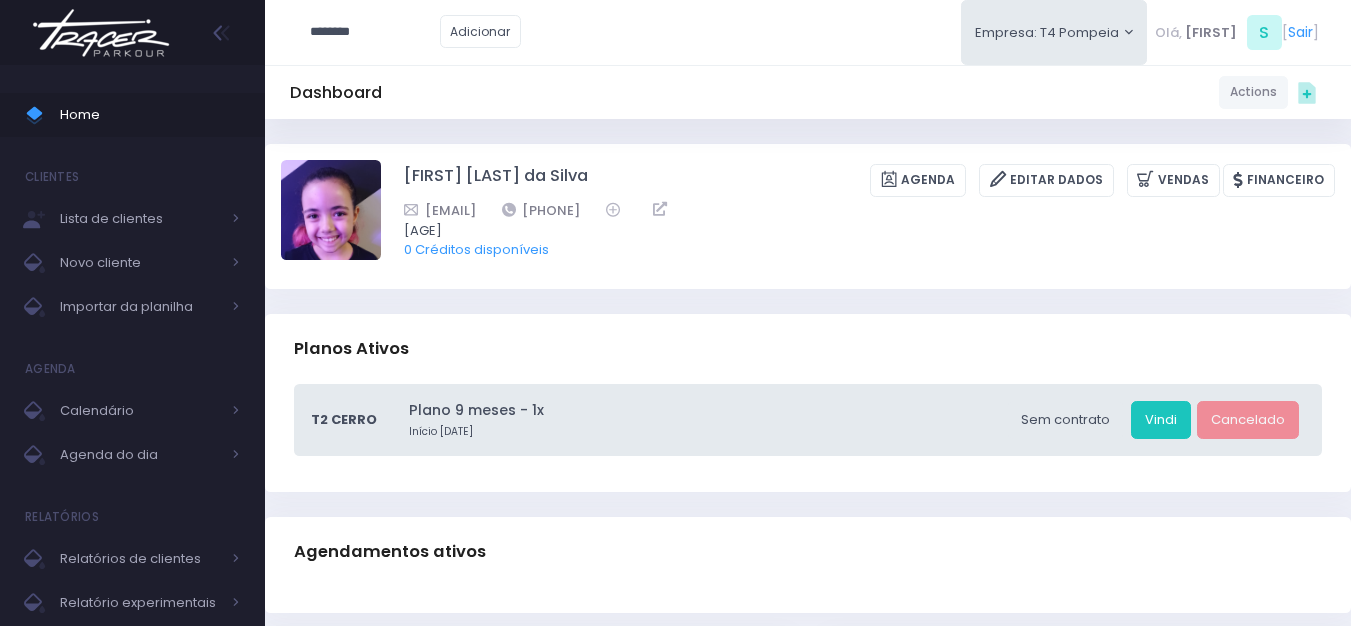 type on "********" 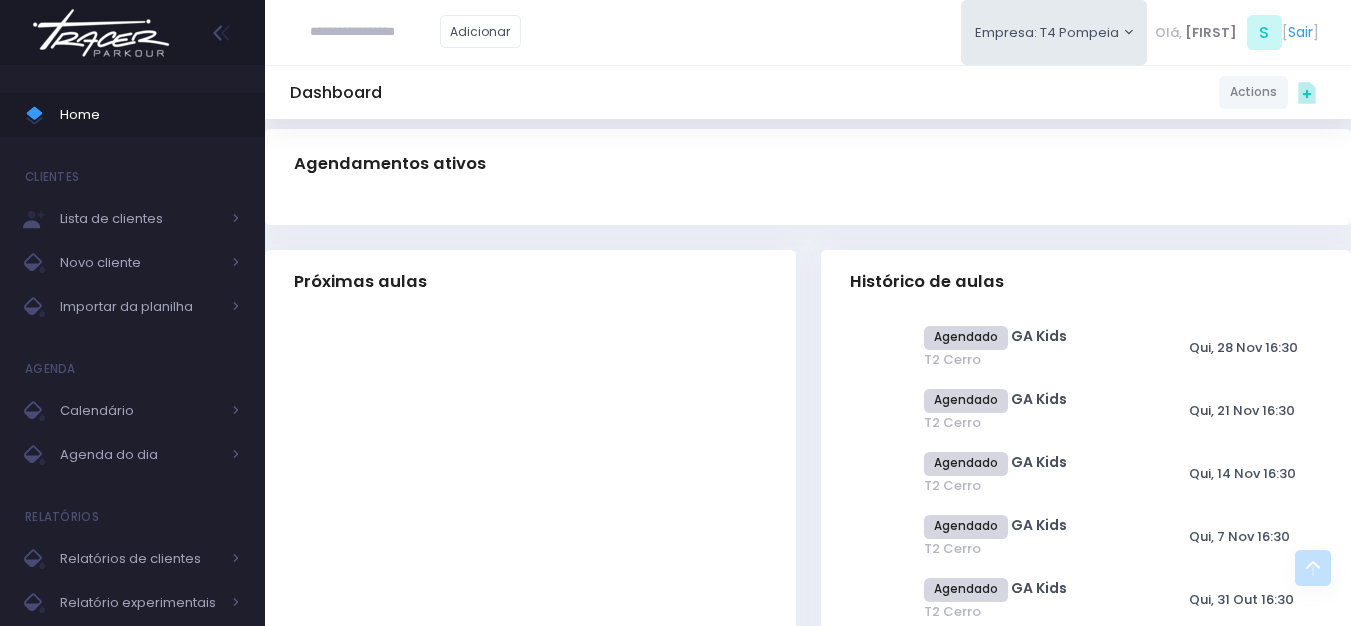 scroll, scrollTop: 0, scrollLeft: 0, axis: both 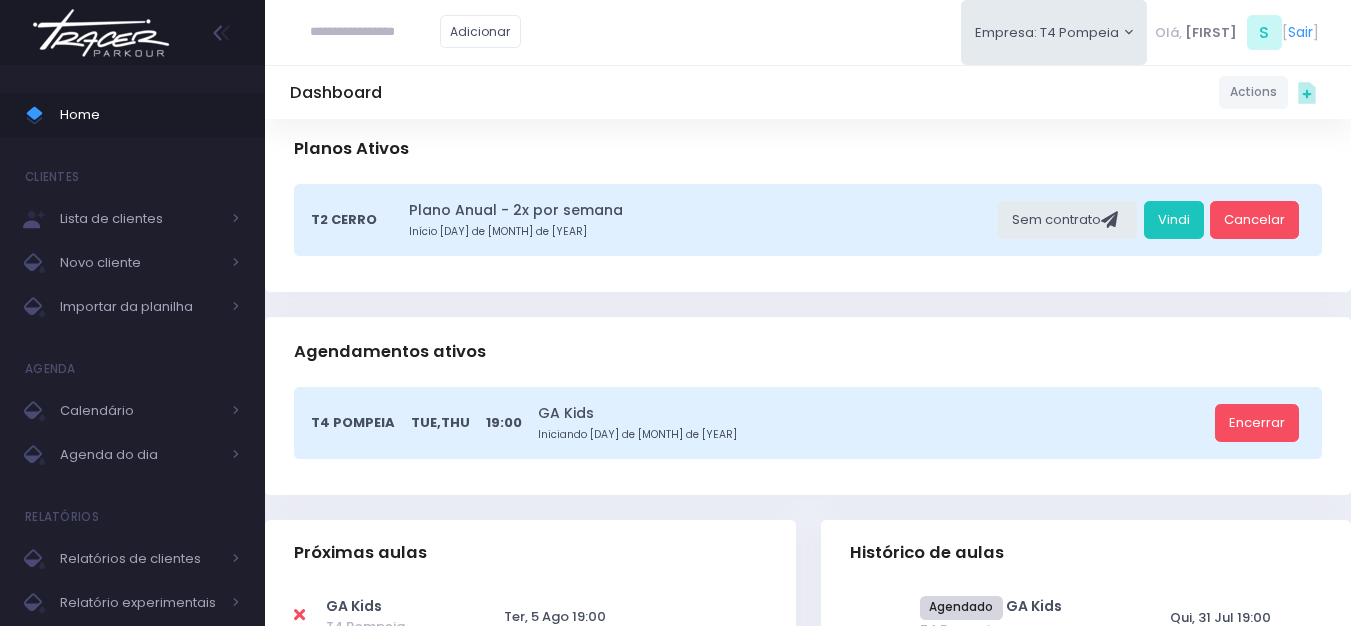 click at bounding box center (375, 32) 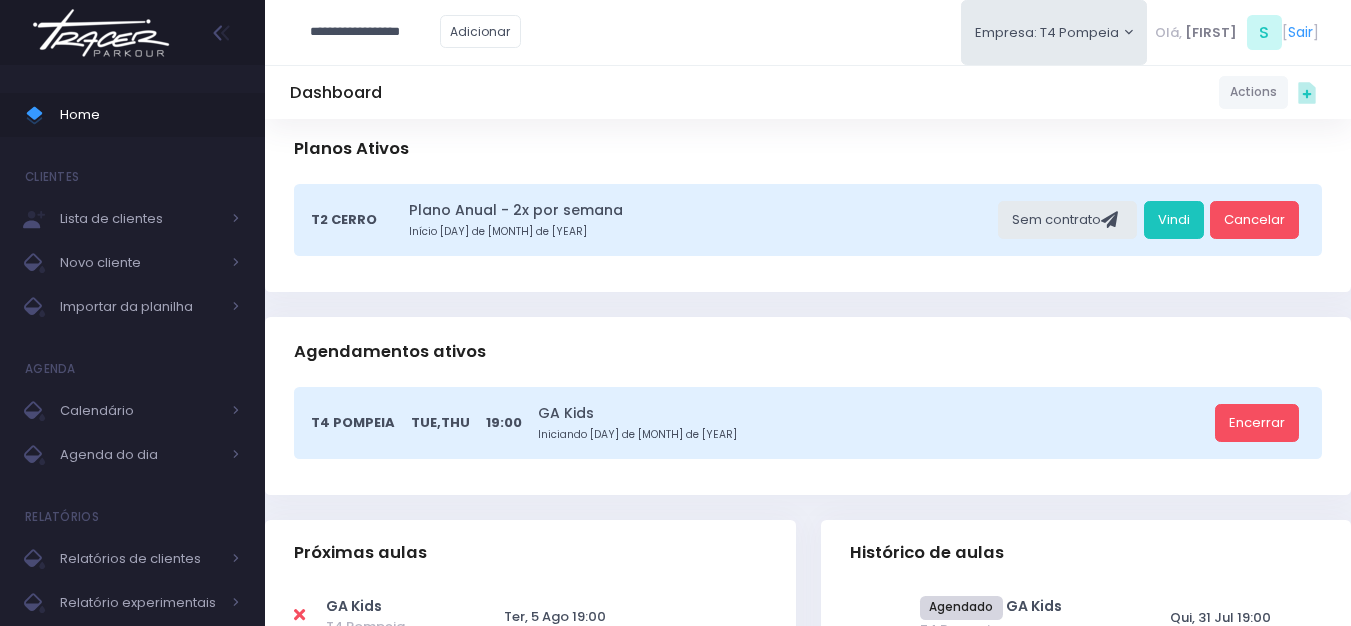 type on "**********" 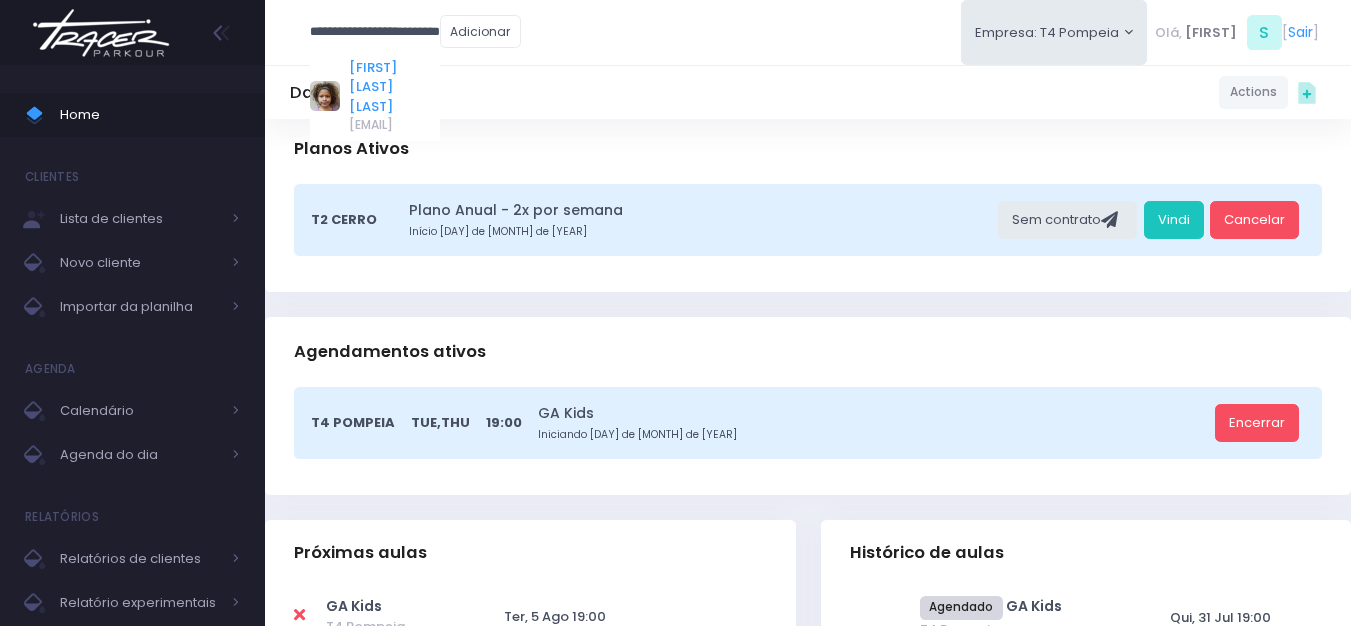 click on "Isabela Inocentini Pivovar" at bounding box center (394, 87) 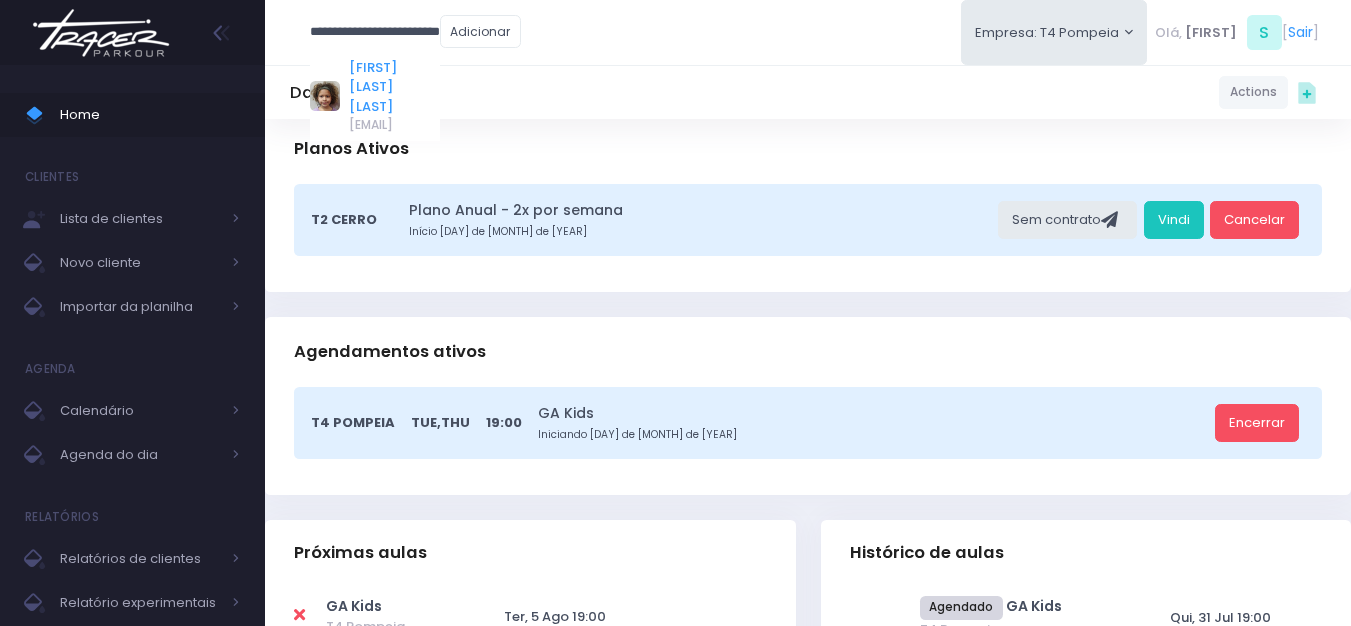 scroll, scrollTop: 0, scrollLeft: 0, axis: both 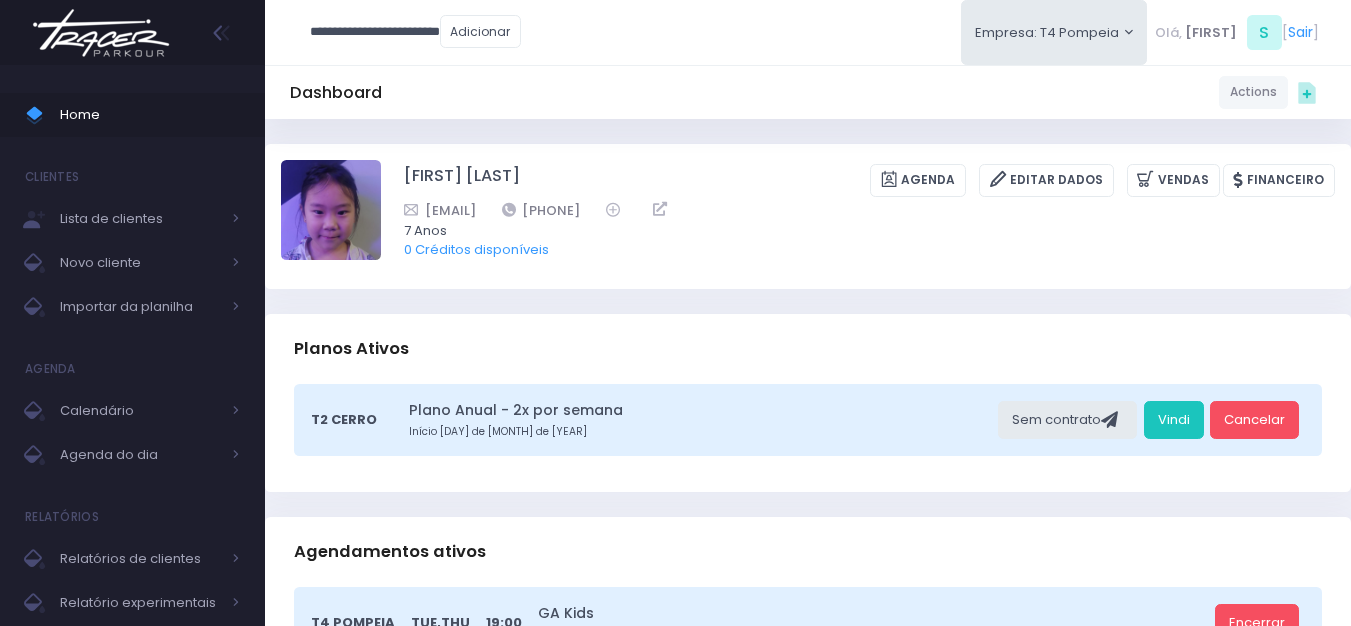 type on "**********" 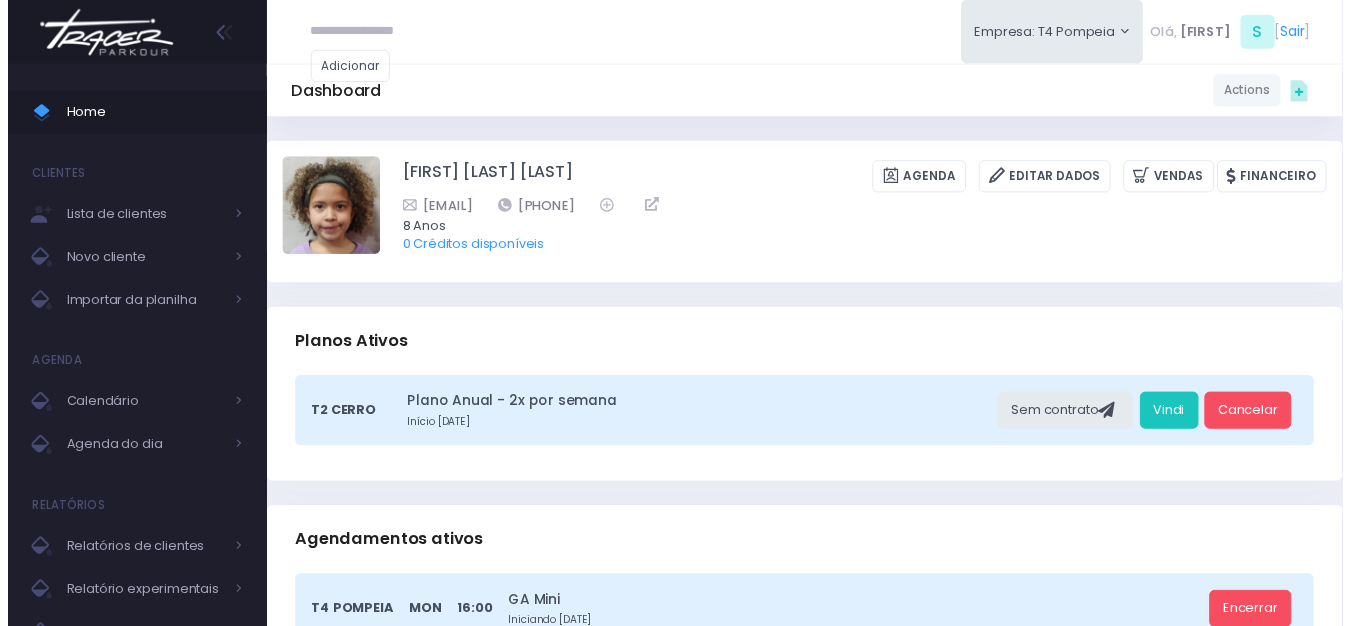 scroll, scrollTop: 0, scrollLeft: 0, axis: both 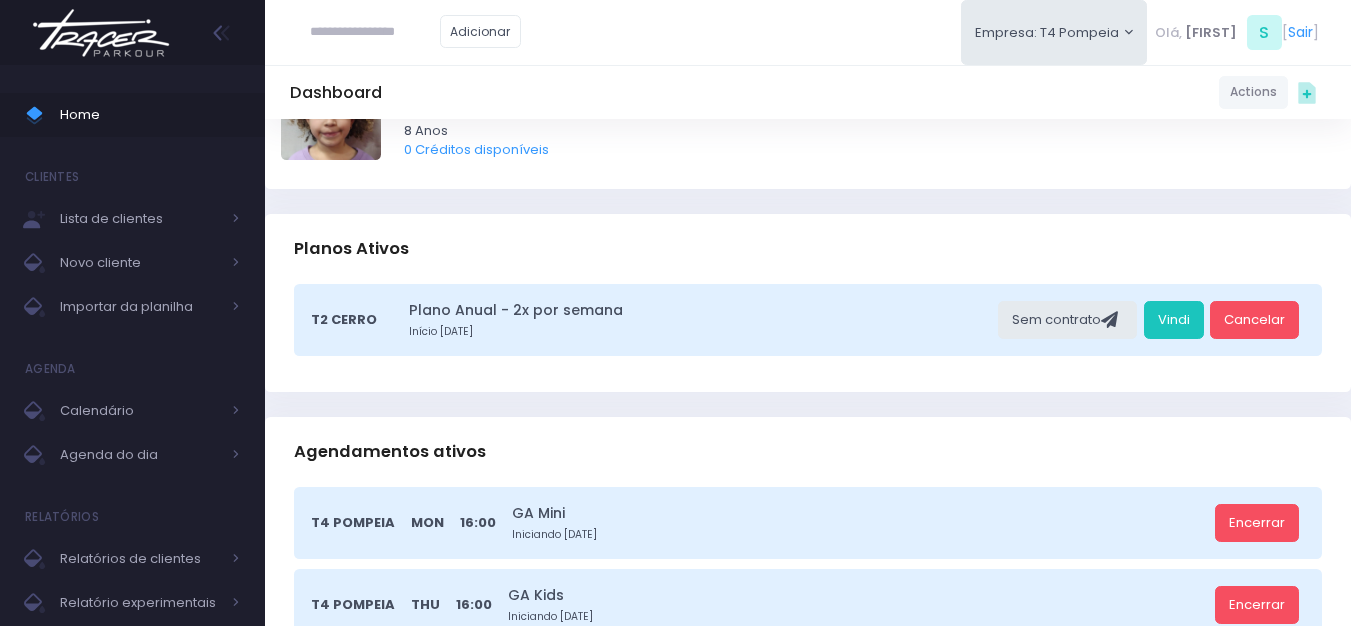 click at bounding box center (101, 33) 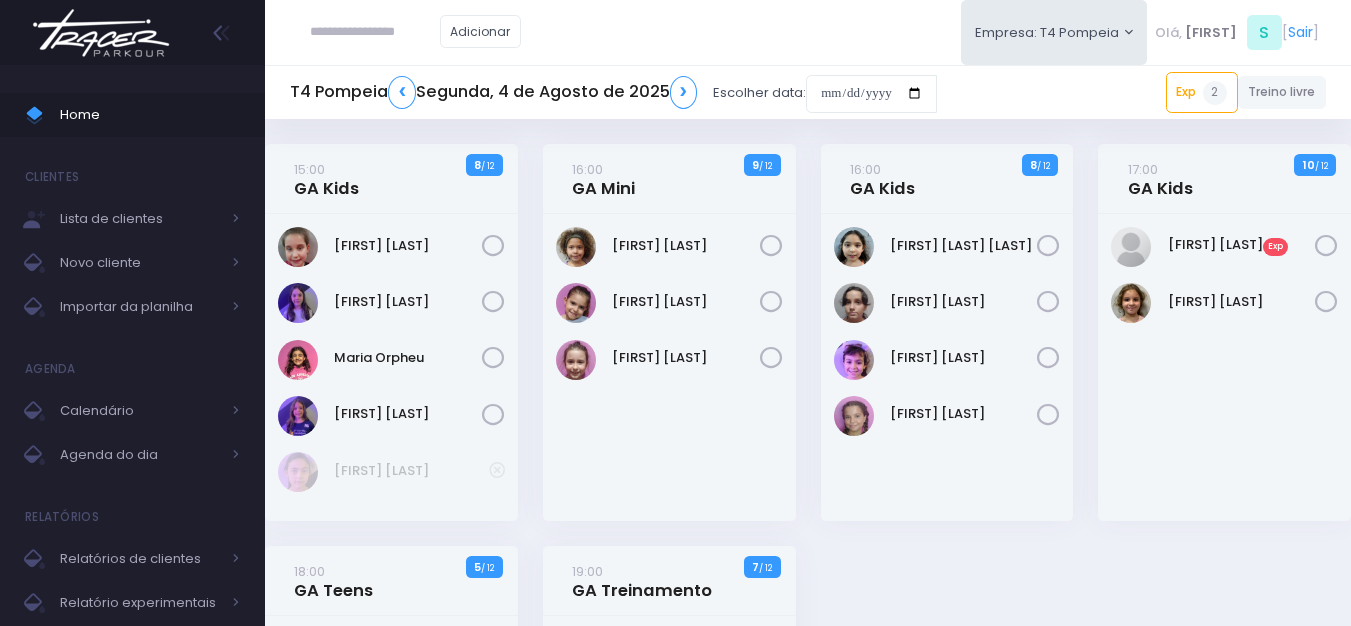 scroll, scrollTop: 0, scrollLeft: 0, axis: both 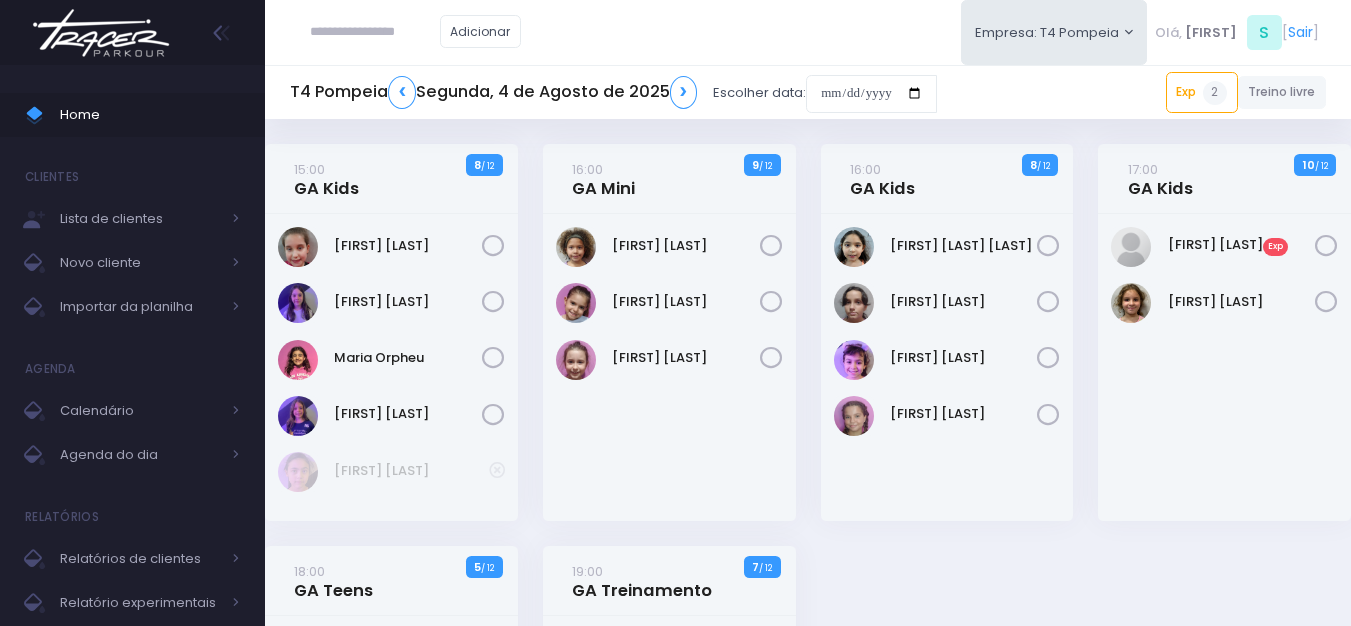 click at bounding box center [375, 32] 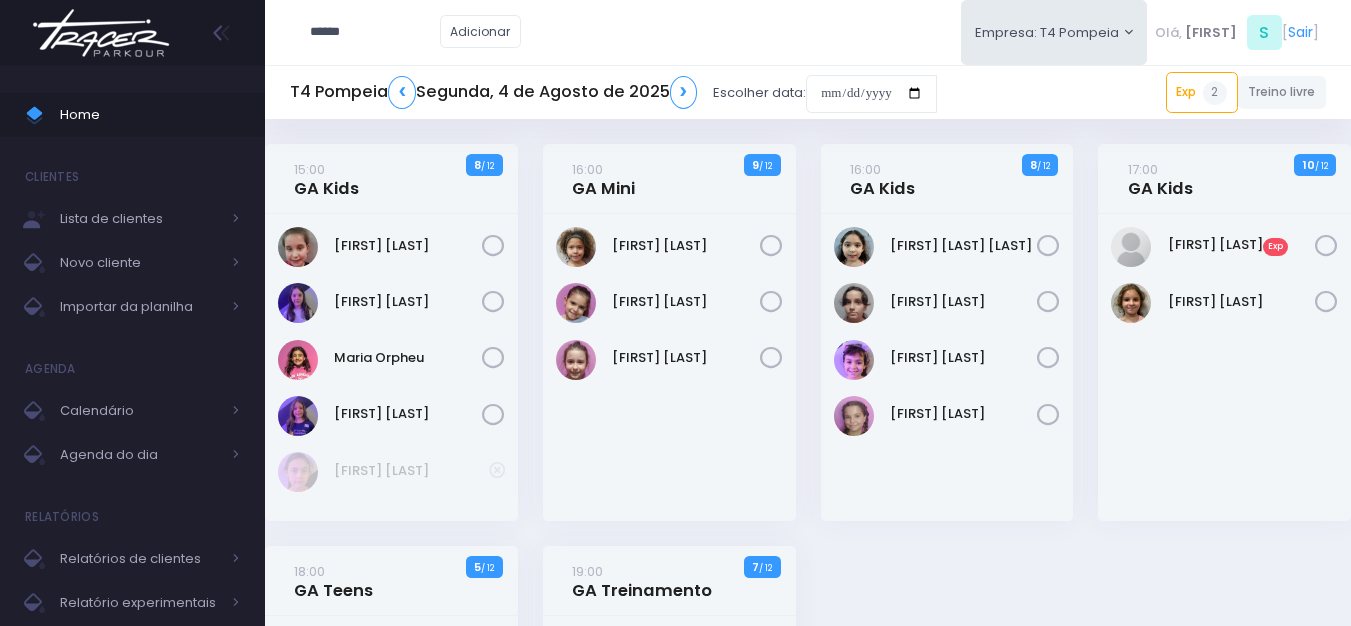 type on "*******" 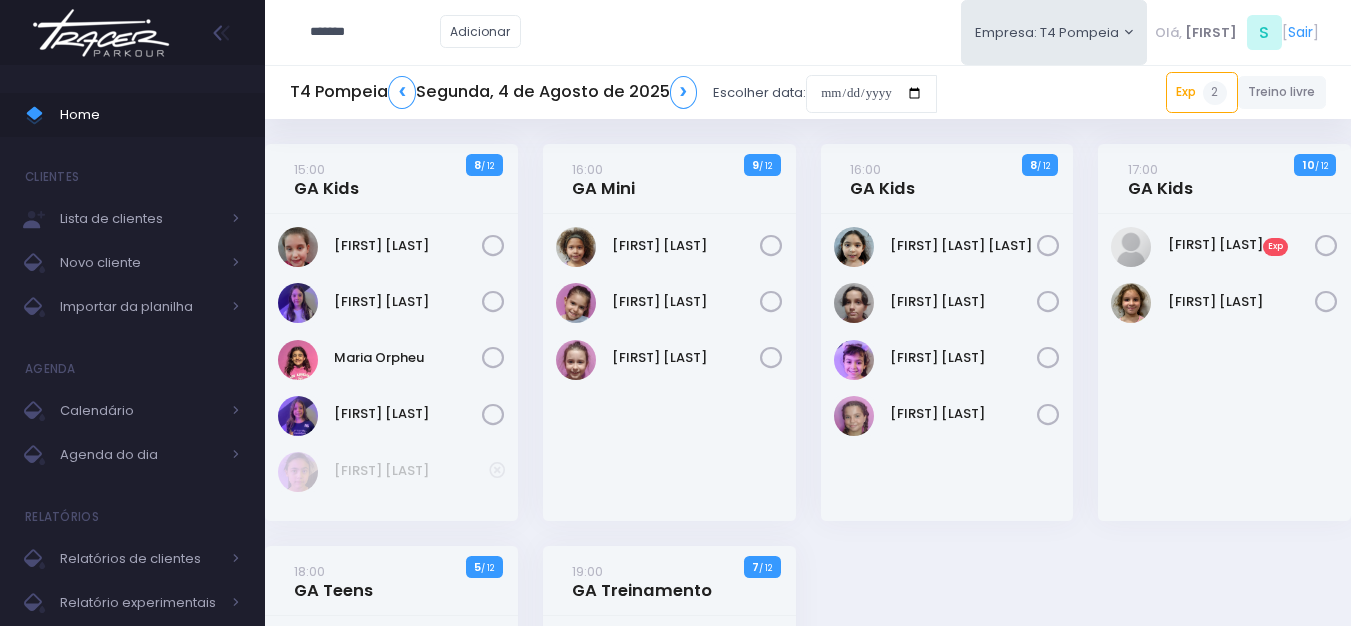 type on "**********" 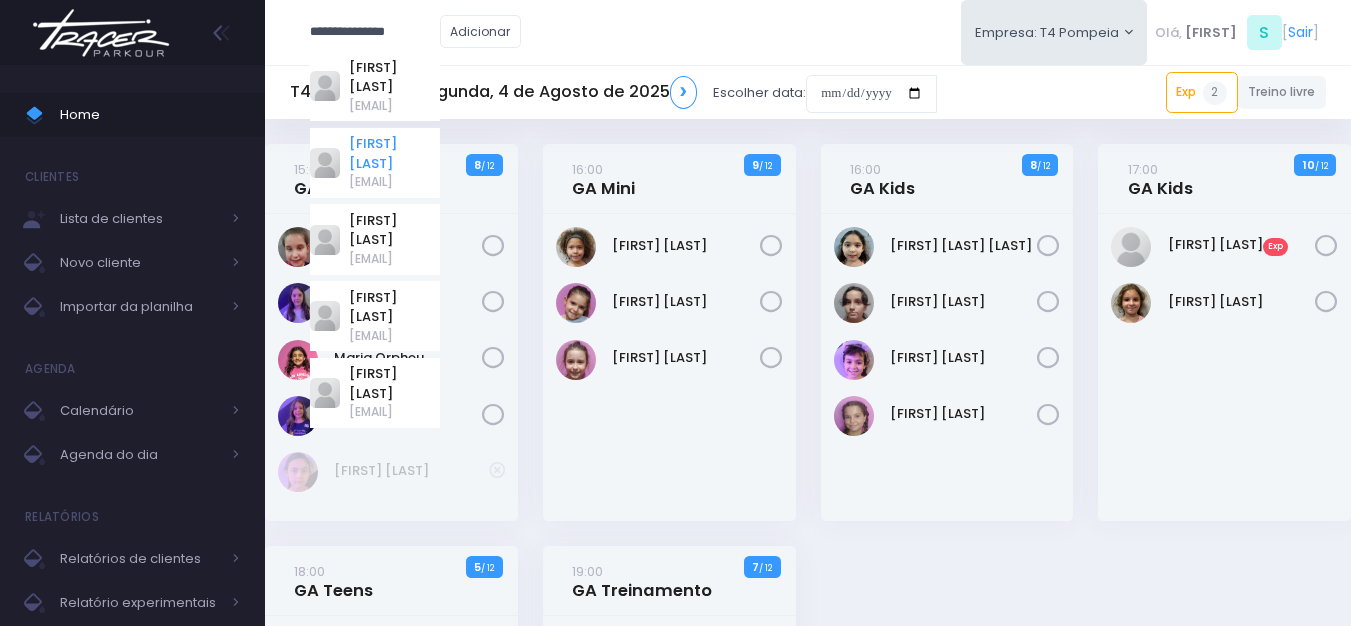 type 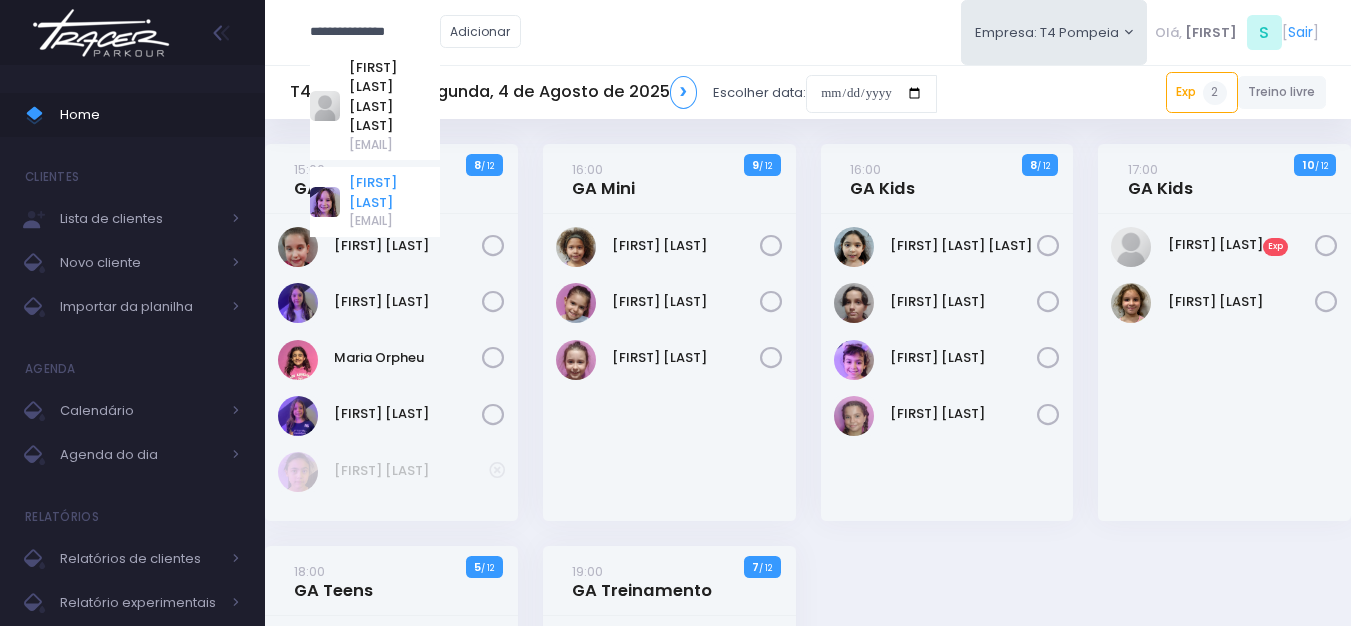 click on "[FIRST] [LAST]" at bounding box center [394, 192] 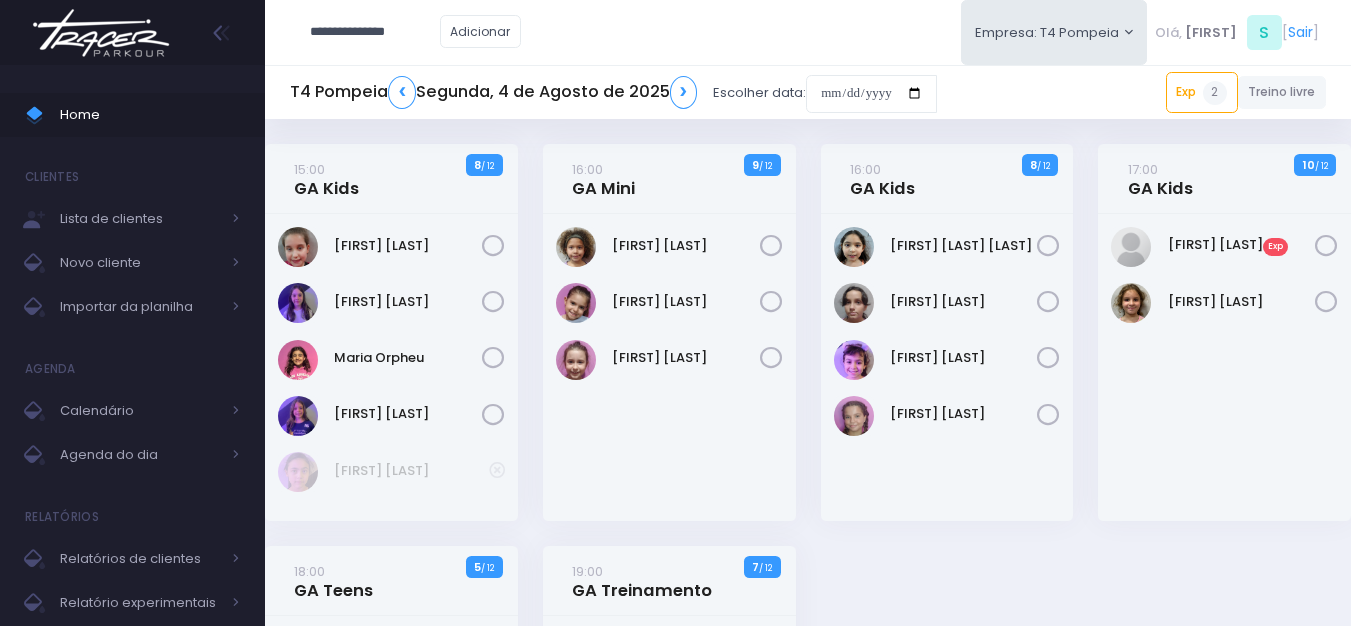 type on "**********" 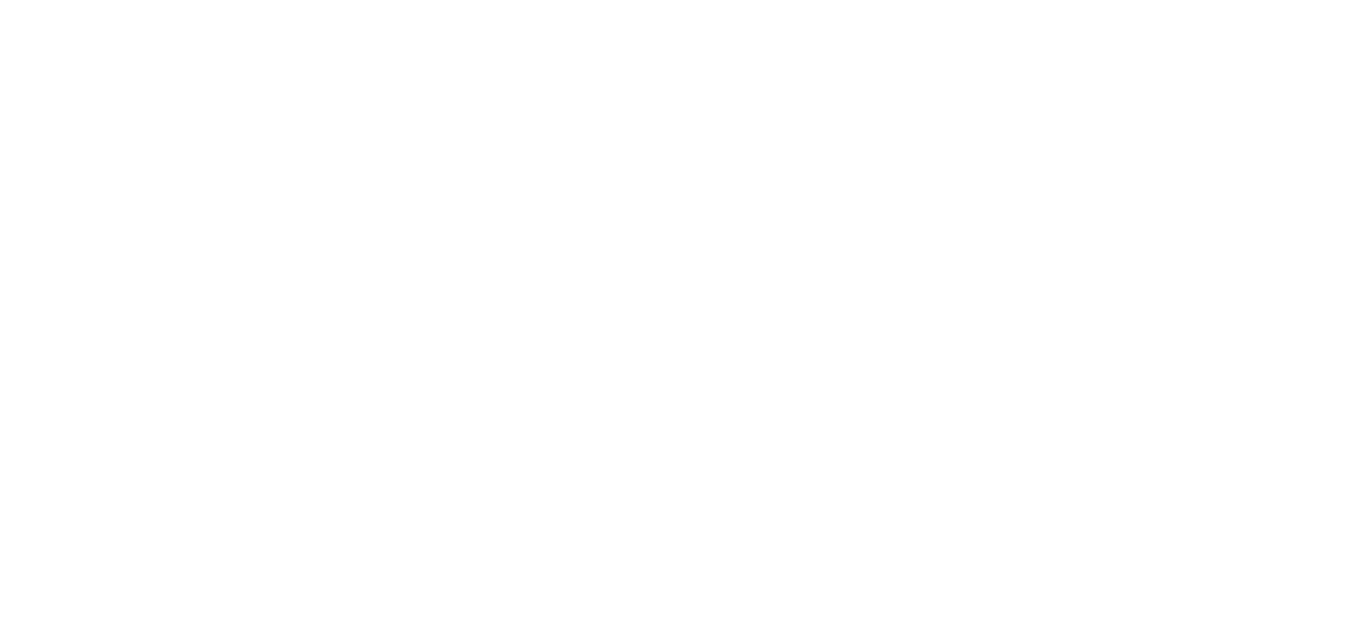 scroll, scrollTop: 0, scrollLeft: 0, axis: both 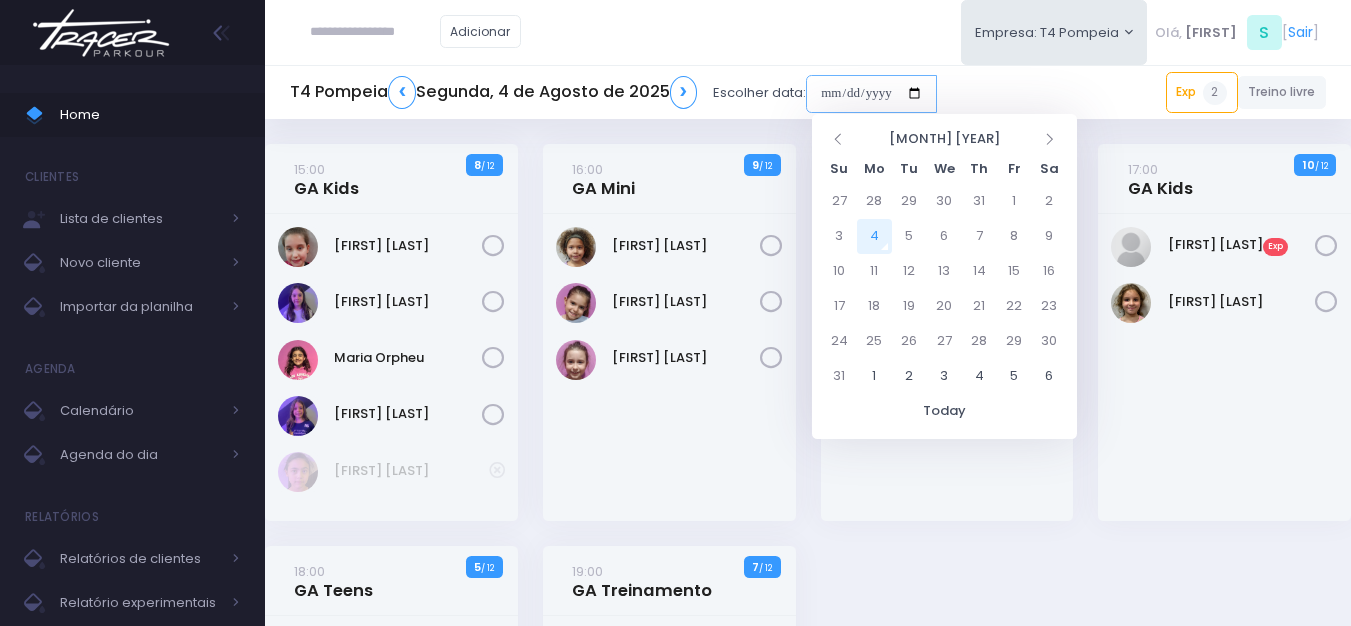 click at bounding box center (871, 94) 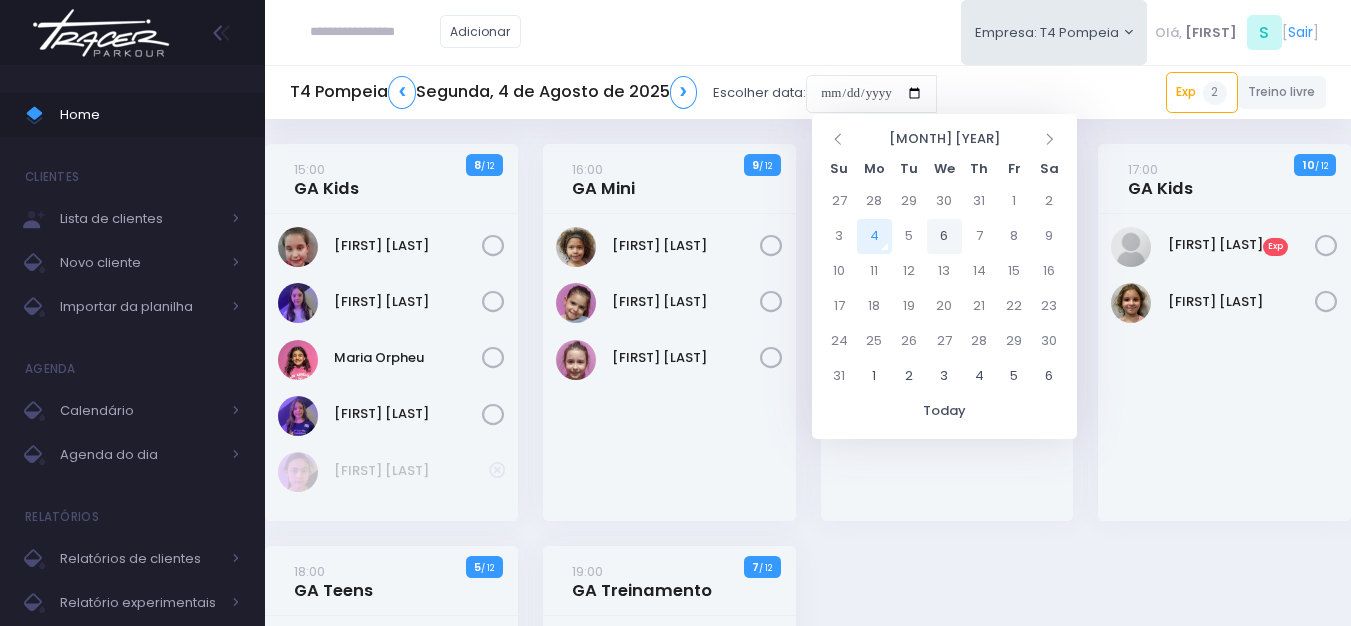 click on "6" at bounding box center [944, 236] 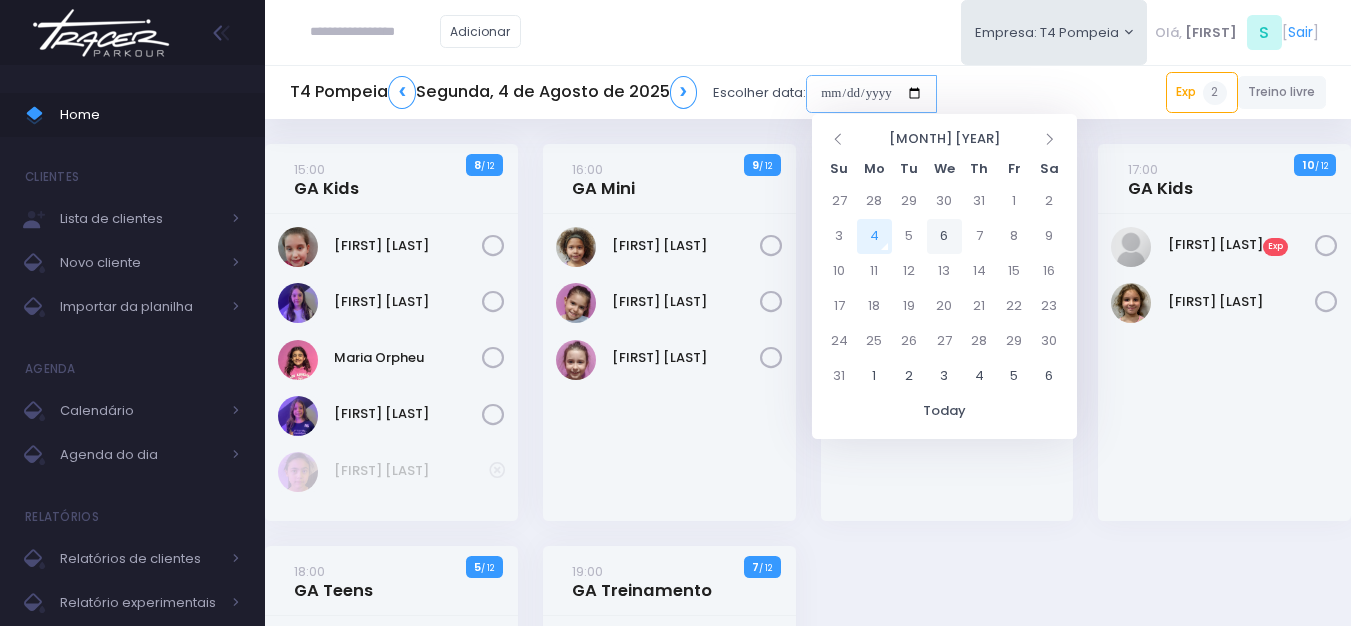 type on "**********" 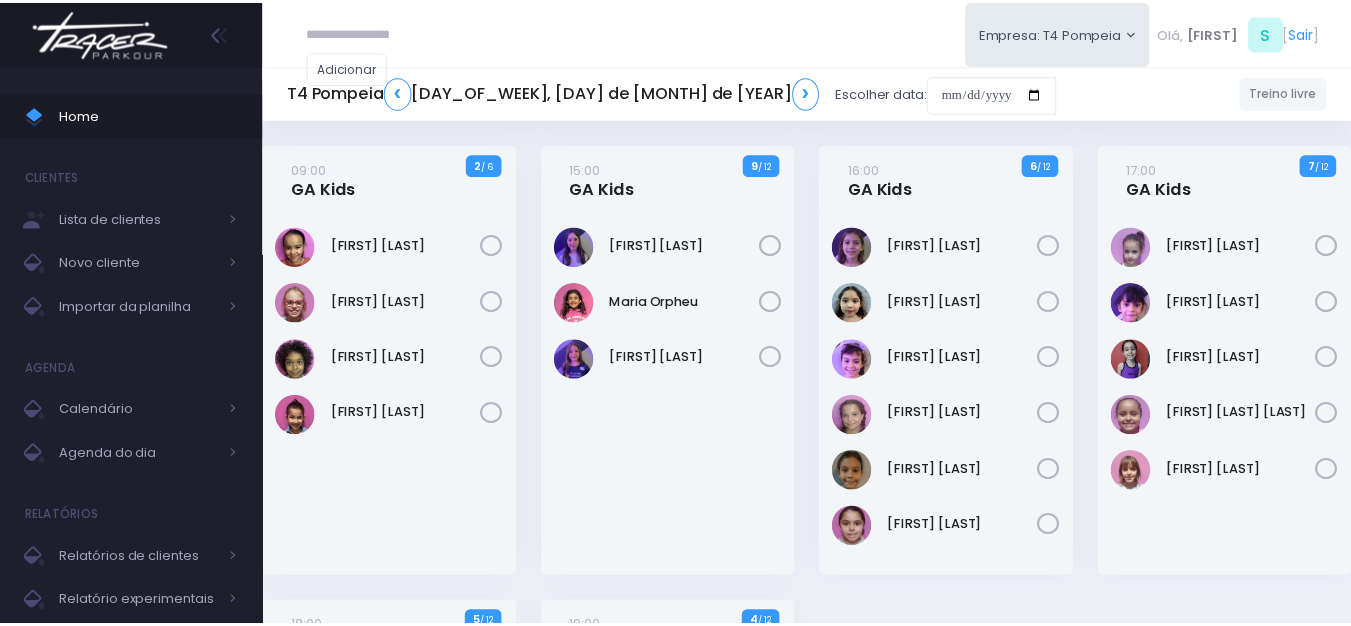 scroll, scrollTop: 0, scrollLeft: 0, axis: both 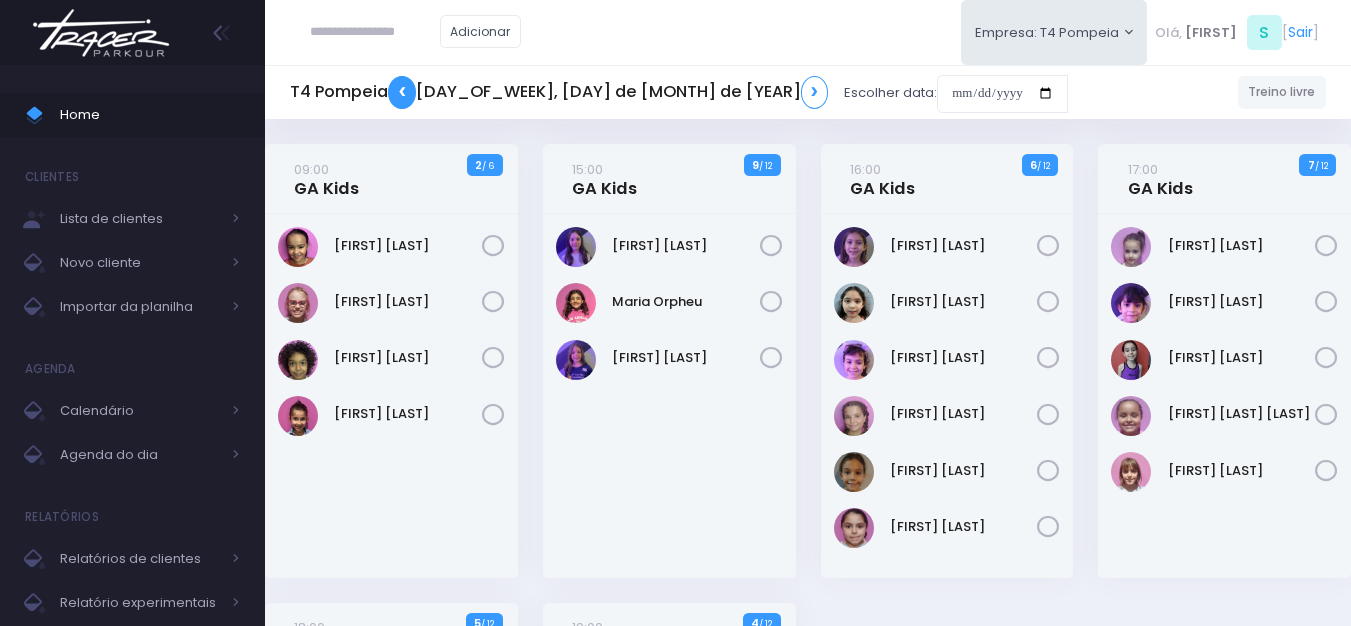 click on "❮" at bounding box center [402, 92] 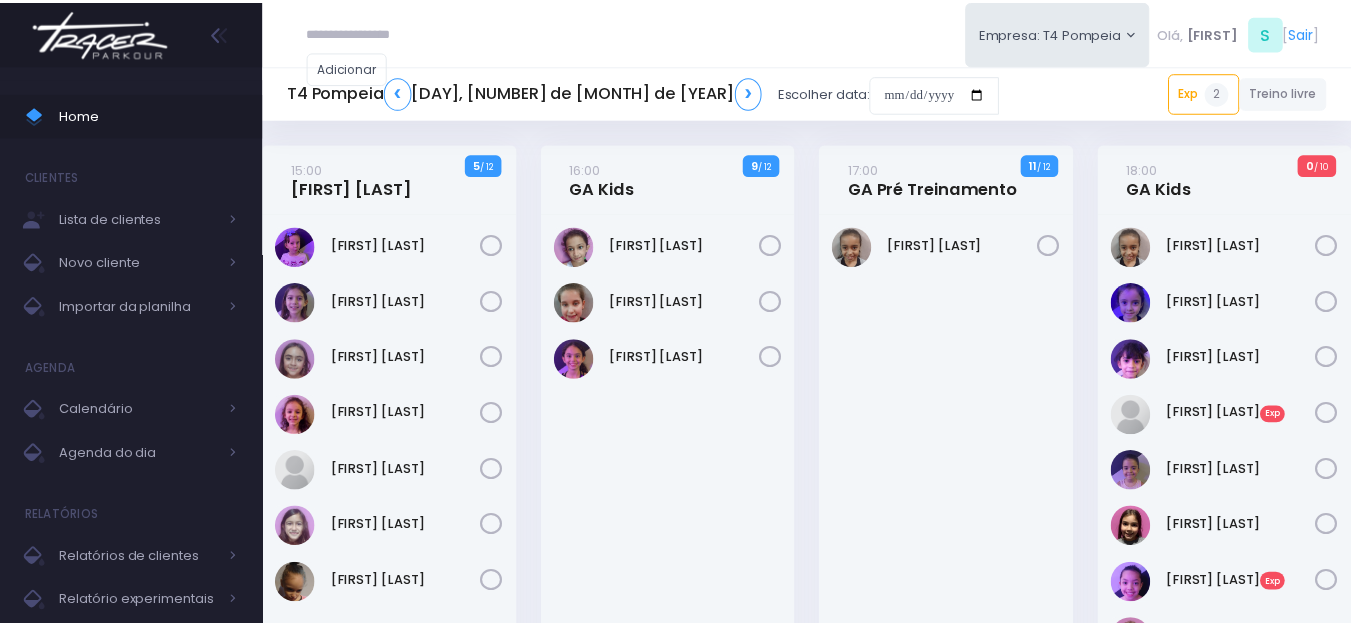 scroll, scrollTop: 0, scrollLeft: 0, axis: both 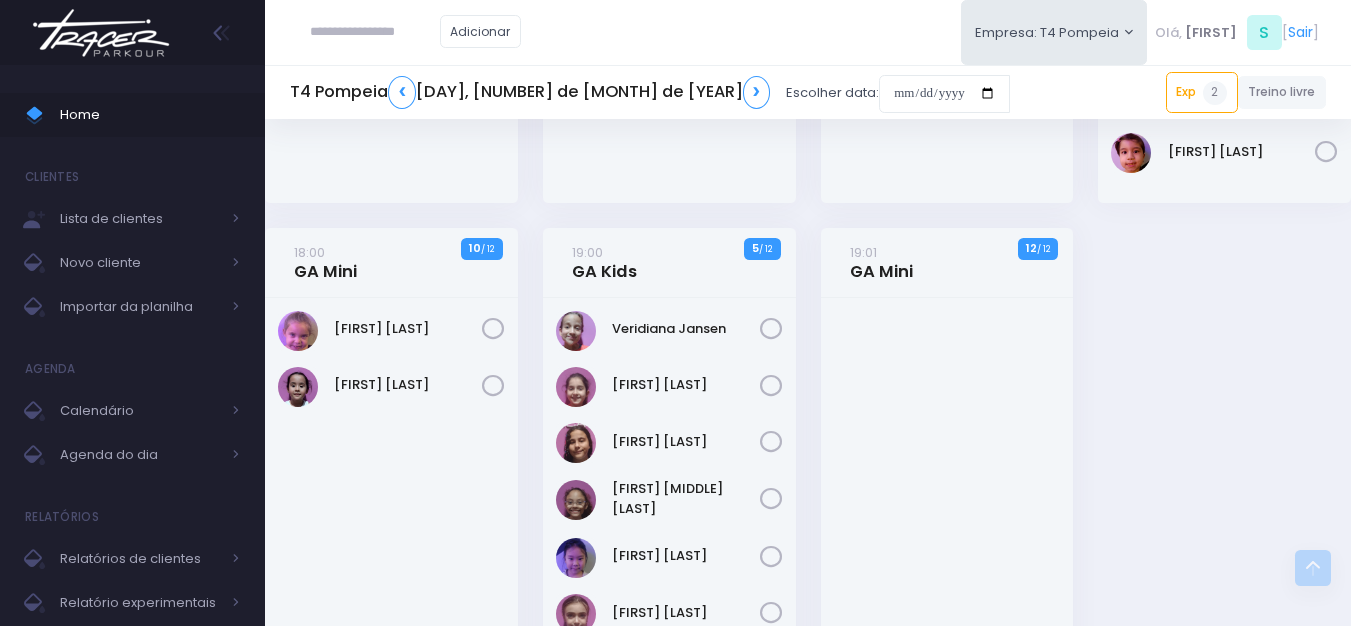 click at bounding box center [375, 32] 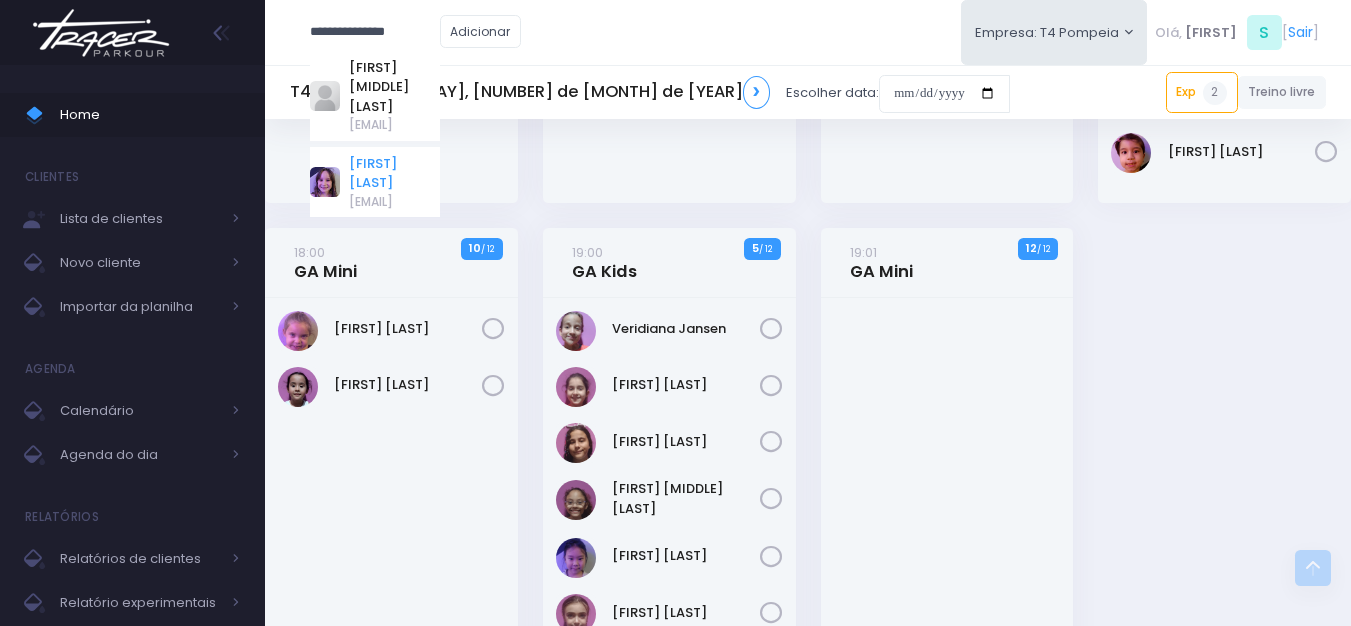 click on "[FIRST] [LAST]" at bounding box center [394, 173] 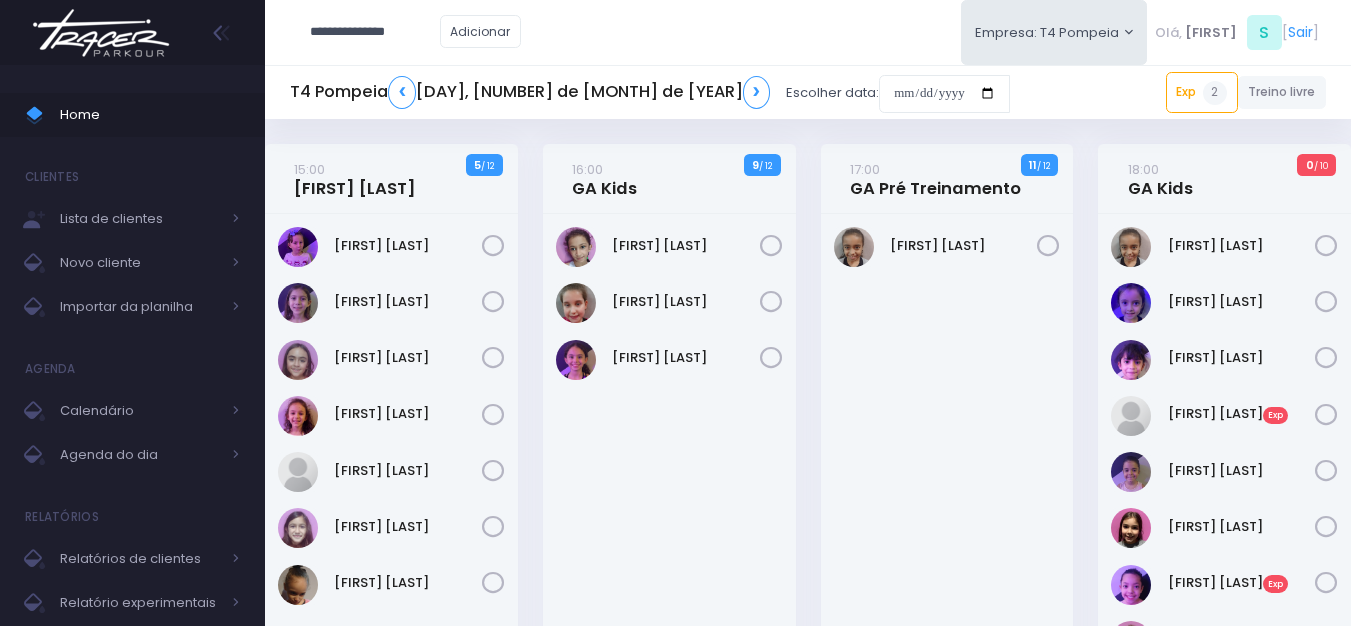 type on "**********" 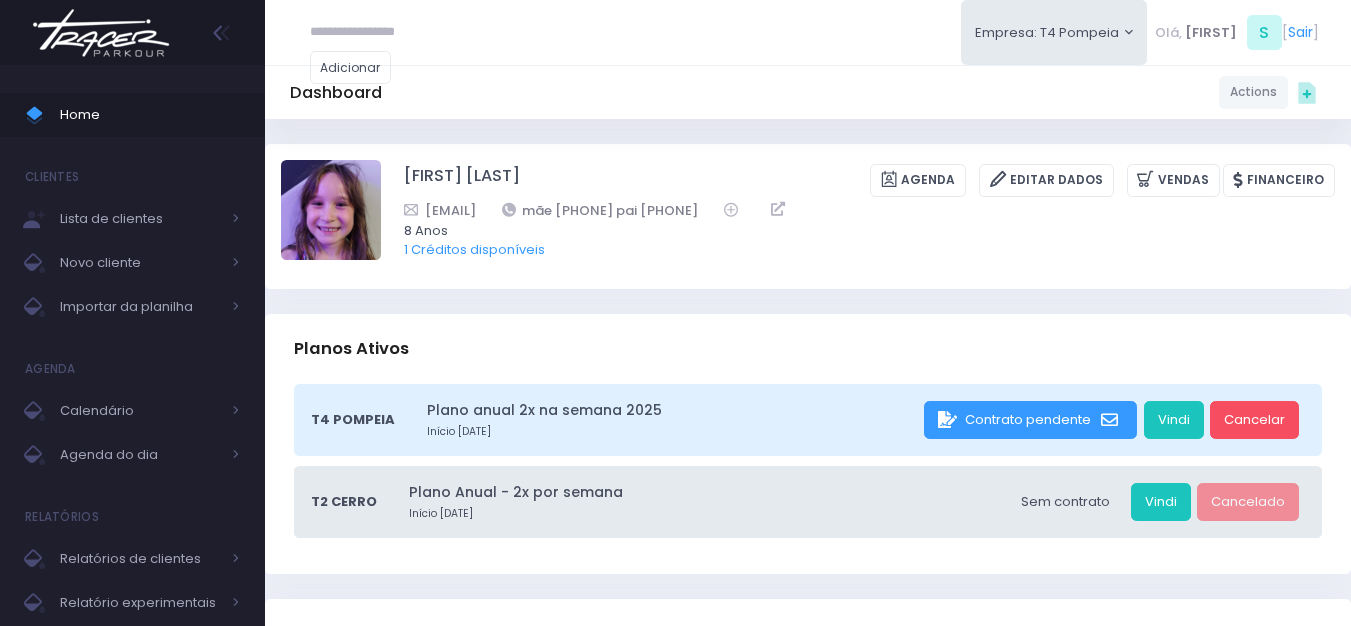 scroll, scrollTop: 0, scrollLeft: 0, axis: both 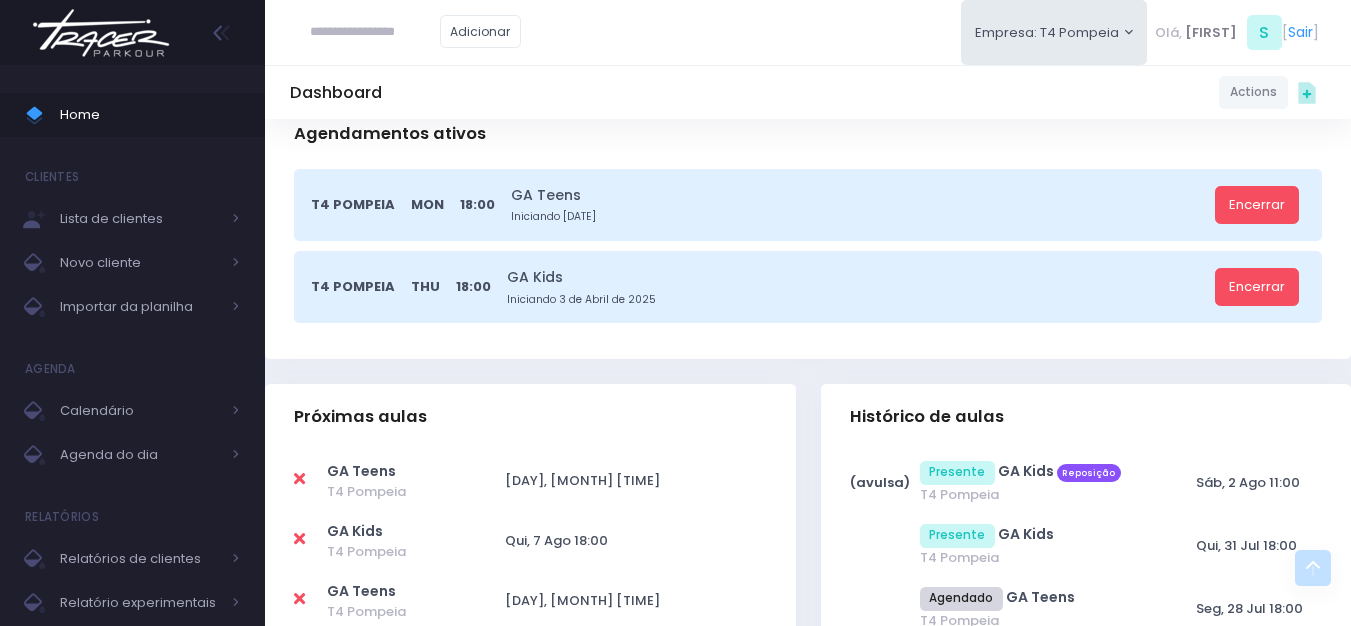 click at bounding box center (101, 33) 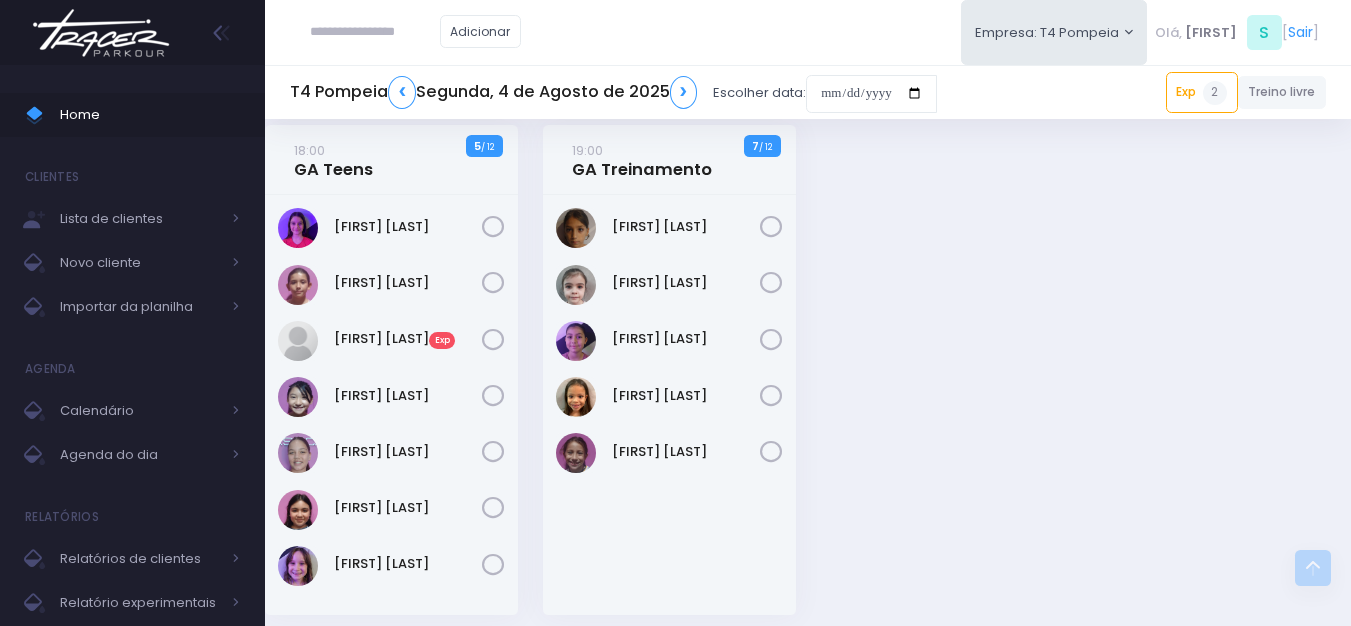 scroll, scrollTop: 327, scrollLeft: 0, axis: vertical 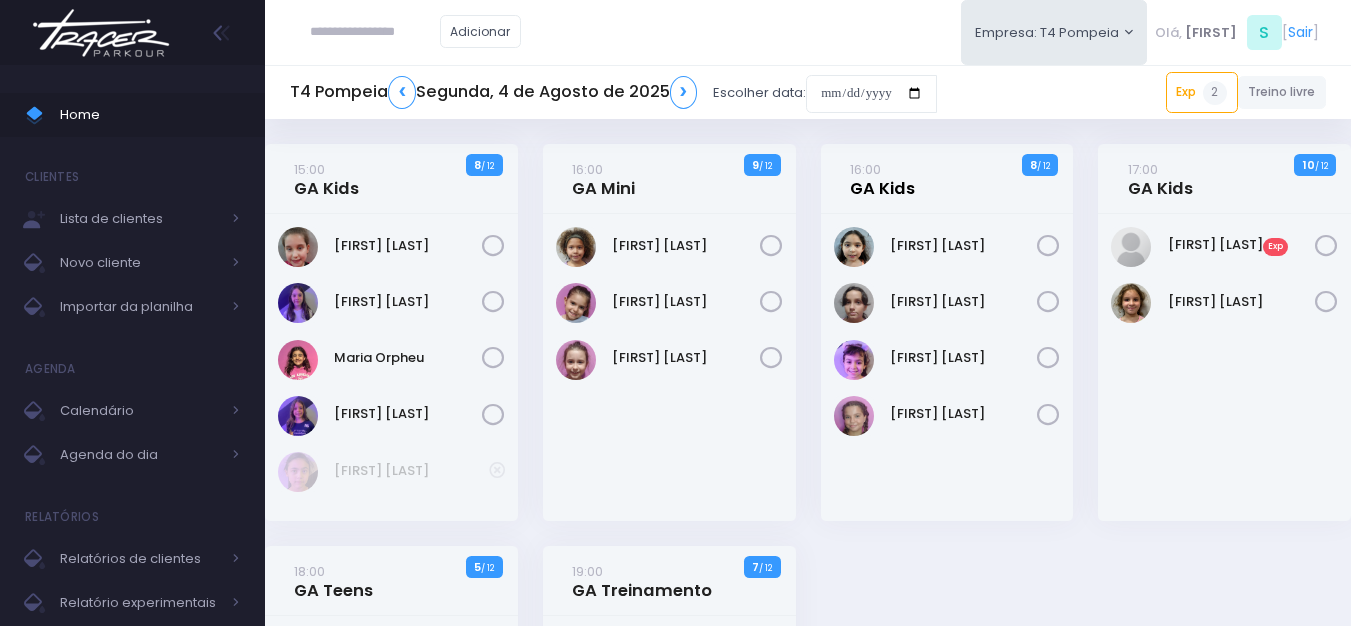click on "16:00 GA Kids" at bounding box center (882, 179) 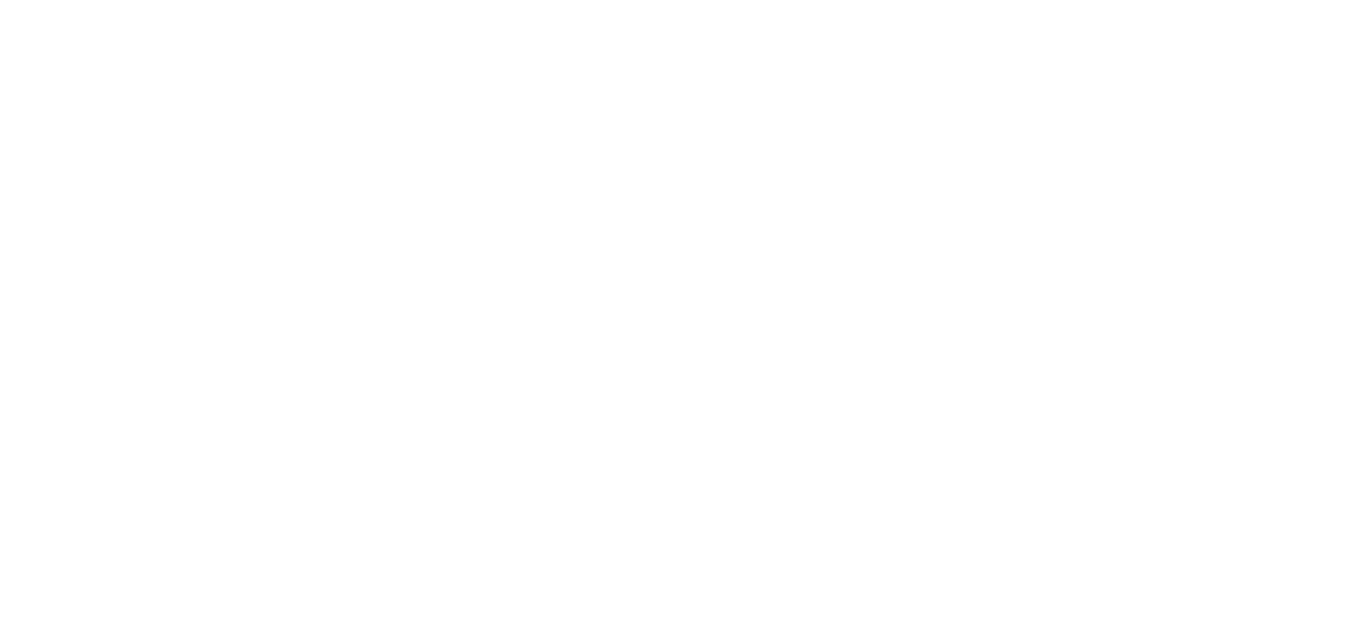 scroll, scrollTop: 0, scrollLeft: 0, axis: both 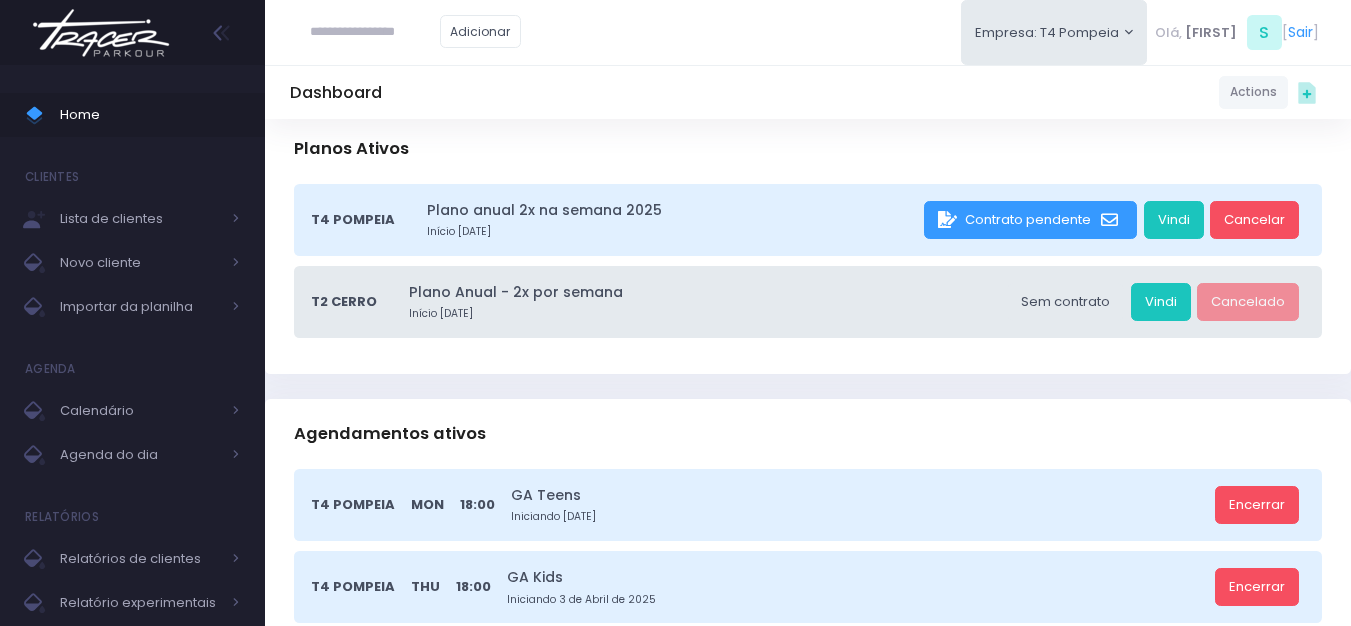 click at bounding box center [101, 33] 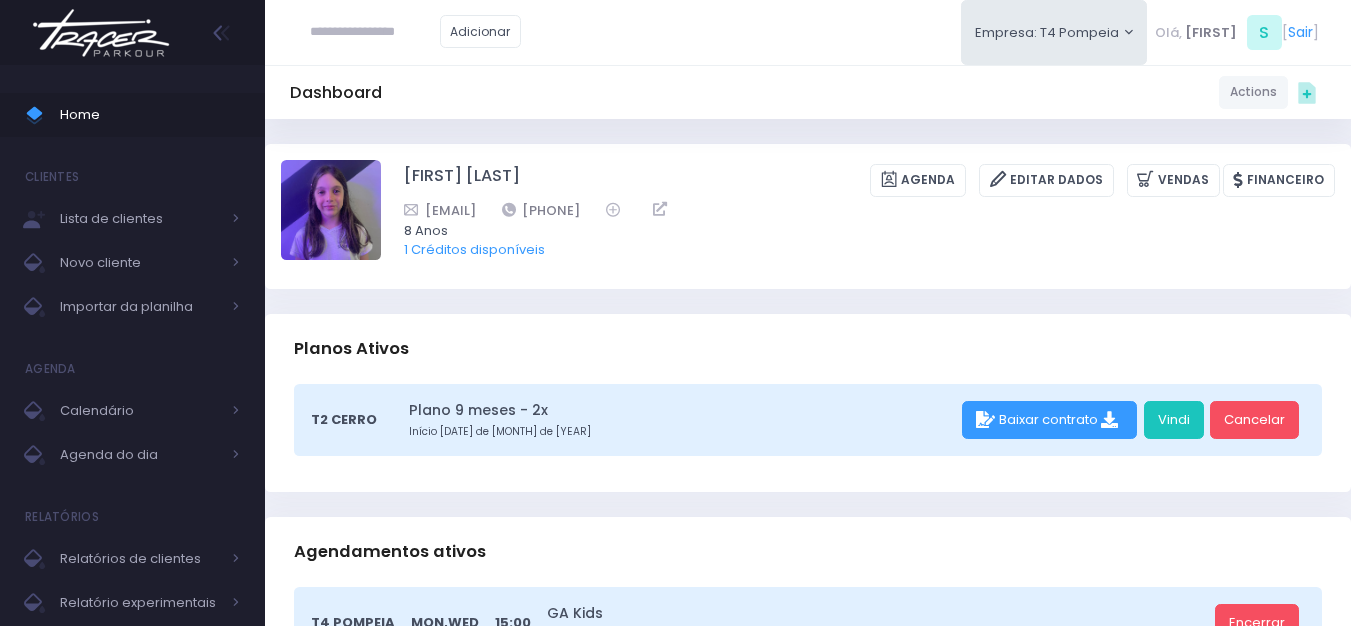 scroll, scrollTop: 0, scrollLeft: 0, axis: both 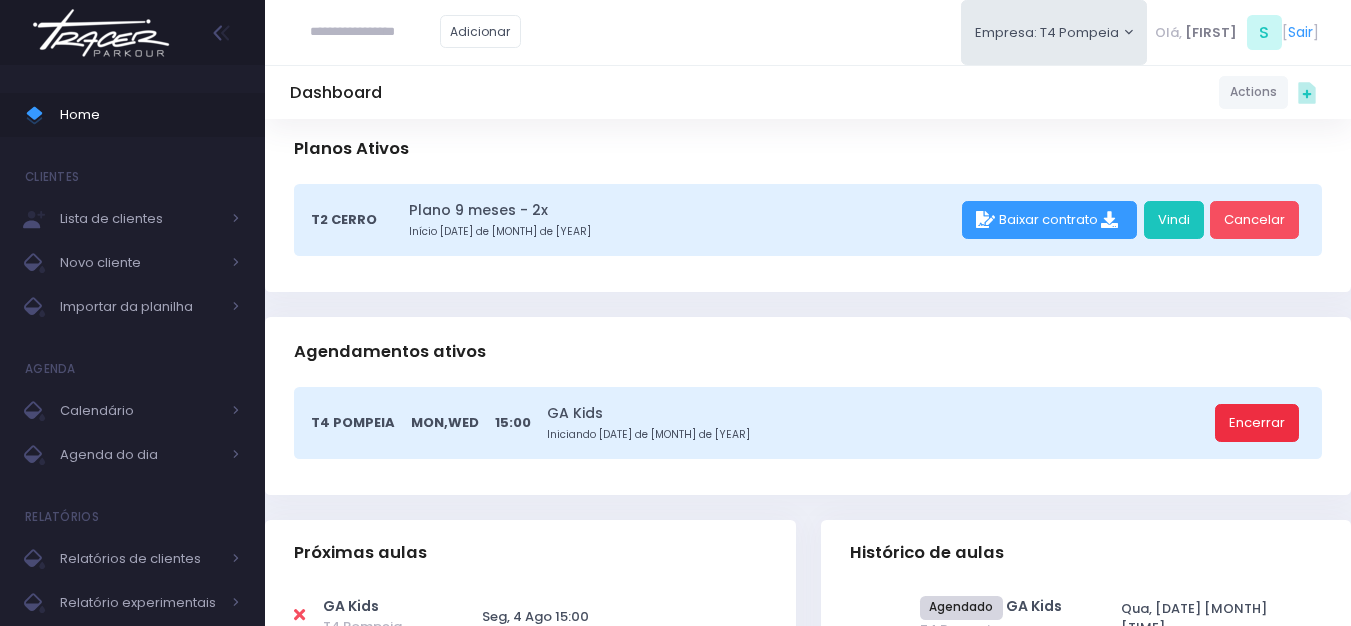 click on "Encerrar" at bounding box center (1257, 423) 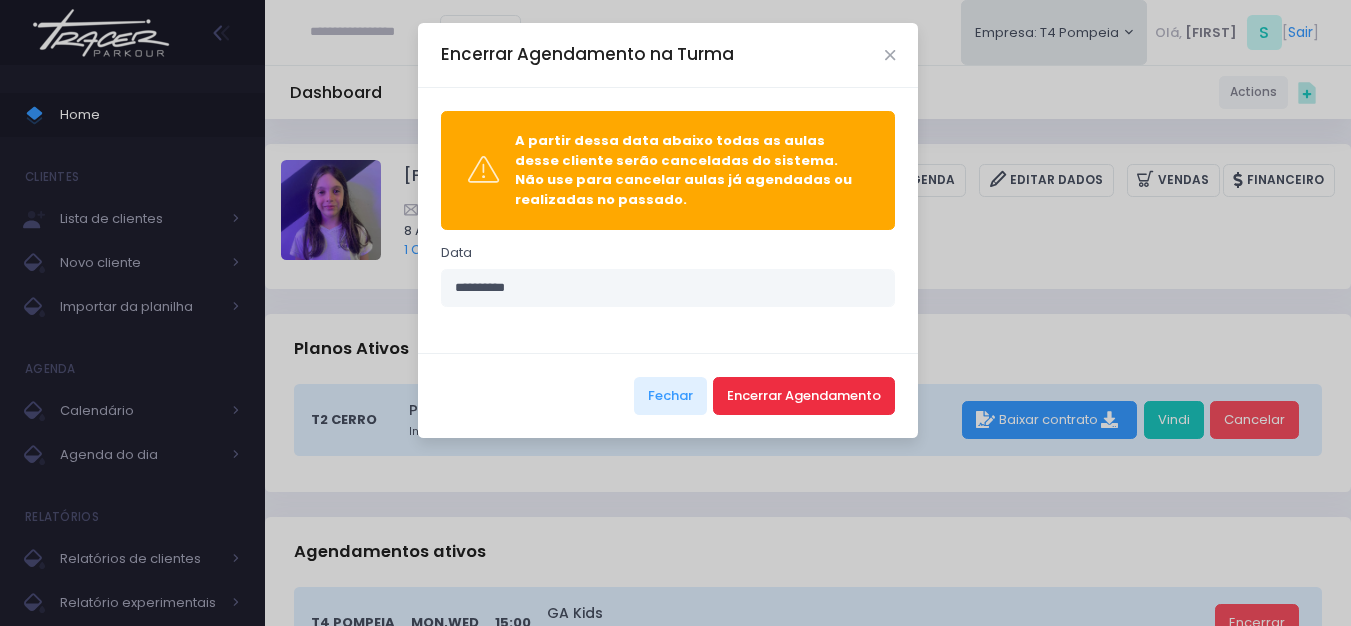 click on "Encerrar Agendamento" at bounding box center (804, 396) 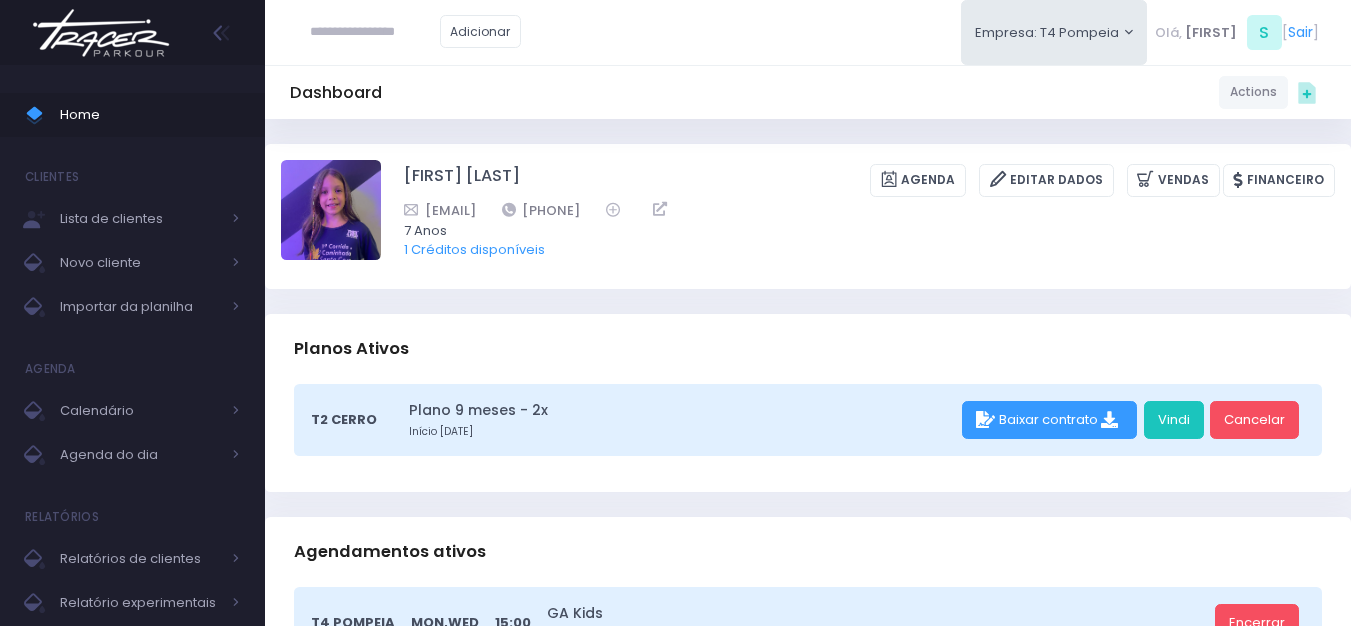 scroll, scrollTop: 0, scrollLeft: 0, axis: both 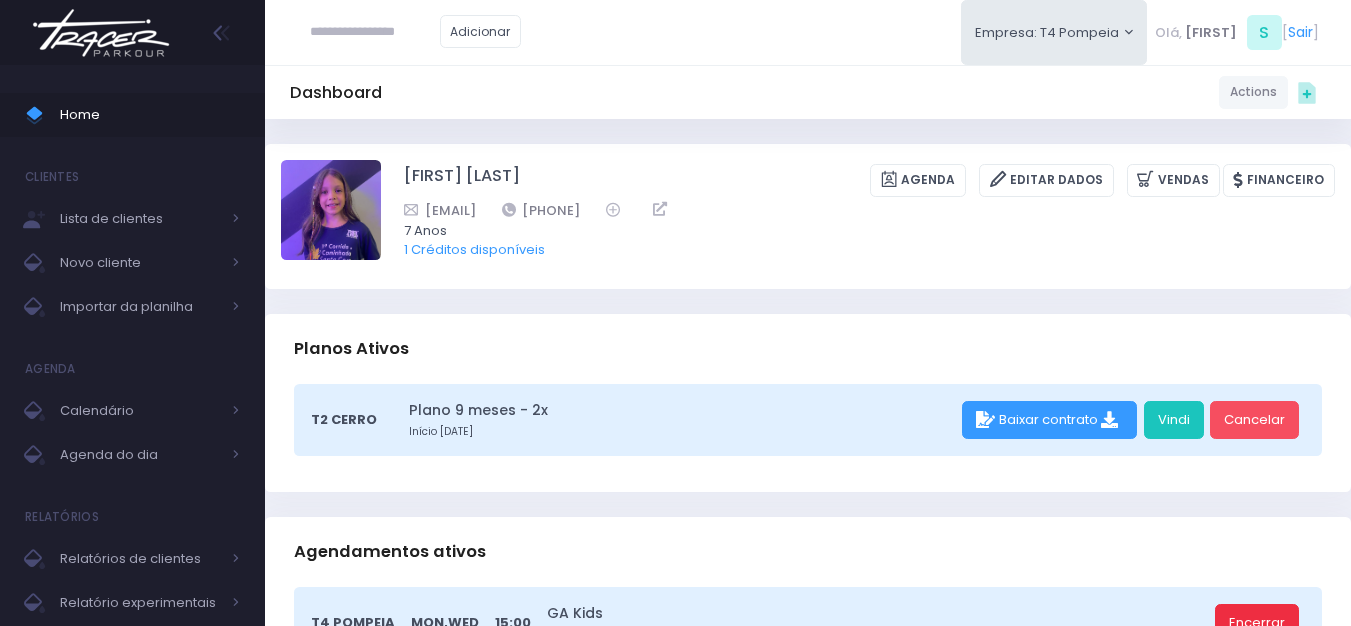 click on "Encerrar" at bounding box center (1257, 623) 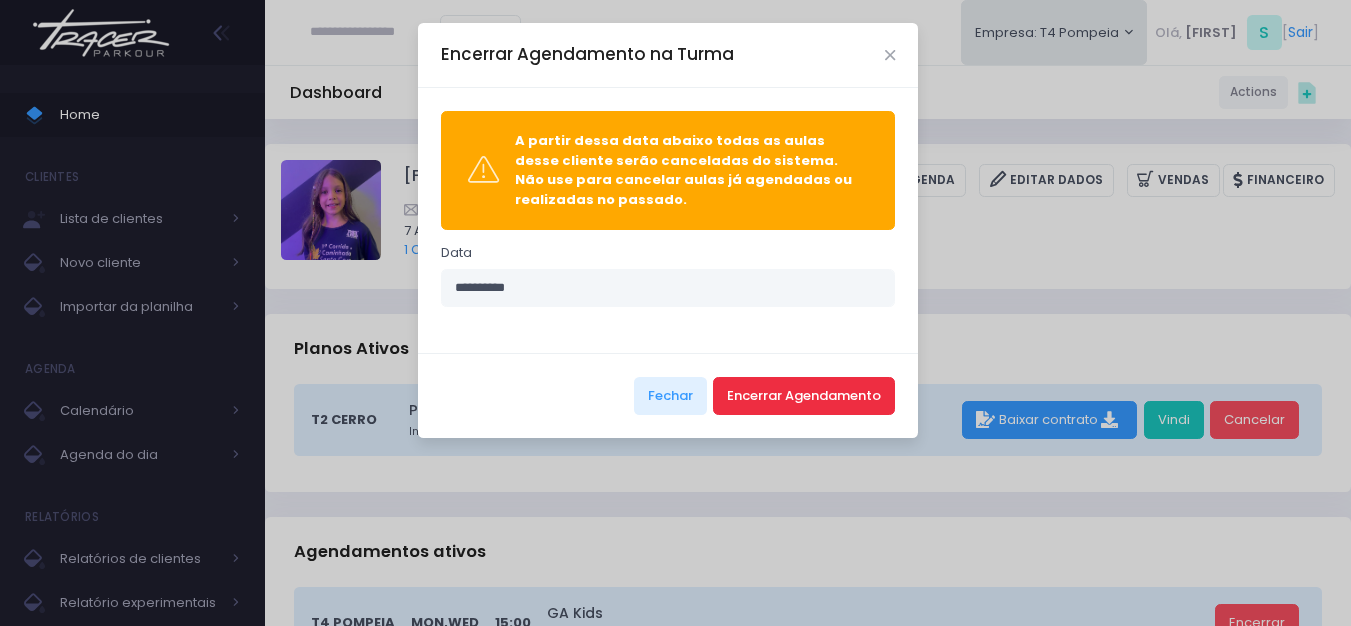 click on "Encerrar Agendamento" at bounding box center [804, 396] 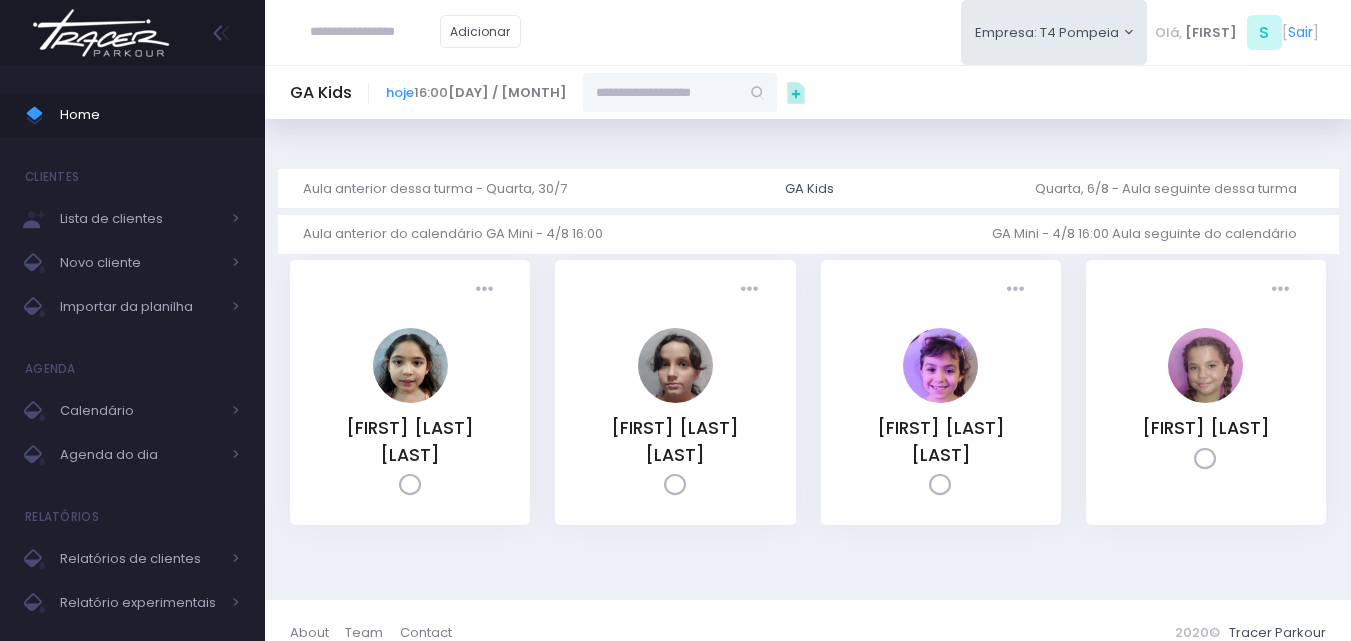 scroll, scrollTop: 0, scrollLeft: 0, axis: both 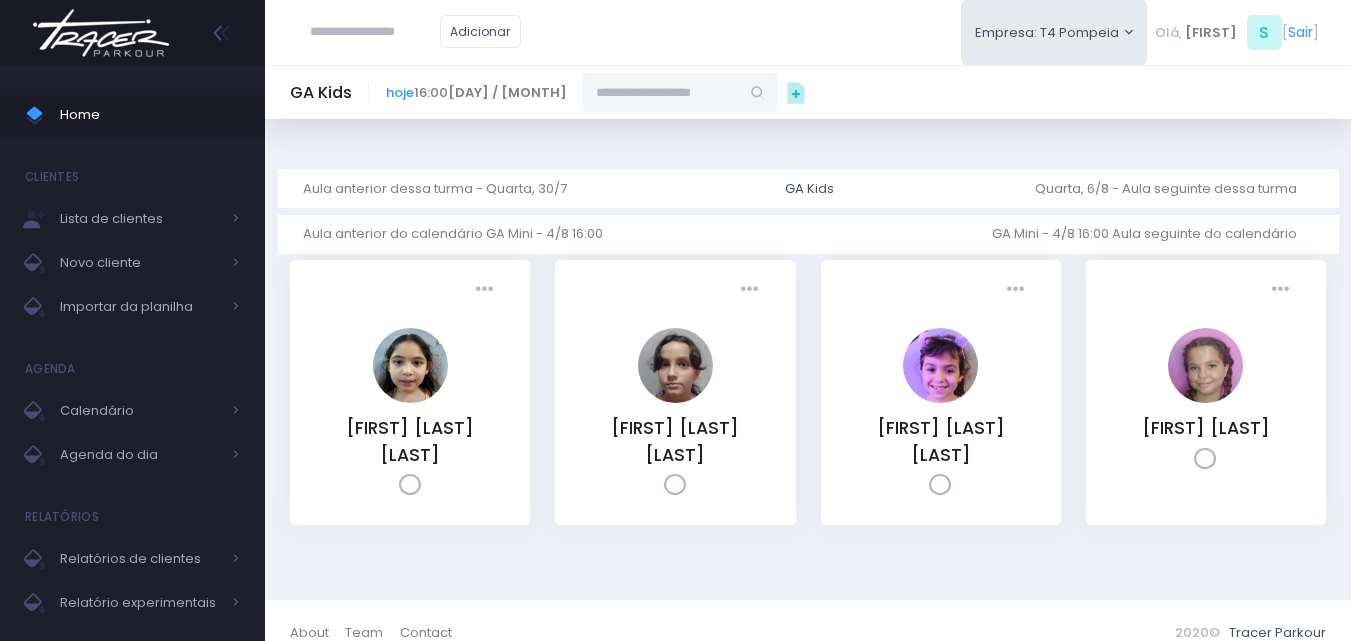 click at bounding box center (661, 92) 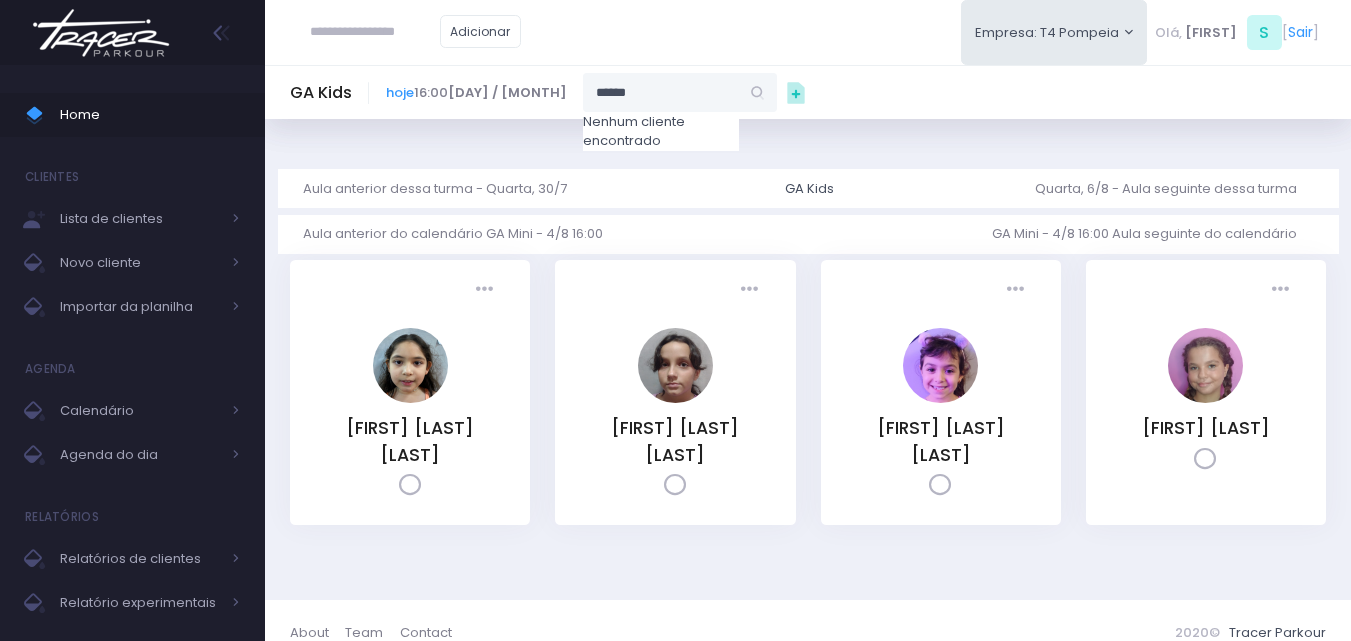 click on "******" at bounding box center [661, 92] 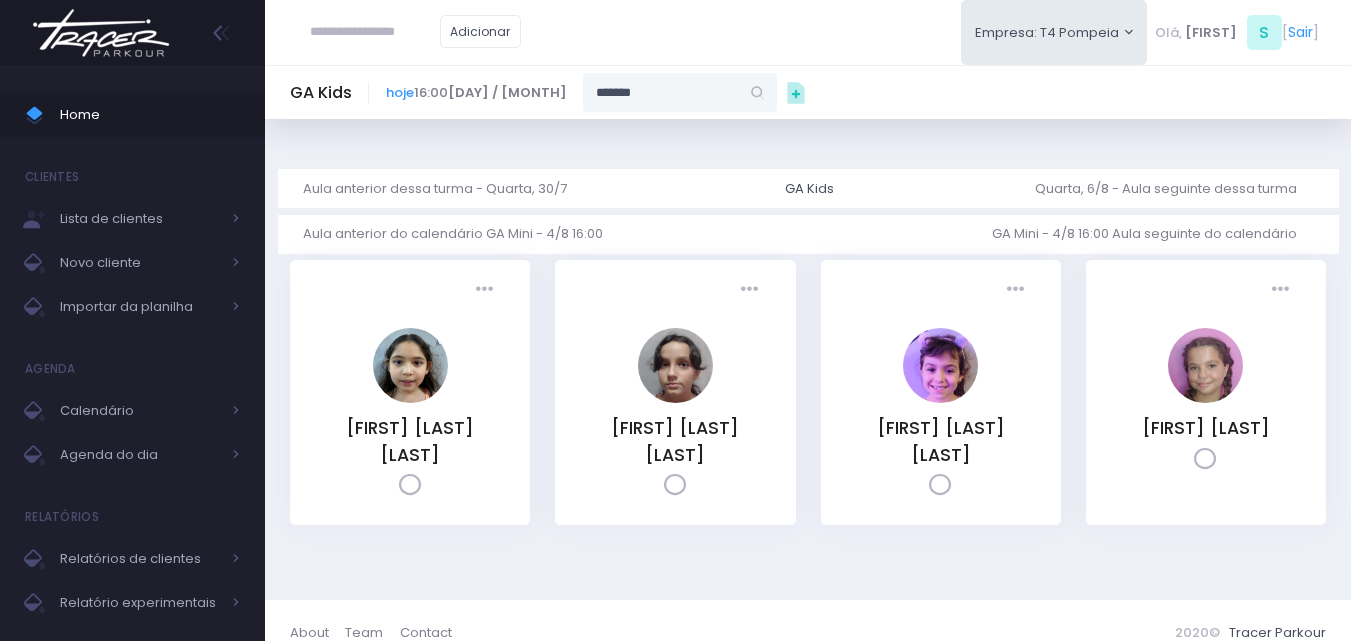 click on "*******" at bounding box center [661, 92] 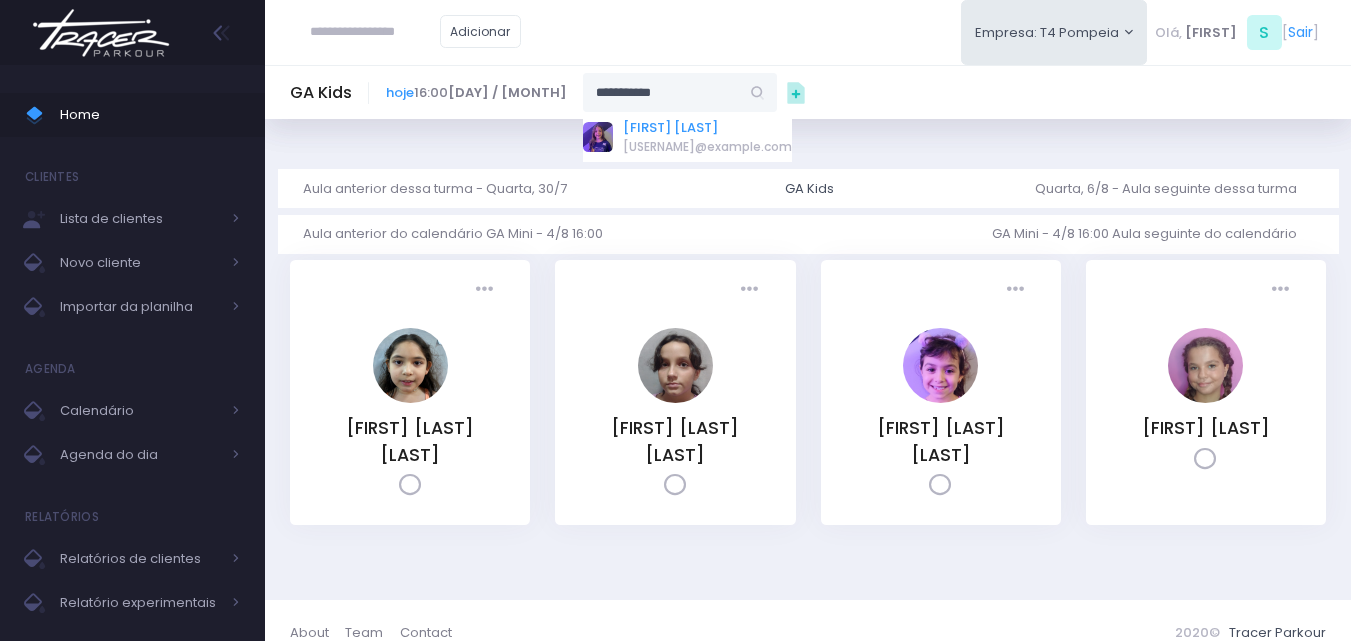 click on "Rosa Widman" at bounding box center (707, 128) 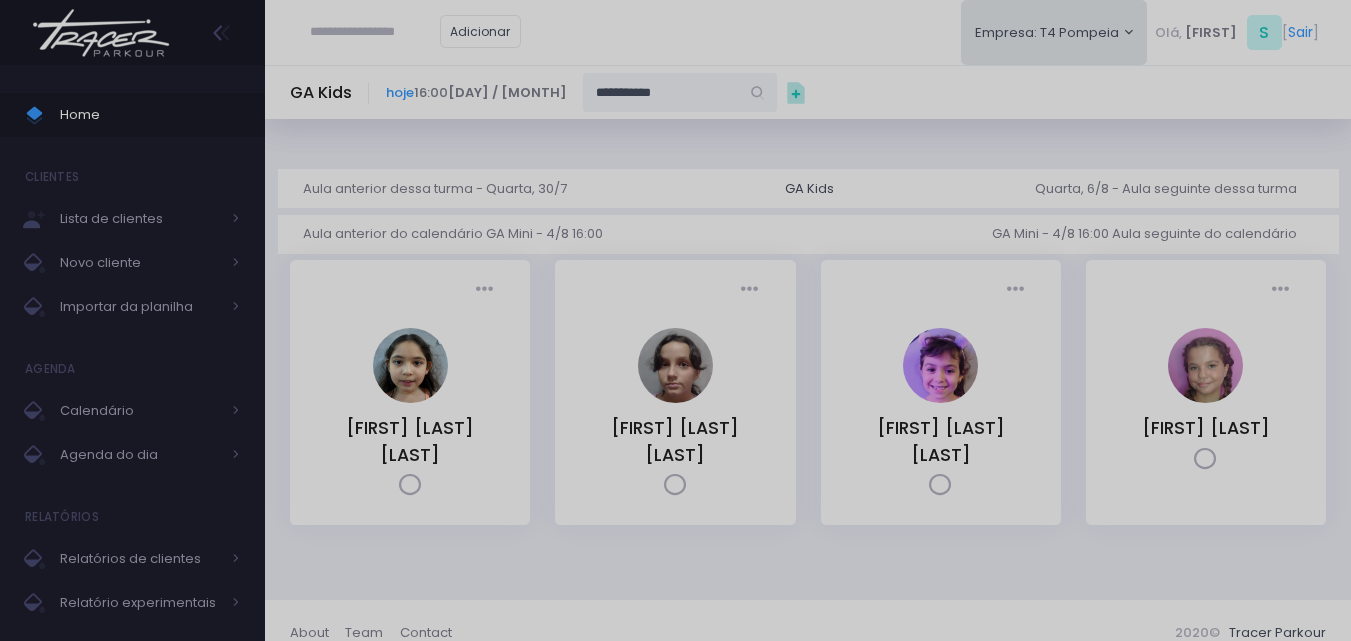 type 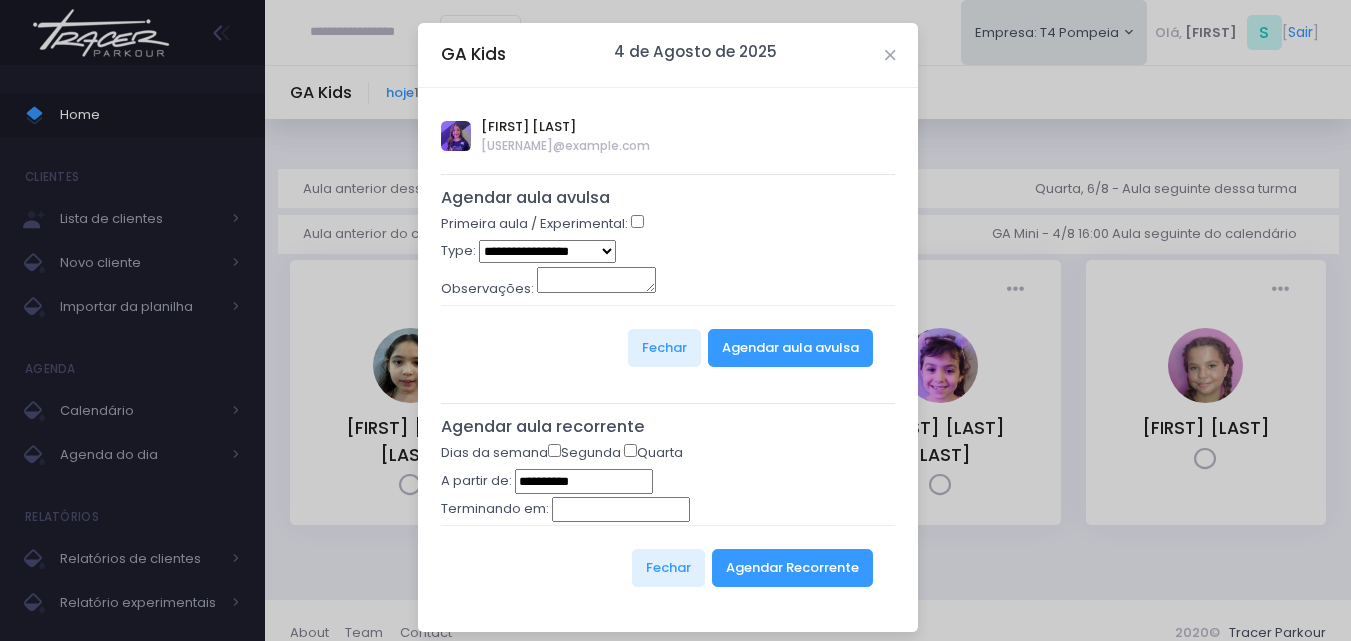 type on "**********" 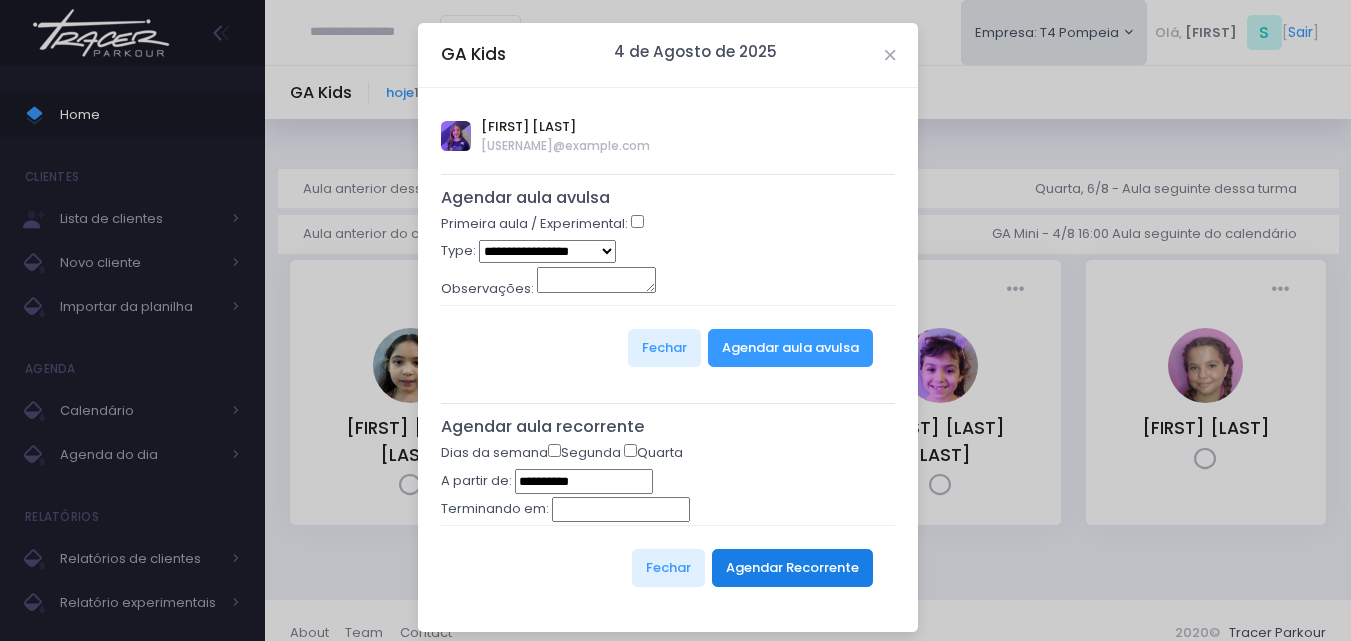 click on "Agendar Recorrente" at bounding box center (792, 568) 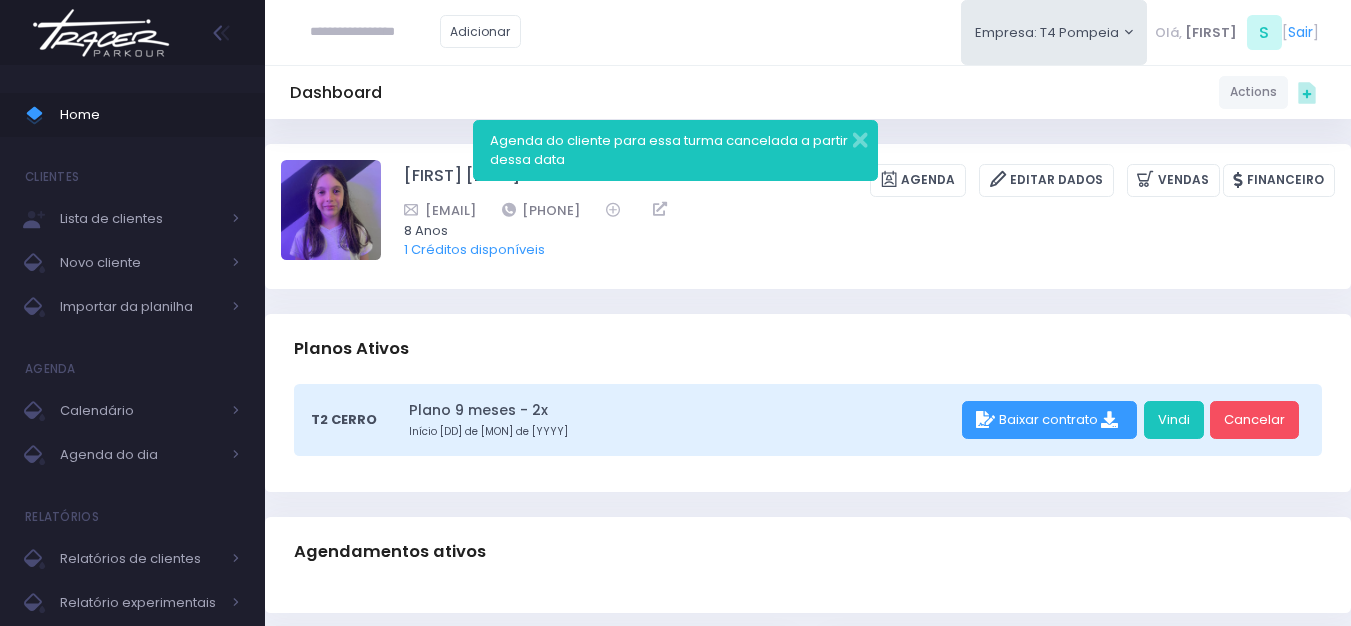 scroll, scrollTop: 0, scrollLeft: 0, axis: both 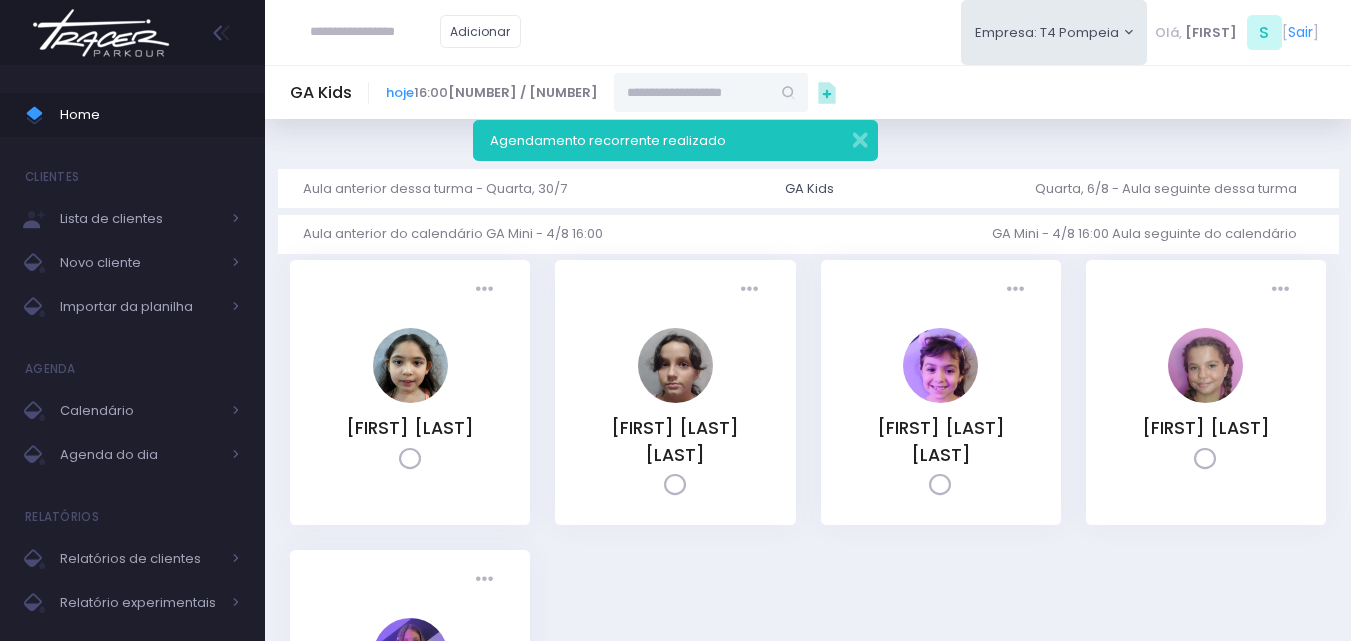 click at bounding box center (692, 92) 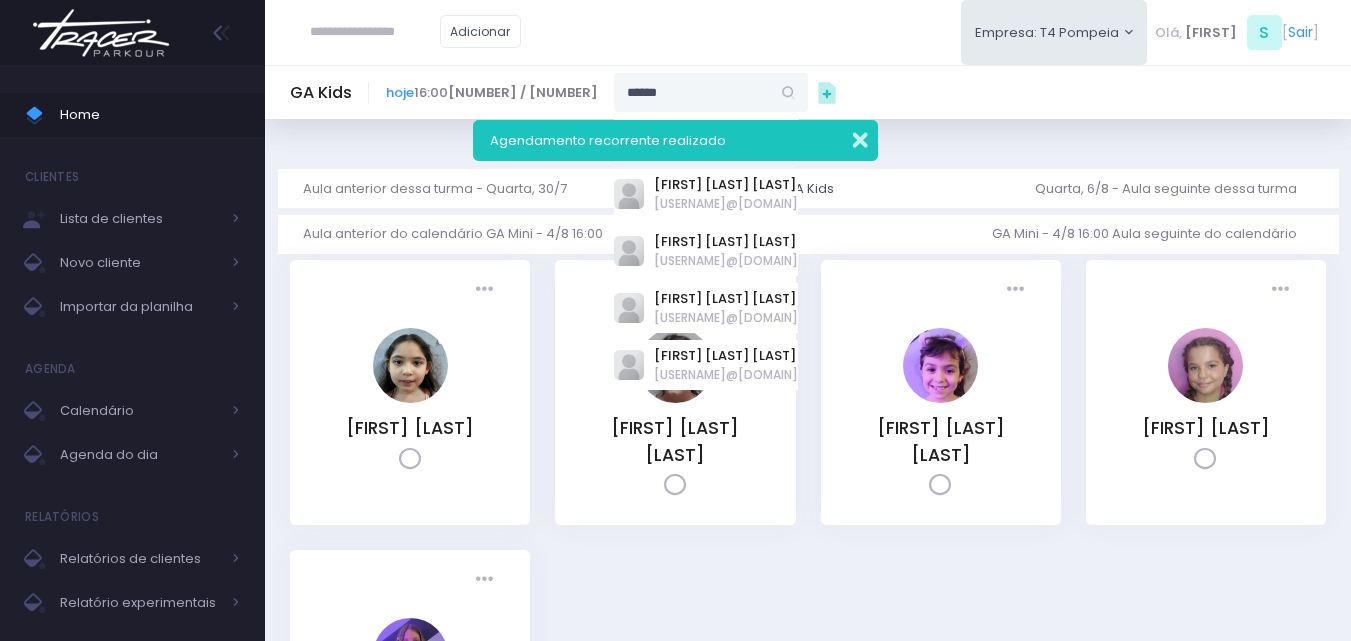click at bounding box center (847, 137) 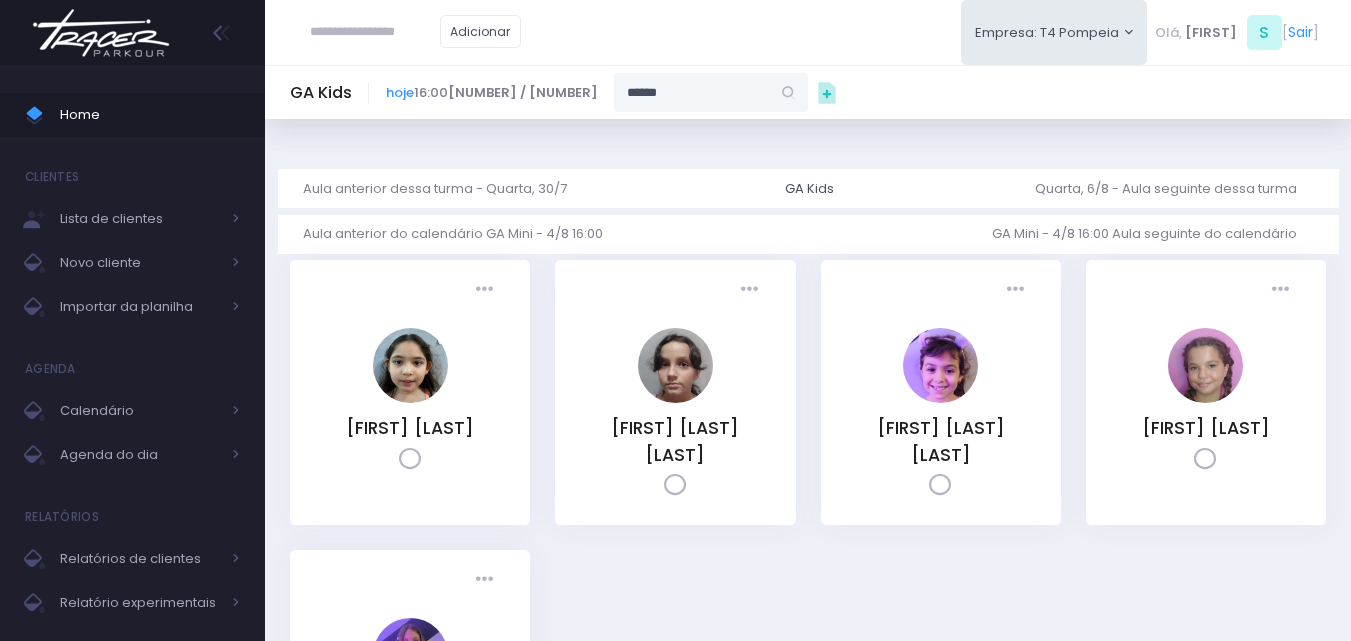 click on "GA Kids
hoje  16:00  5 / 12
****** lia wi
William Saito
williamhsaito@gmail.com
Jesse Willians Gomes
jesse_willians@hotmail.com
William Yoshio Iwamoto
willian_iwamoto@yahoo.com.br
Falta" at bounding box center (808, 491) 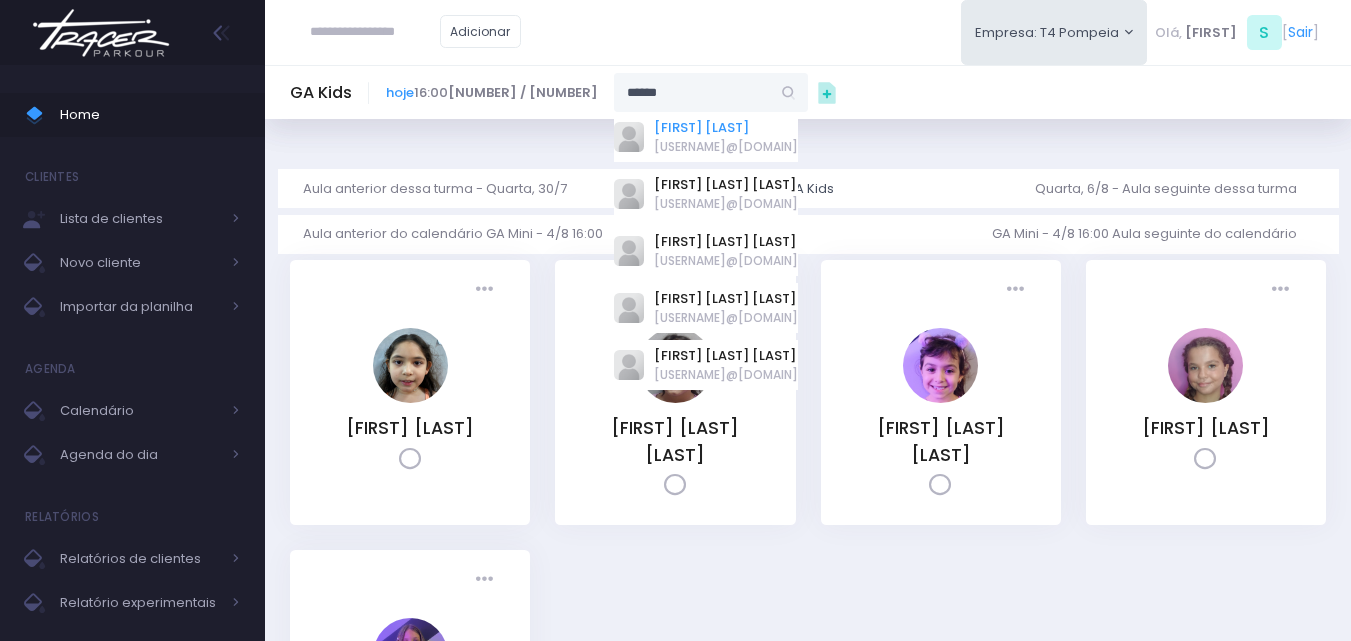type on "*******" 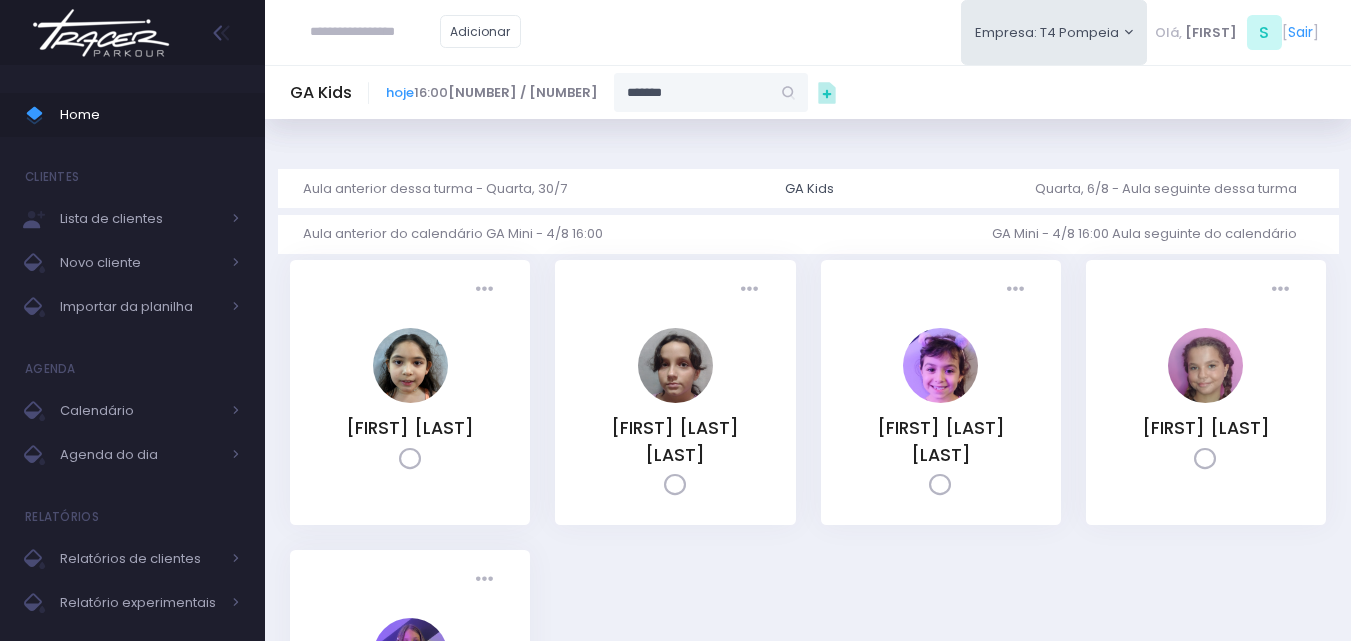 type on "**********" 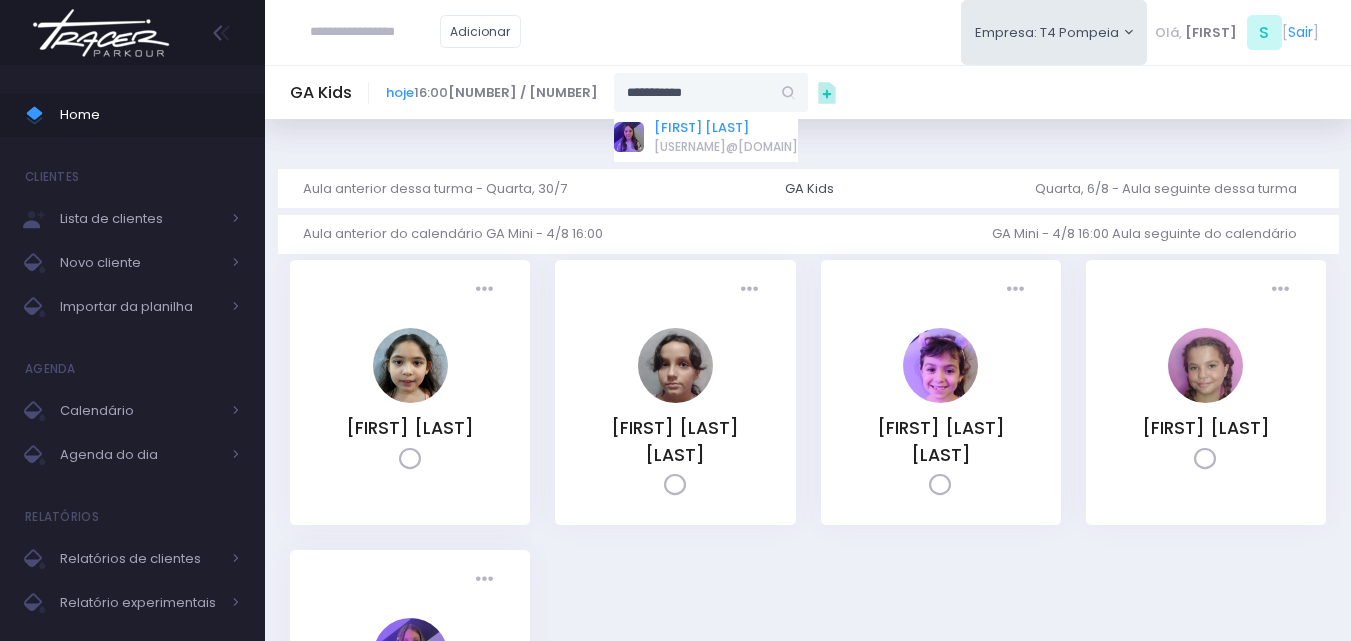click on "[FIRST] [LAST]" at bounding box center [726, 128] 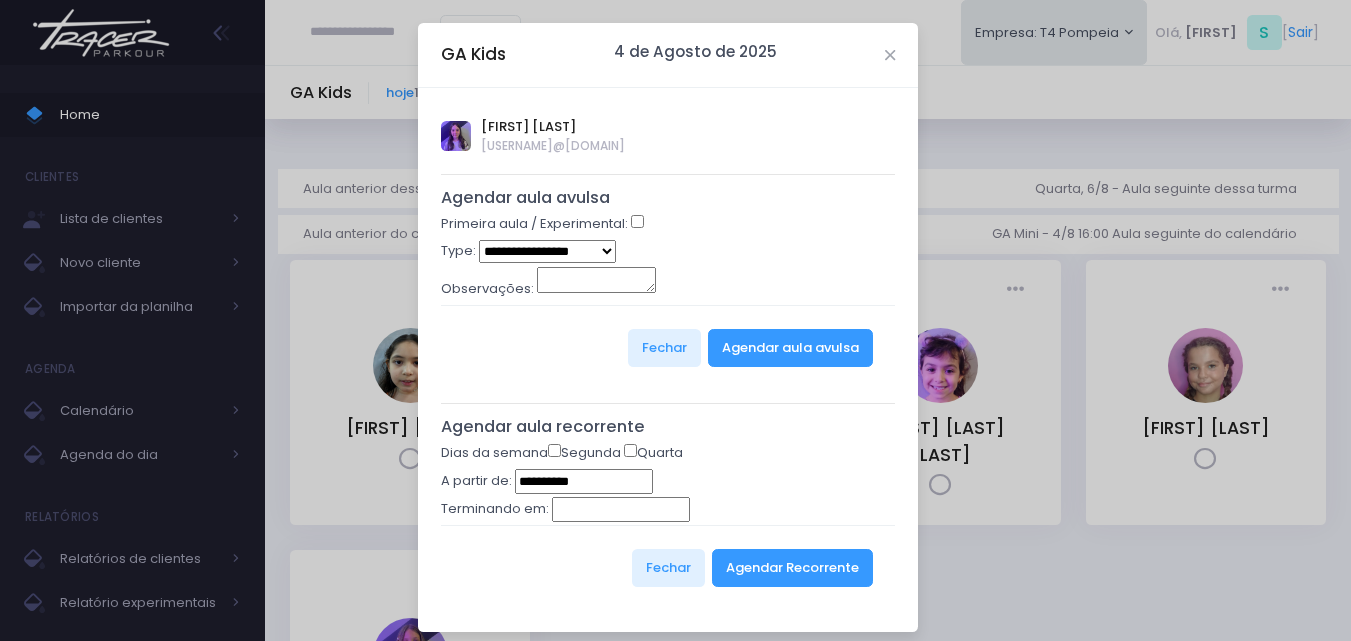 type on "**********" 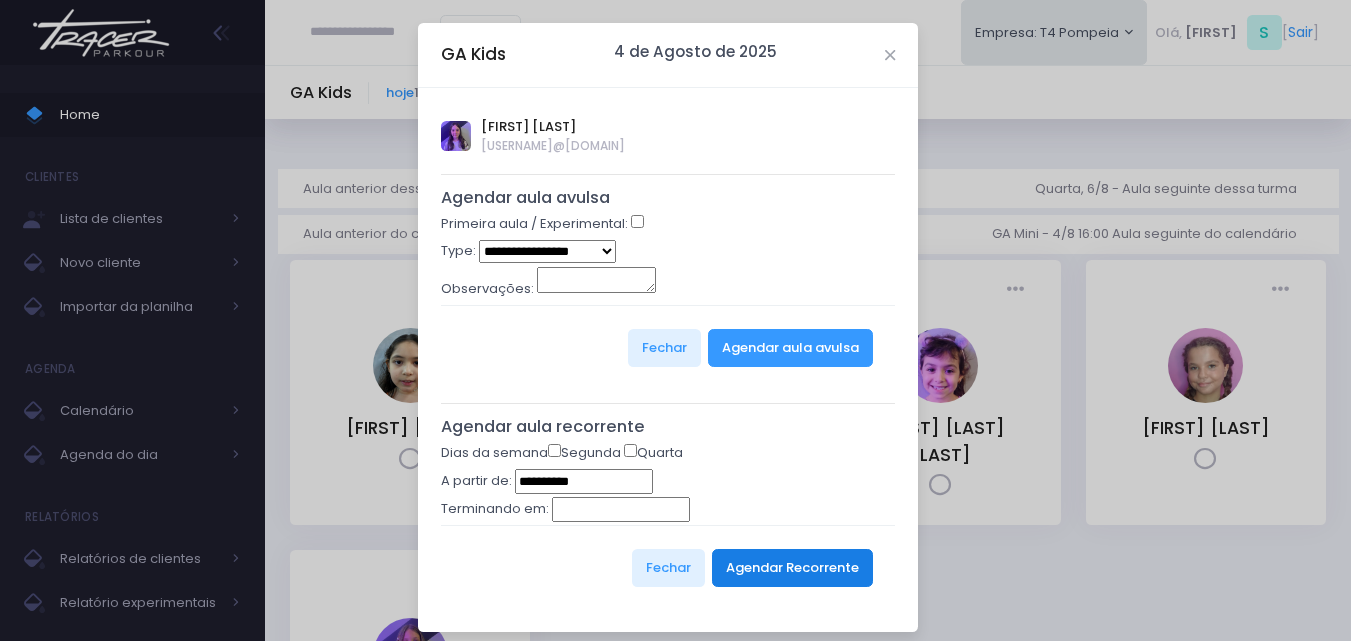 click on "Agendar Recorrente" at bounding box center (792, 568) 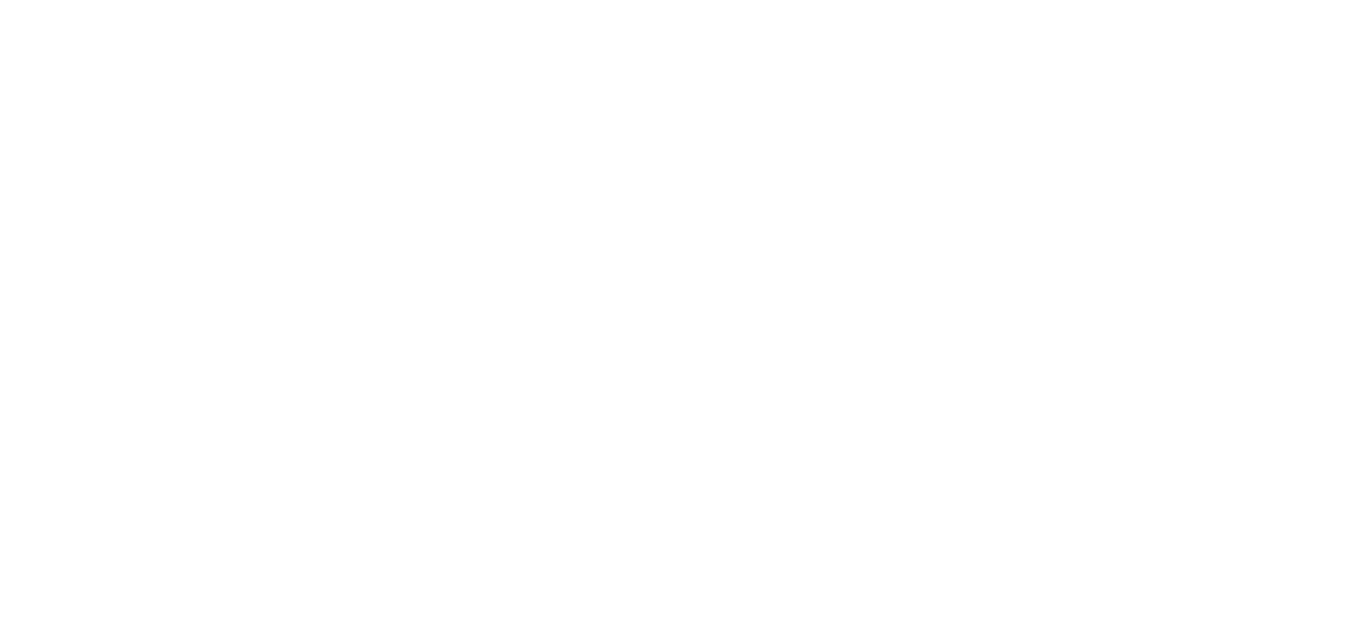 scroll, scrollTop: 0, scrollLeft: 0, axis: both 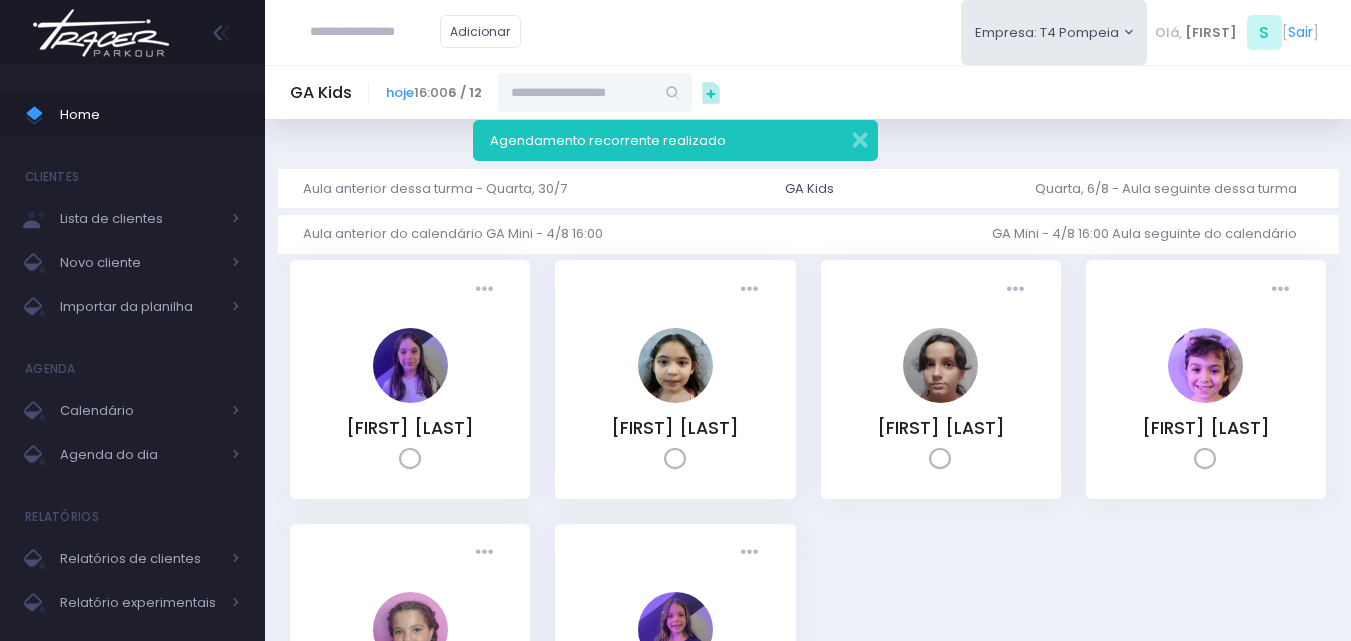 click at bounding box center [101, 33] 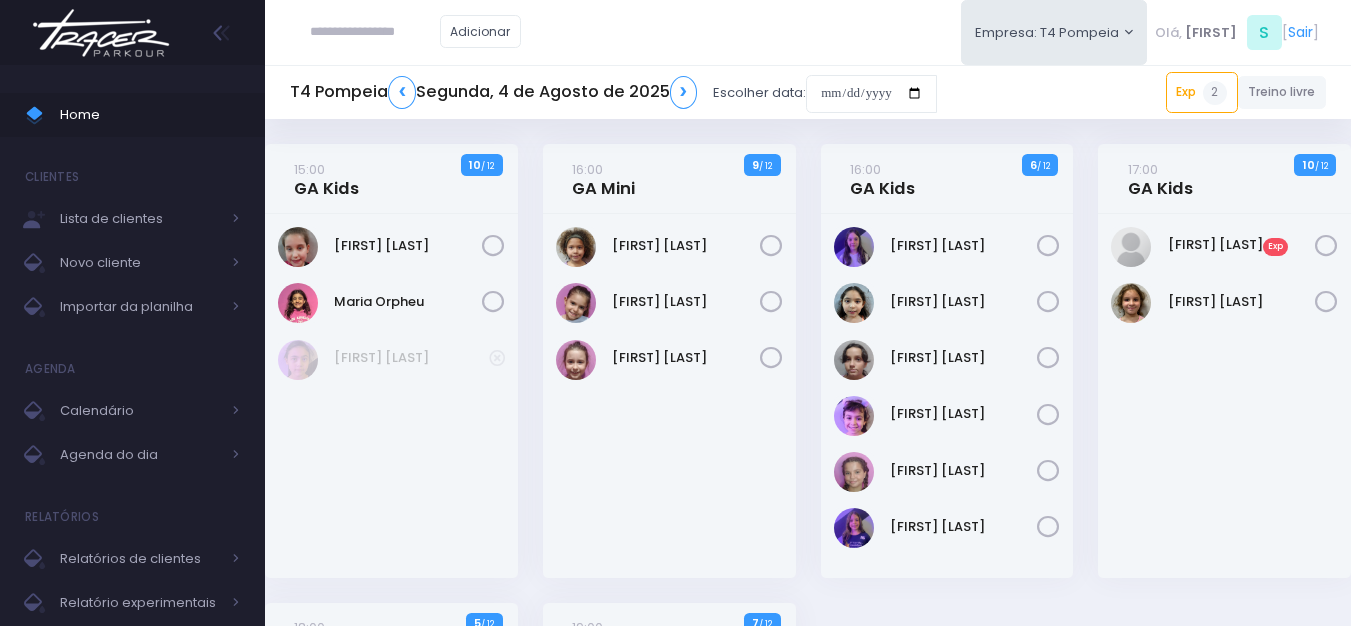 scroll, scrollTop: 0, scrollLeft: 0, axis: both 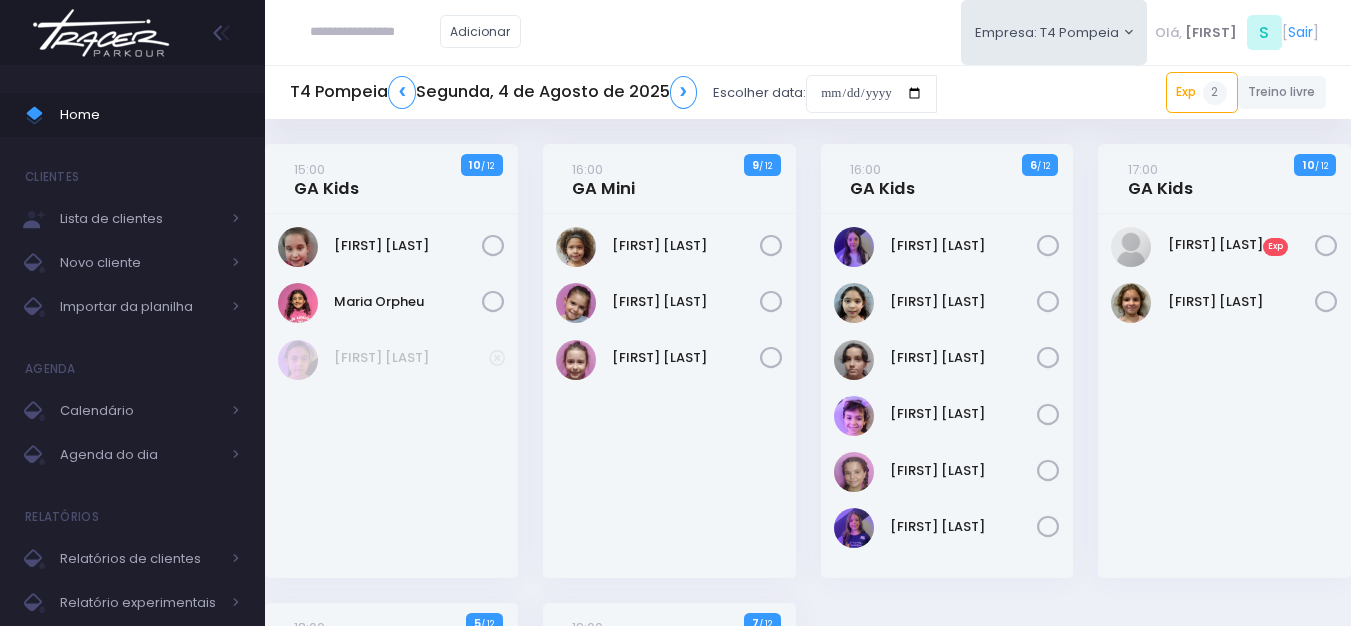 click on "Adicionar" at bounding box center [415, 32] 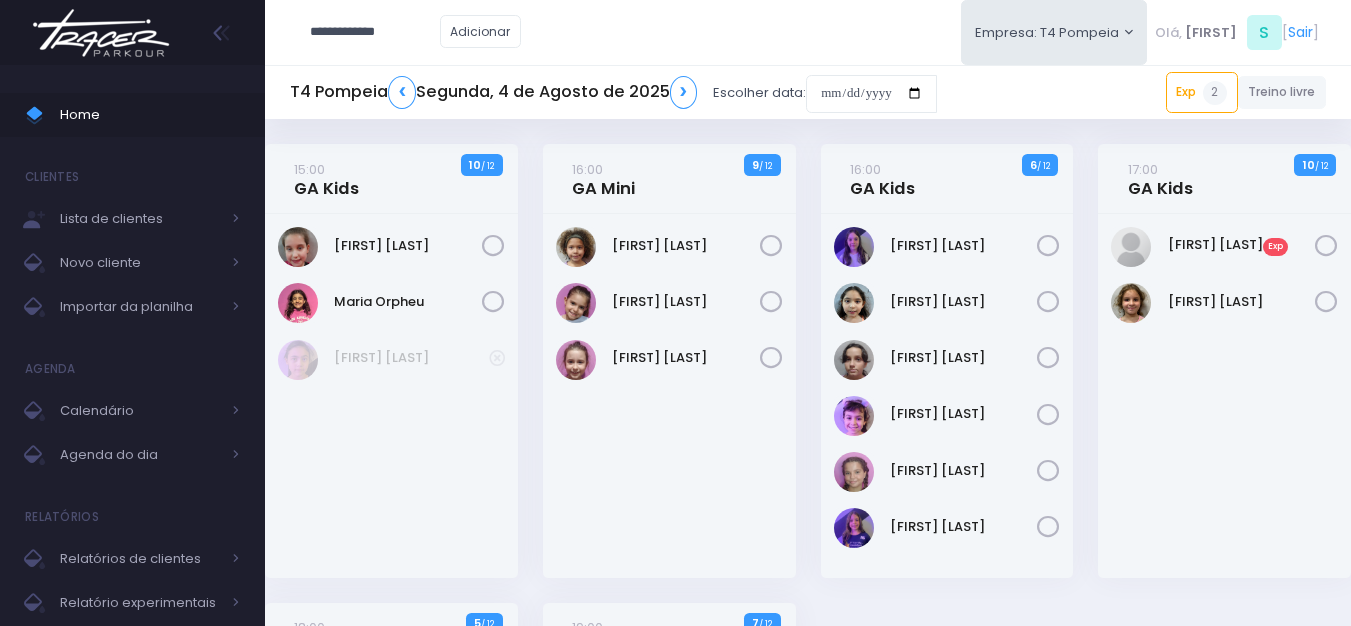 click on "**********" at bounding box center [375, 32] 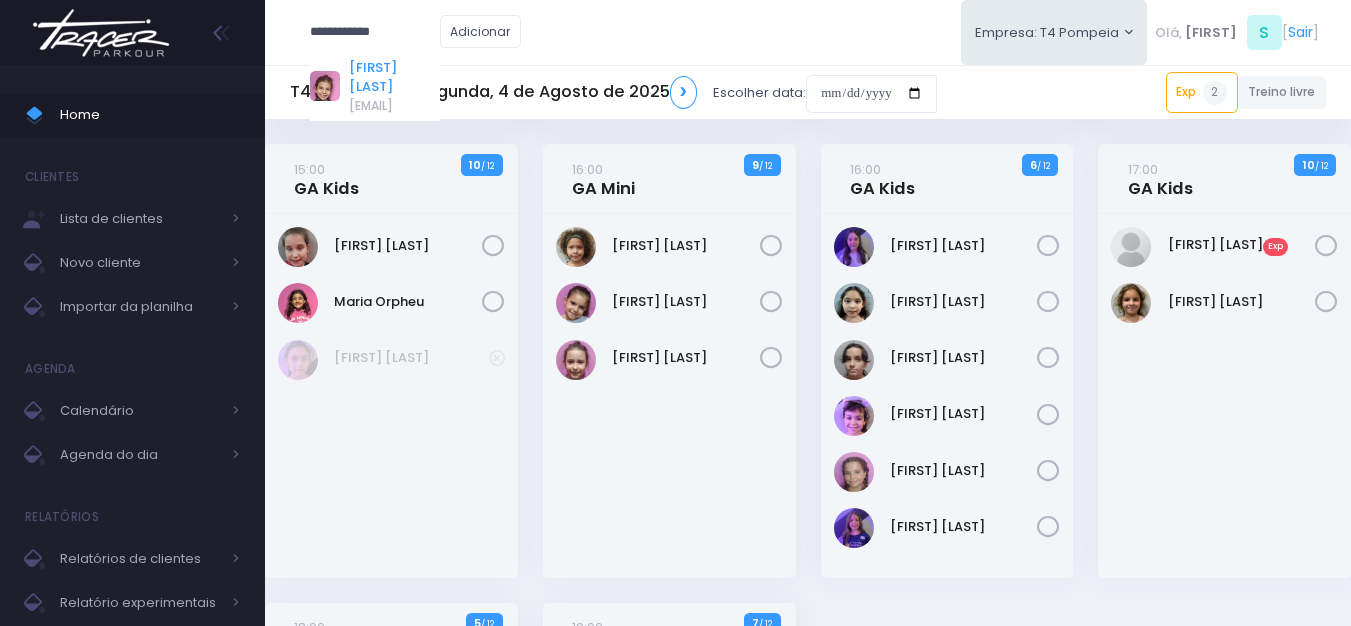 click on "Olivia Tozi" at bounding box center (394, 77) 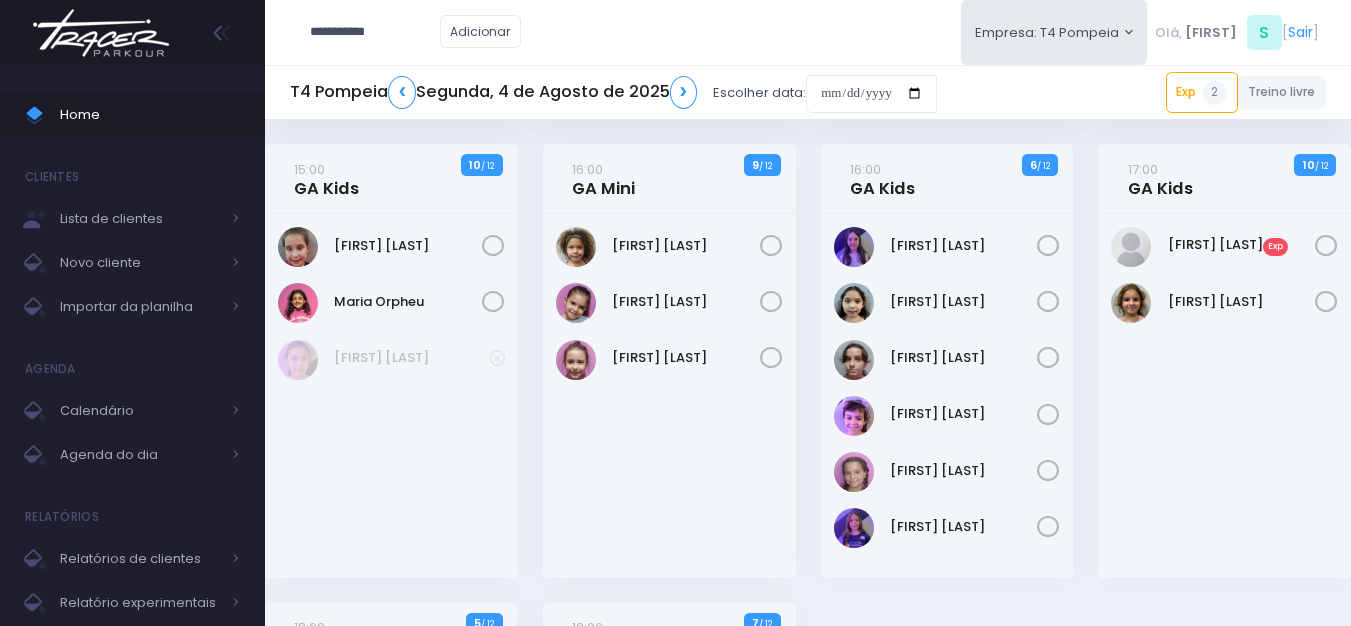 type on "**********" 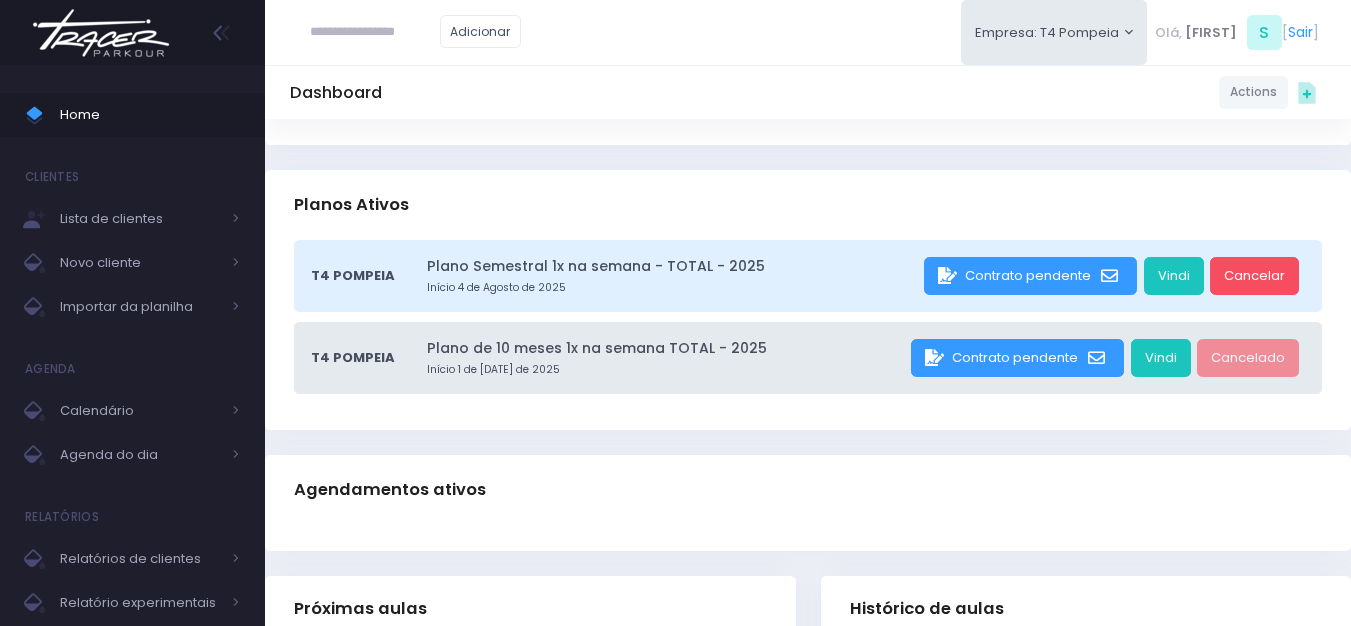scroll, scrollTop: 100, scrollLeft: 0, axis: vertical 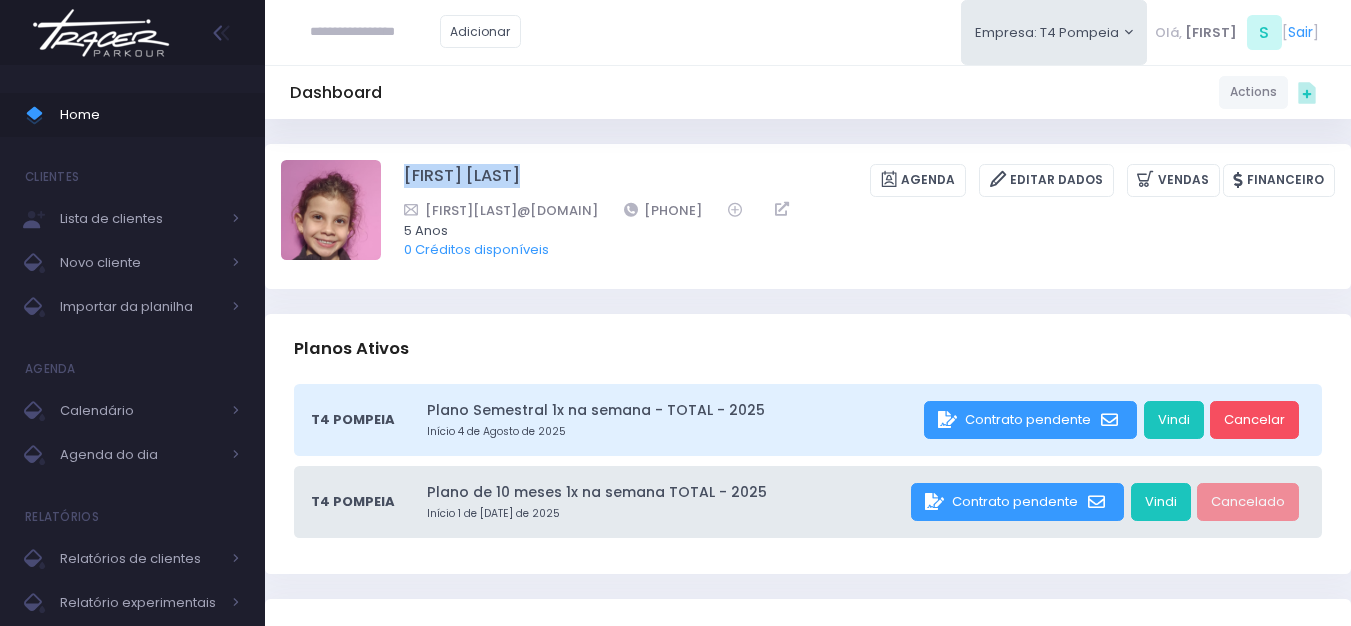 drag, startPoint x: 501, startPoint y: 171, endPoint x: 402, endPoint y: 179, distance: 99.32271 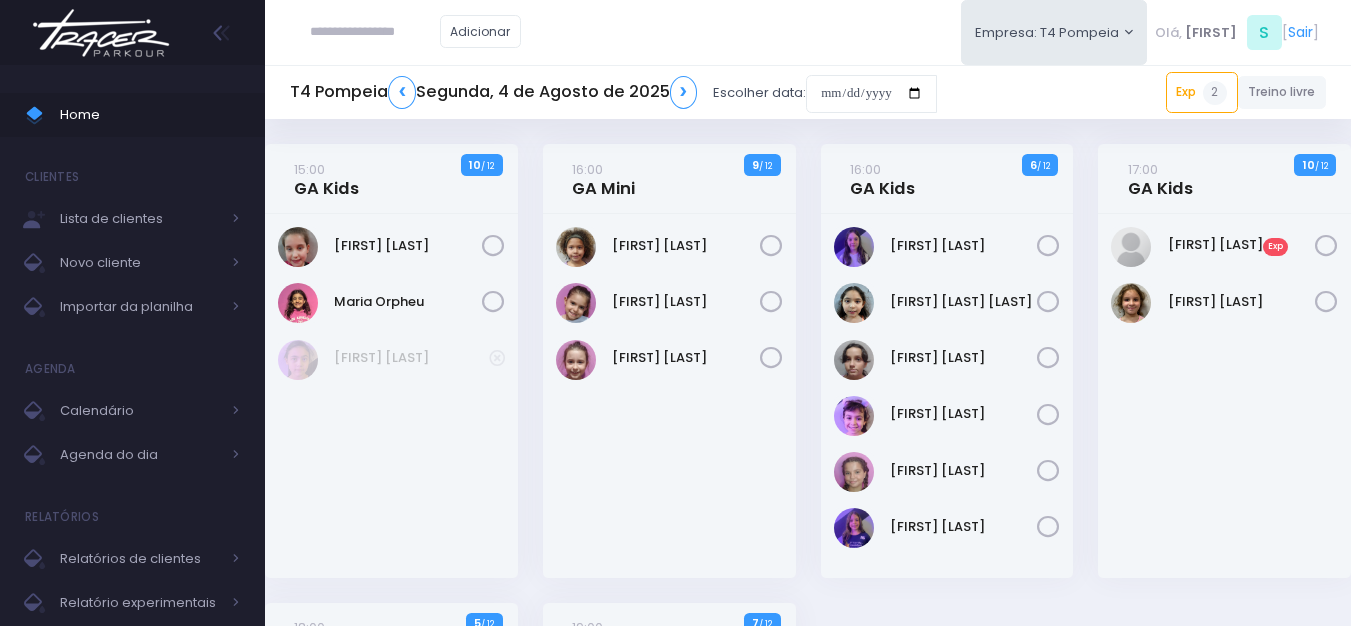 scroll, scrollTop: 0, scrollLeft: 0, axis: both 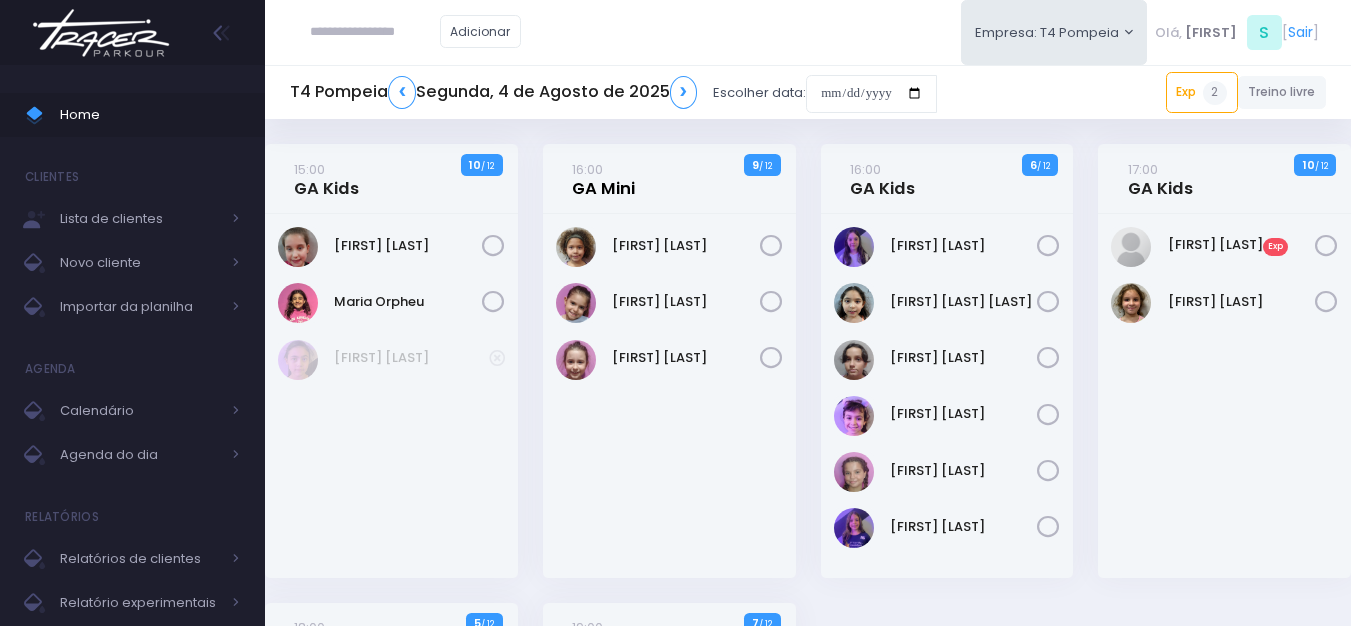 click on "16:00 GA Mini" at bounding box center [603, 179] 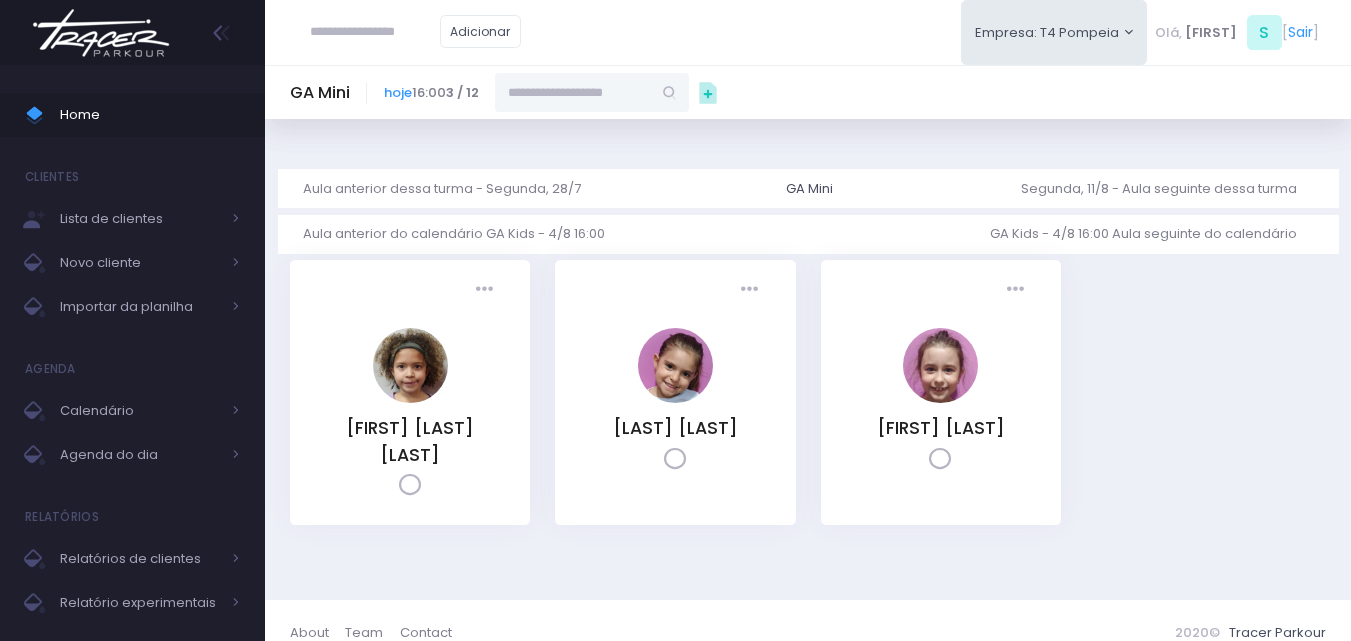 scroll, scrollTop: 0, scrollLeft: 0, axis: both 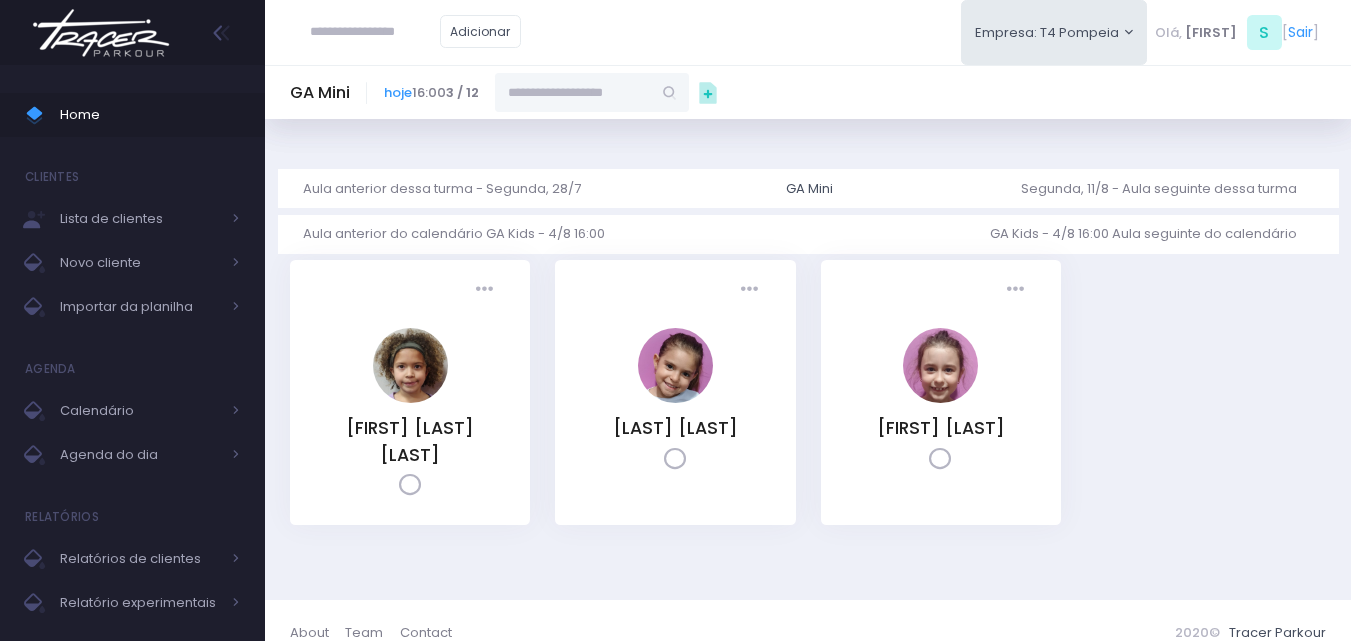 click at bounding box center (573, 92) 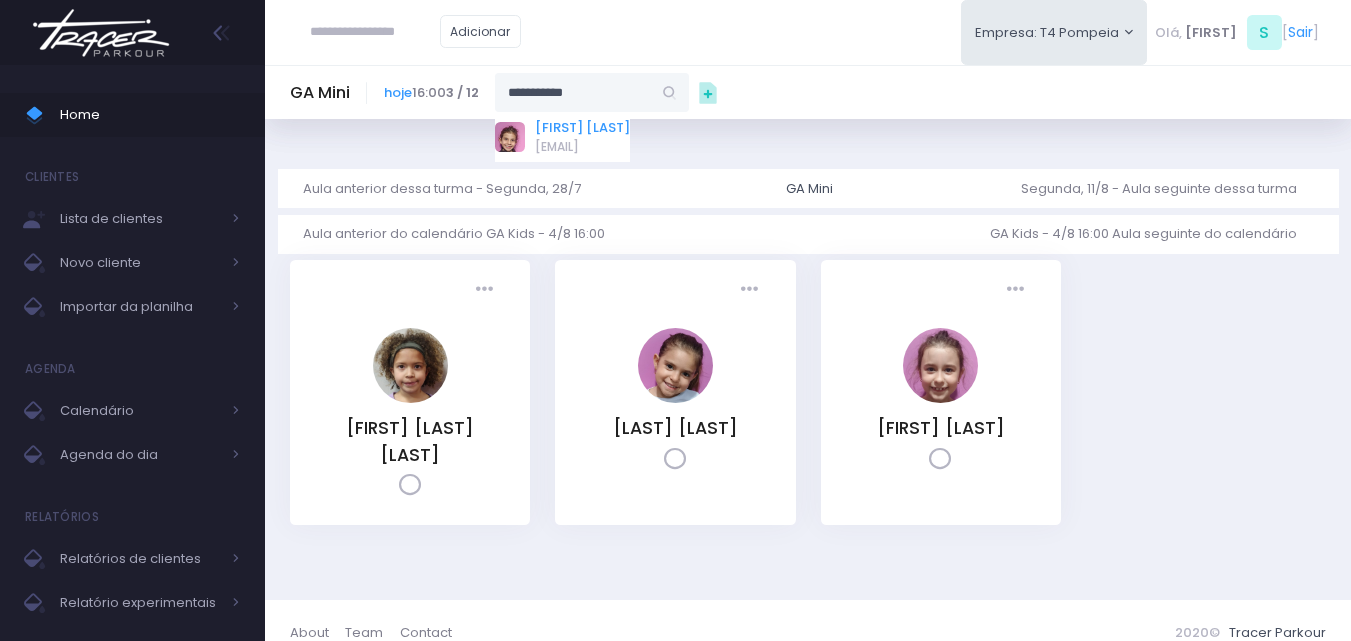 click on "[FIRST] [LAST]" at bounding box center (582, 128) 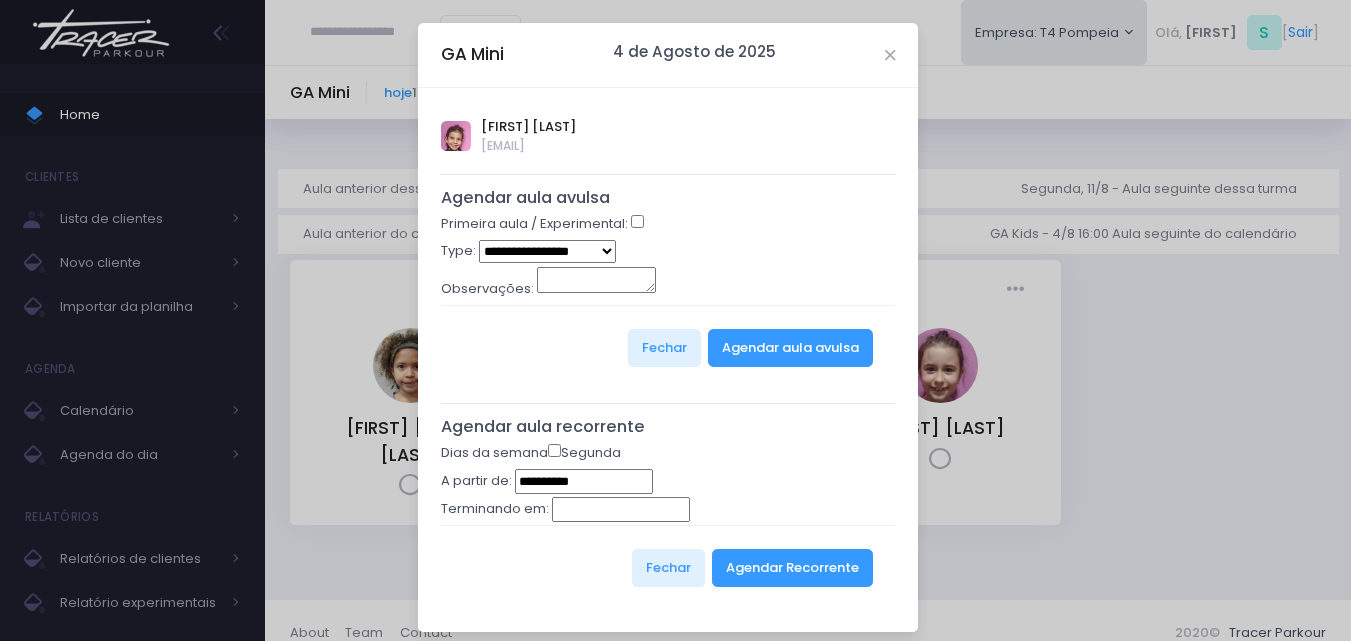 type on "**********" 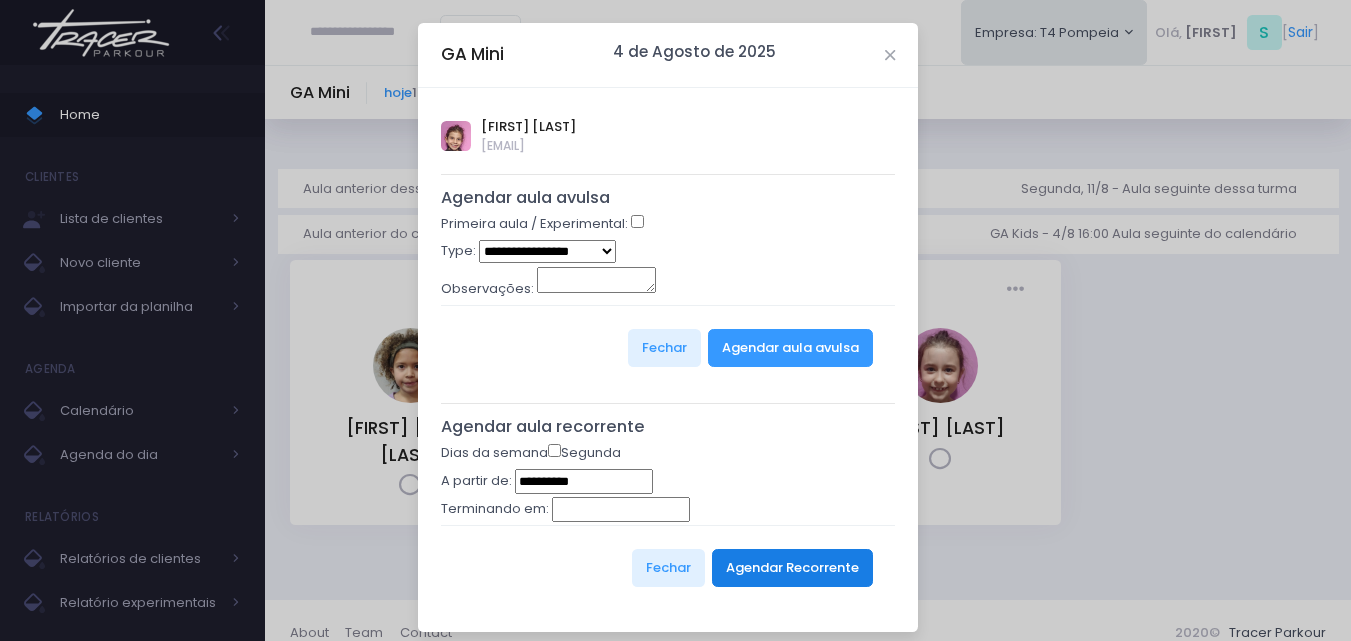 click on "Agendar Recorrente" at bounding box center [792, 568] 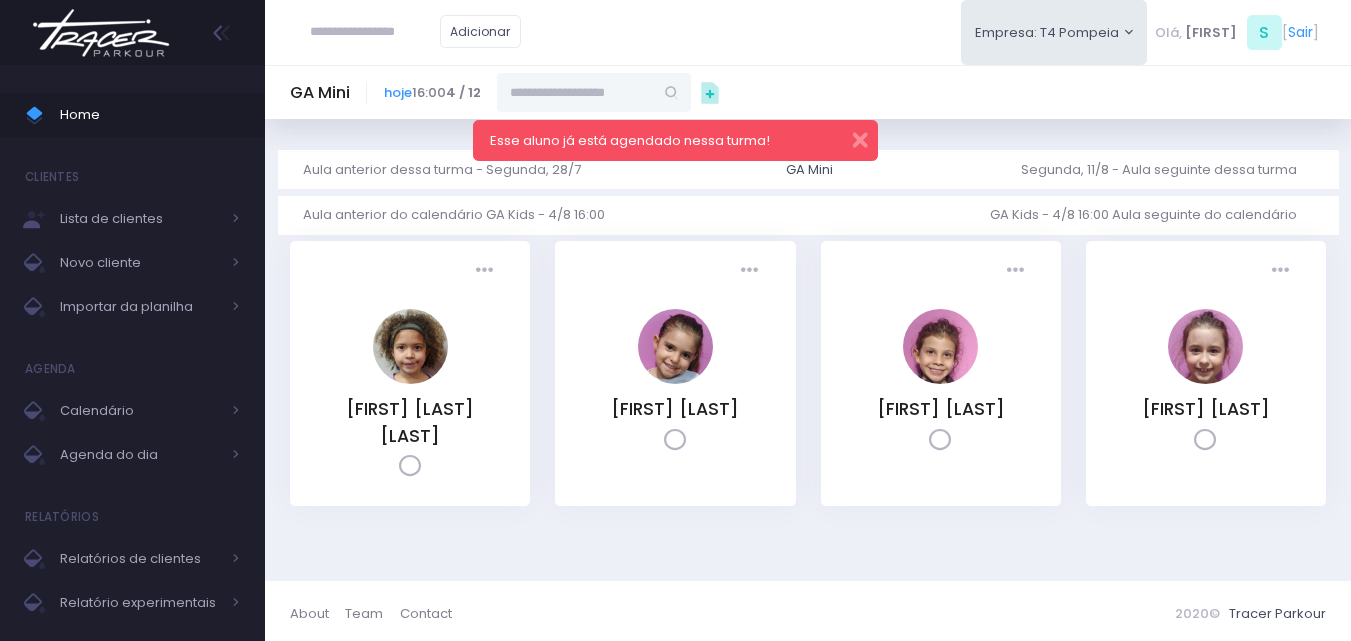 scroll, scrollTop: 24, scrollLeft: 0, axis: vertical 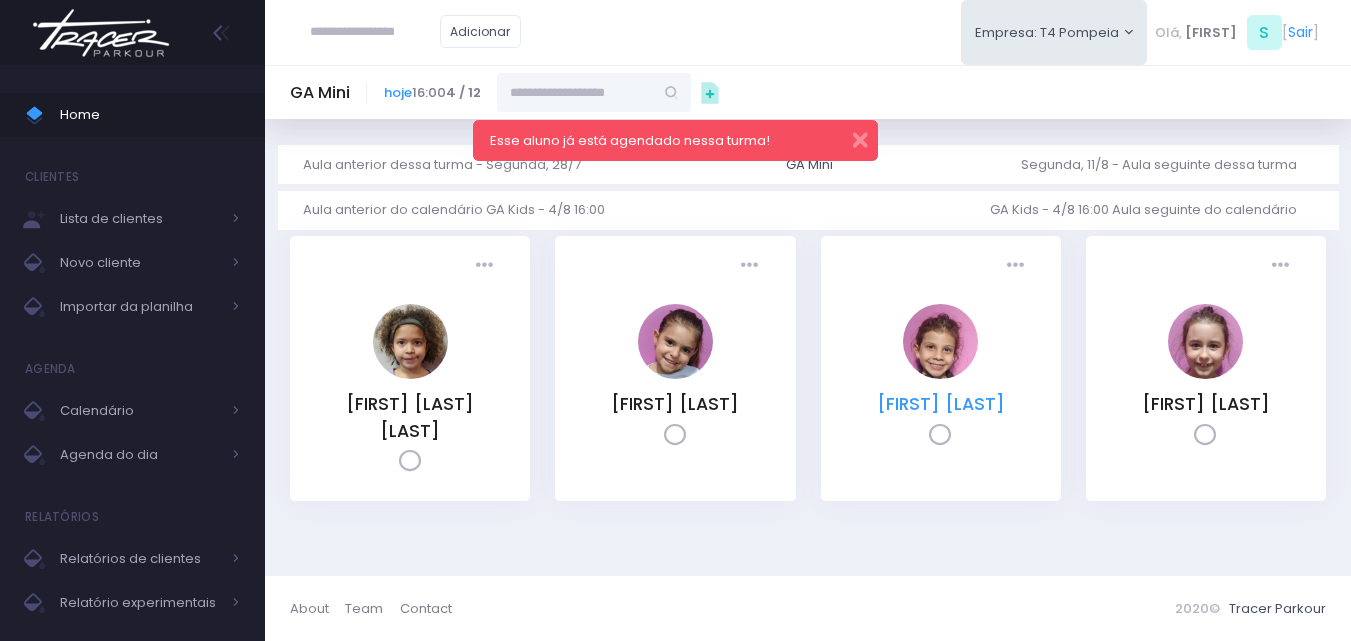 click on "[FIRST] [LAST]" at bounding box center [941, 404] 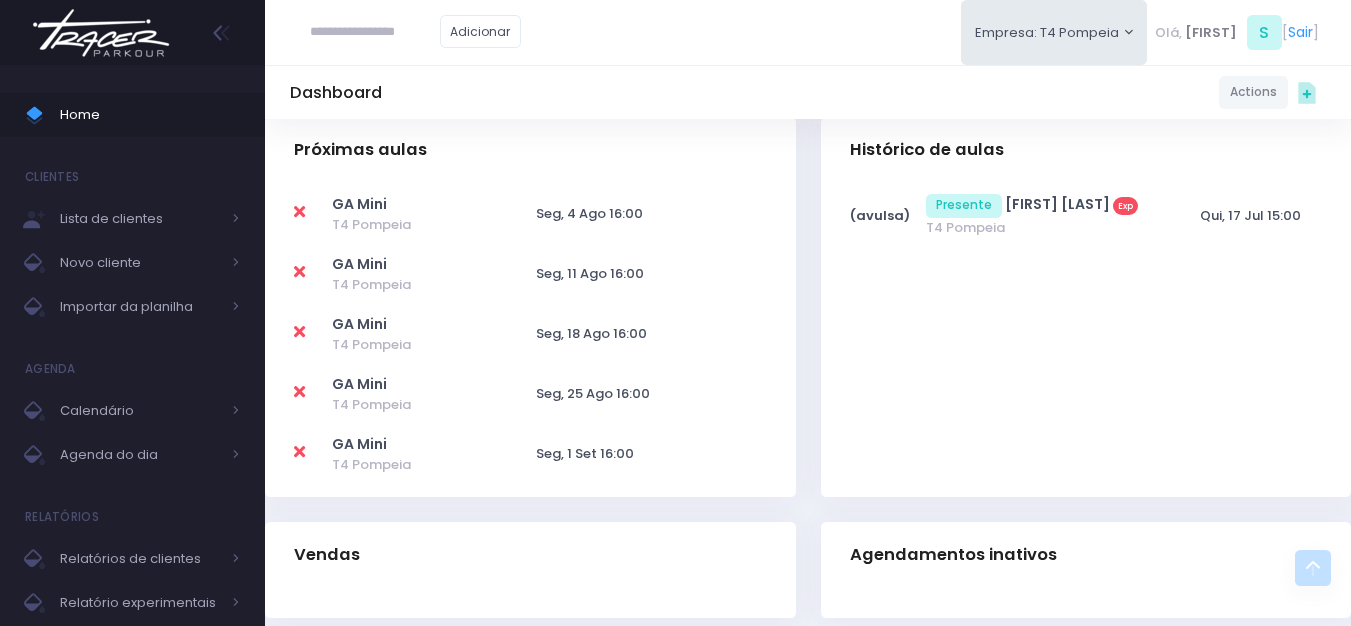 scroll, scrollTop: 700, scrollLeft: 0, axis: vertical 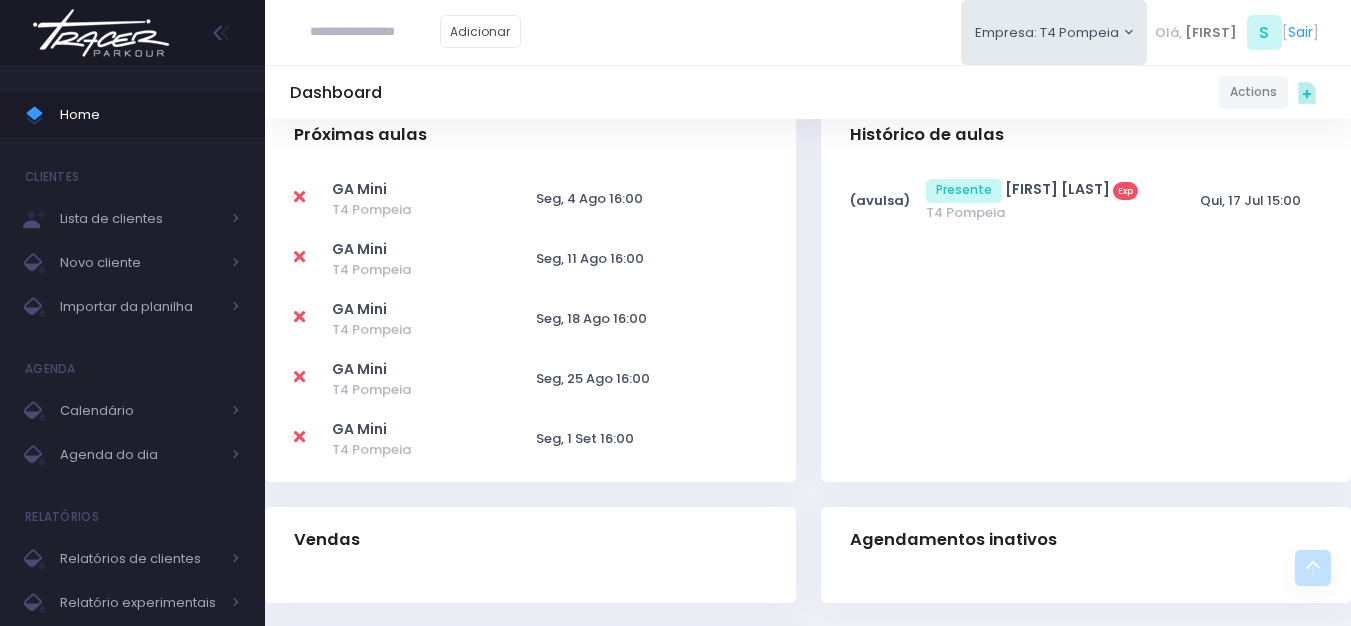 click at bounding box center (101, 33) 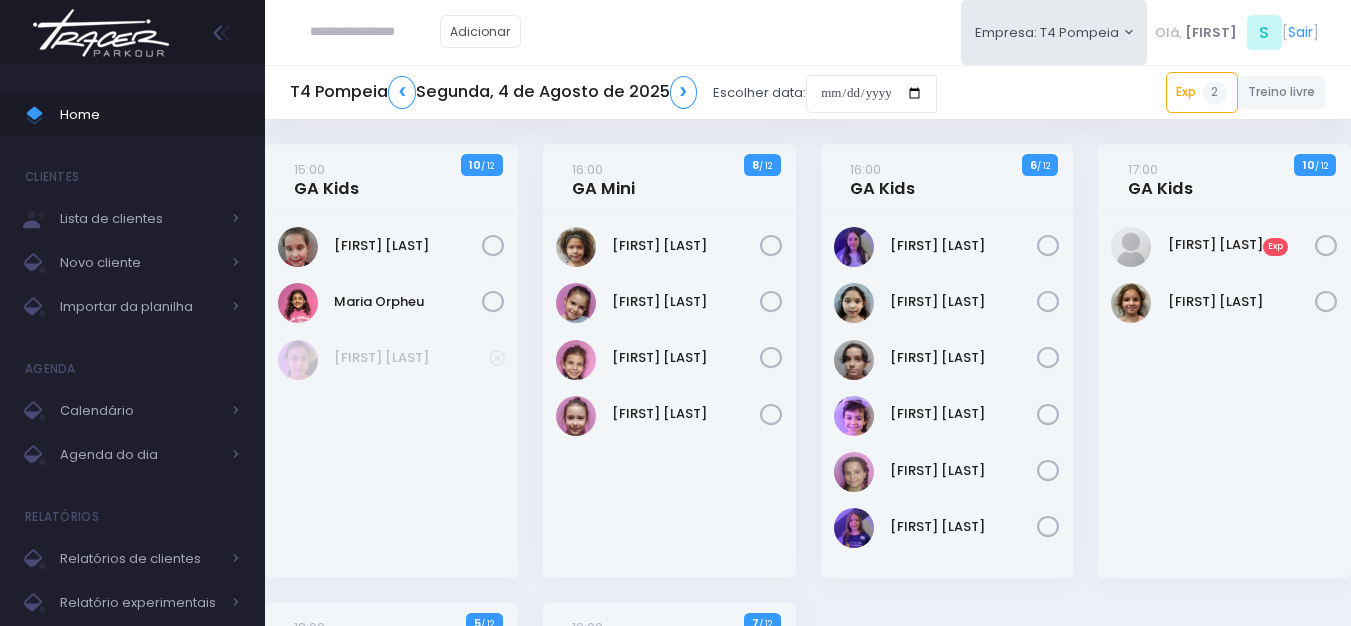 scroll, scrollTop: 0, scrollLeft: 0, axis: both 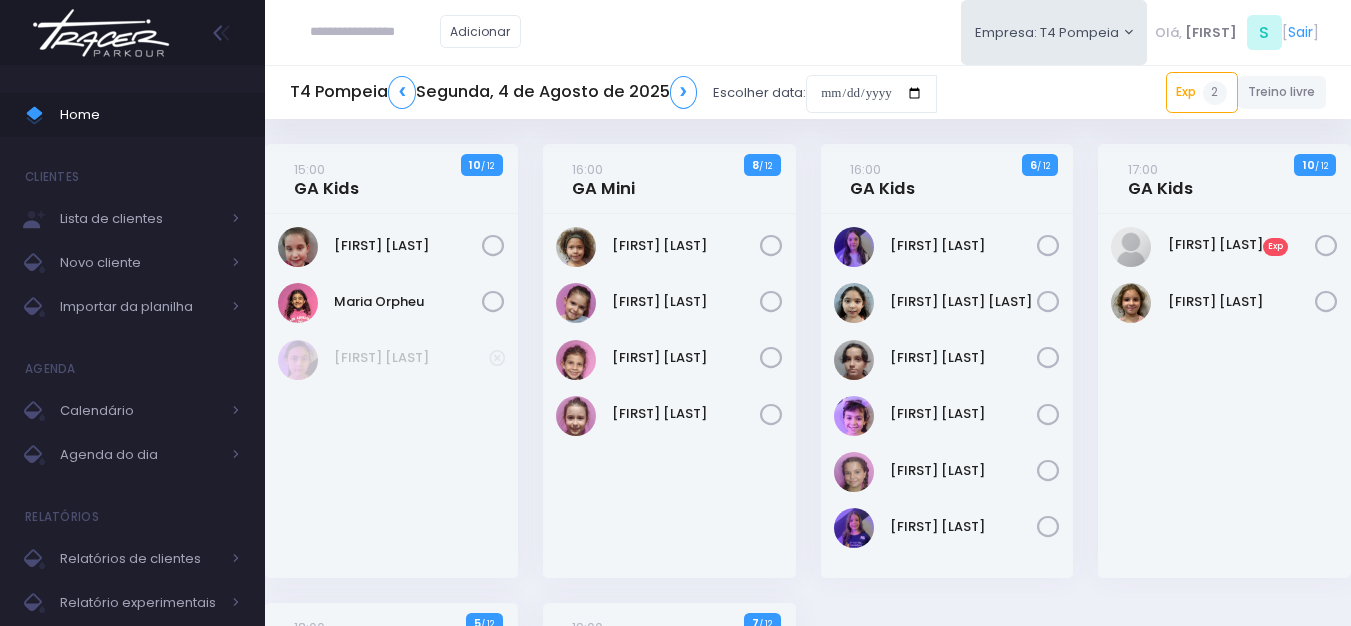 click at bounding box center (101, 33) 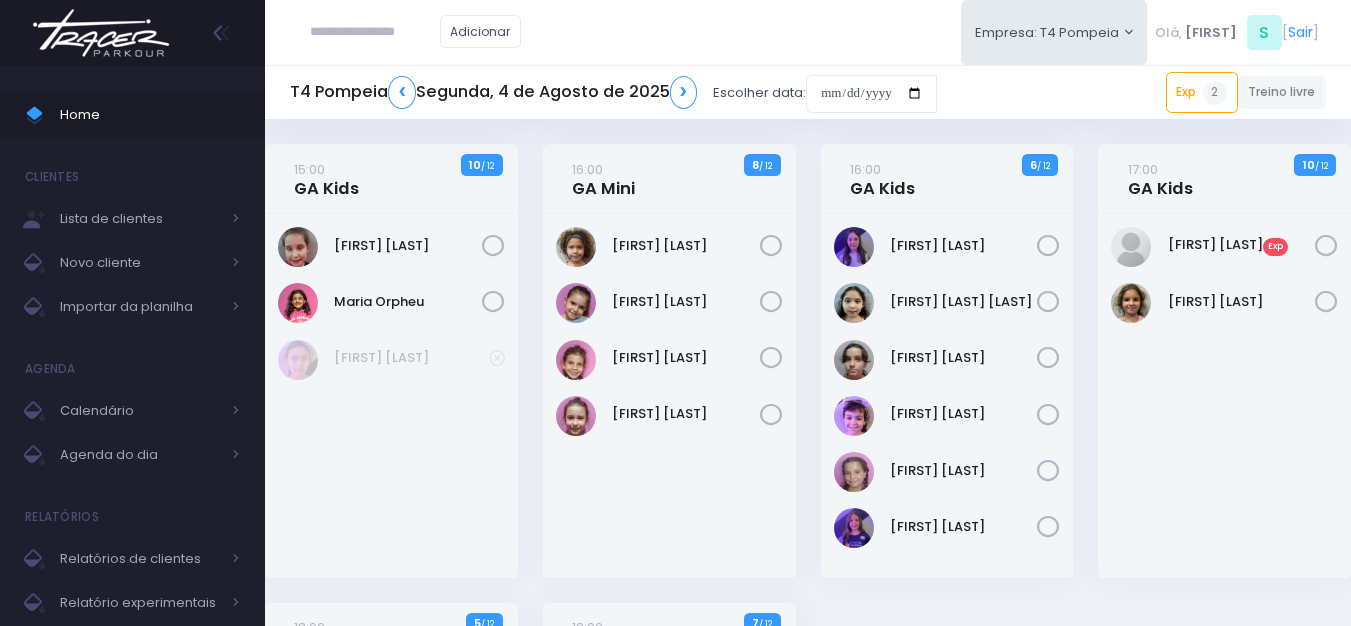 scroll, scrollTop: 0, scrollLeft: 0, axis: both 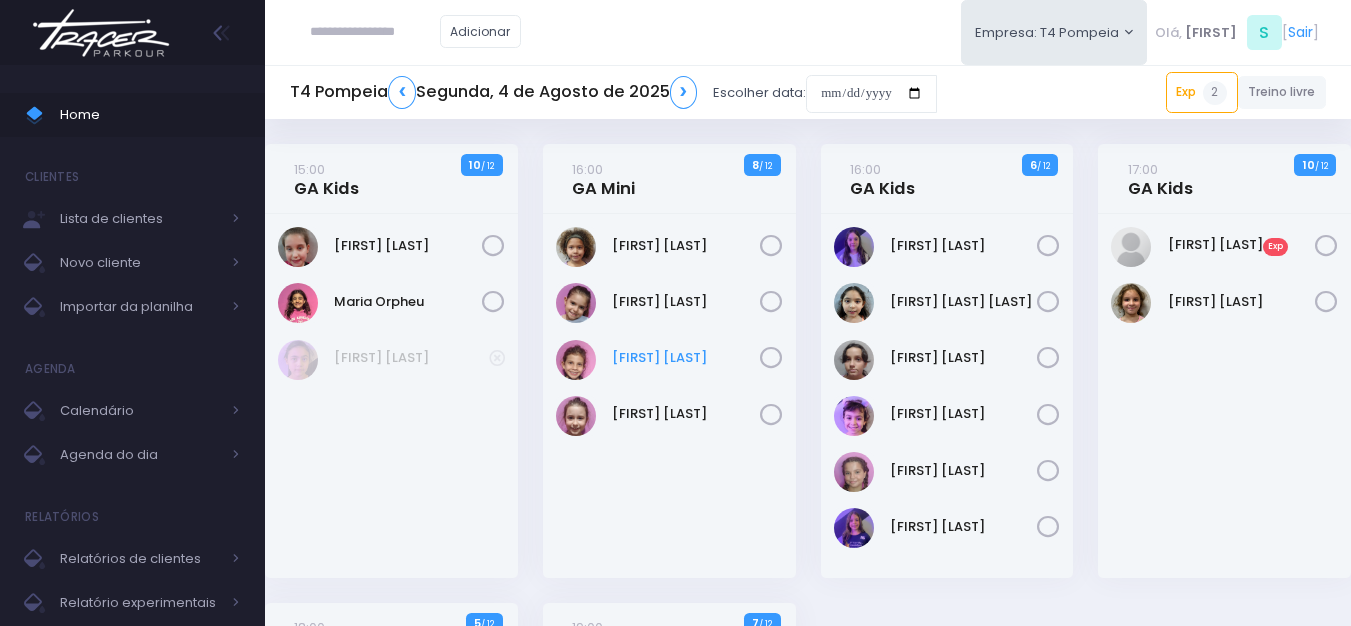 click on "[FIRST] [LAST]" at bounding box center (686, 358) 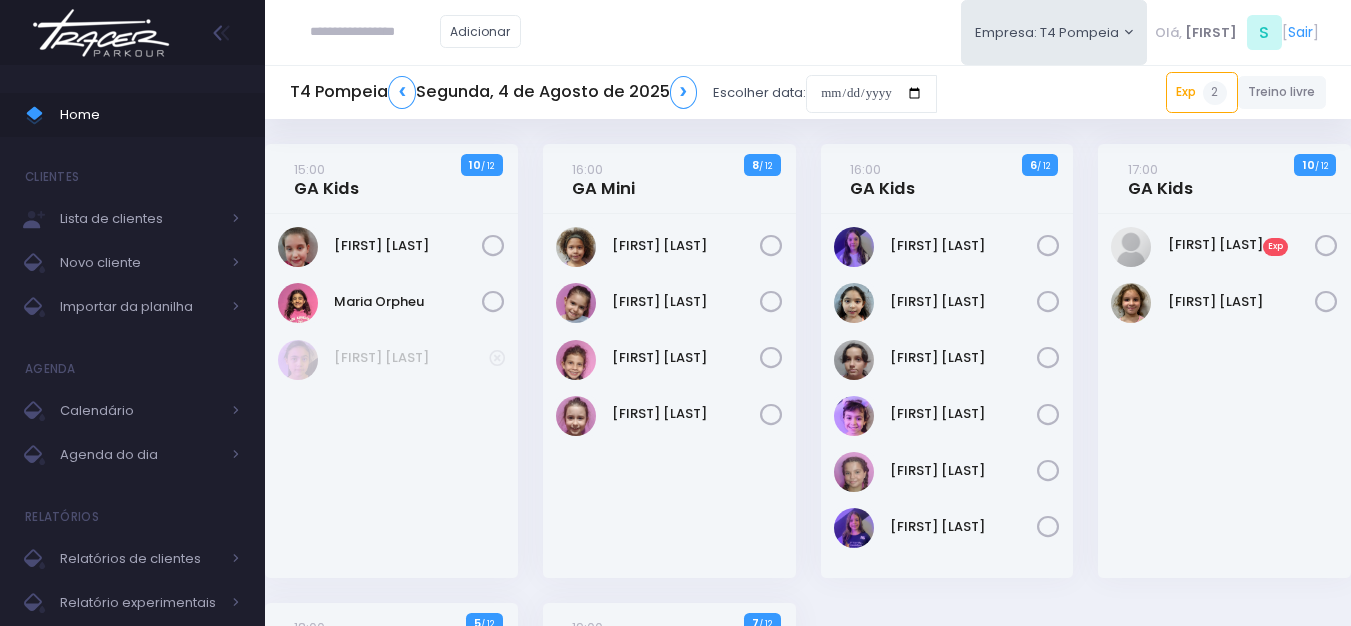 scroll, scrollTop: 0, scrollLeft: 0, axis: both 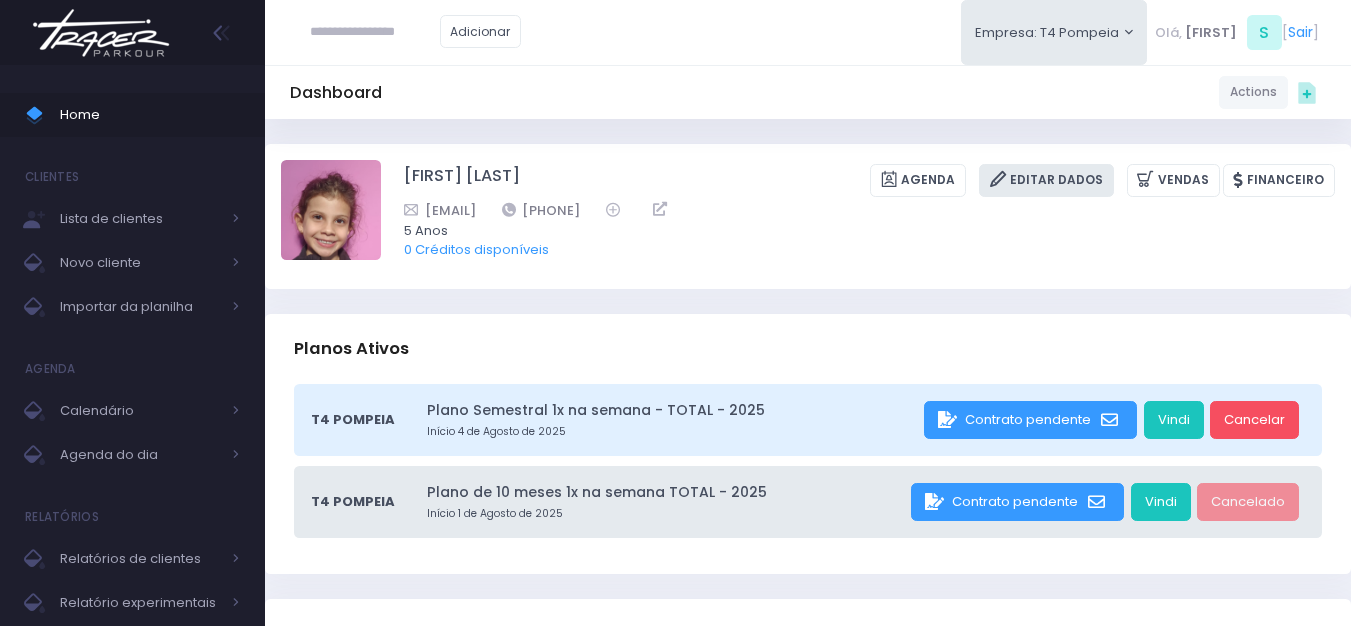 click on "Editar Dados" at bounding box center (1046, 180) 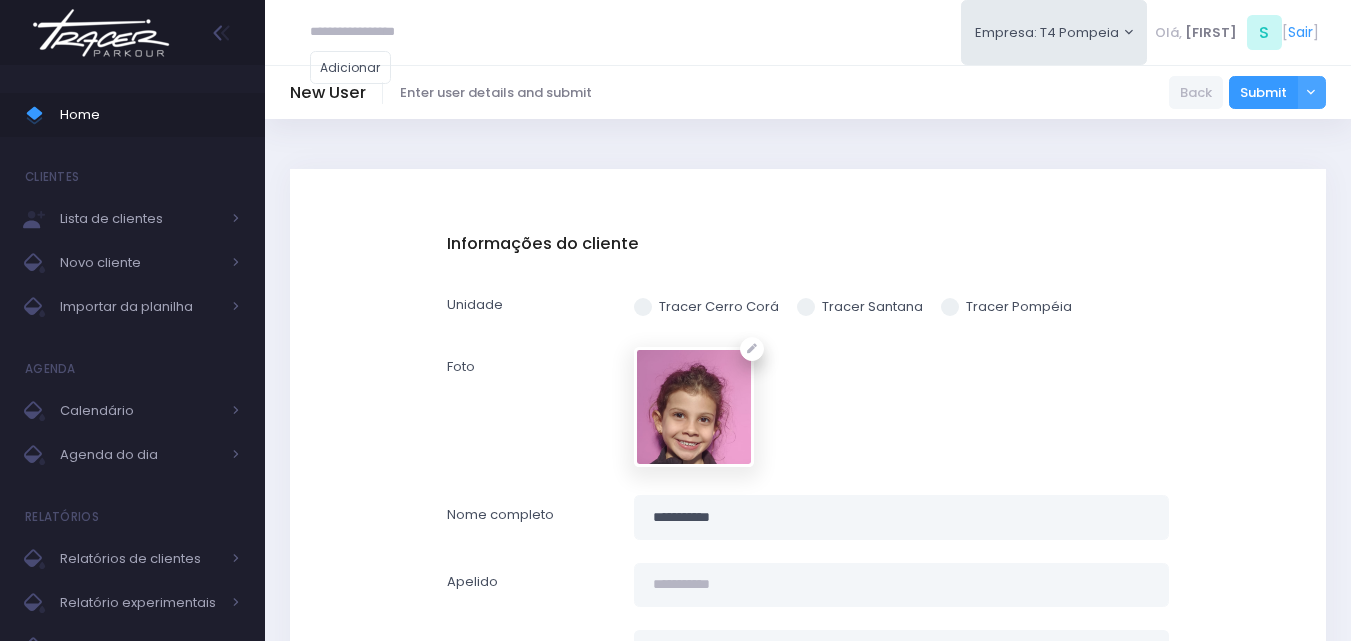 scroll, scrollTop: 0, scrollLeft: 0, axis: both 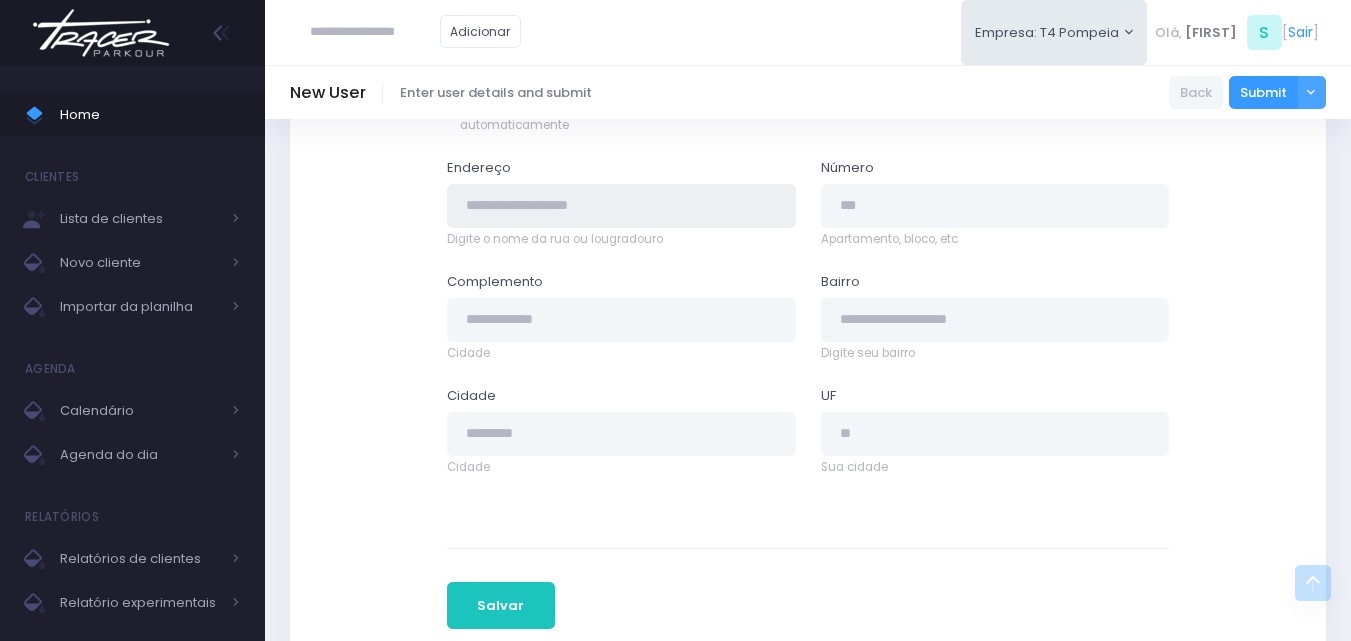 click at bounding box center (621, 206) 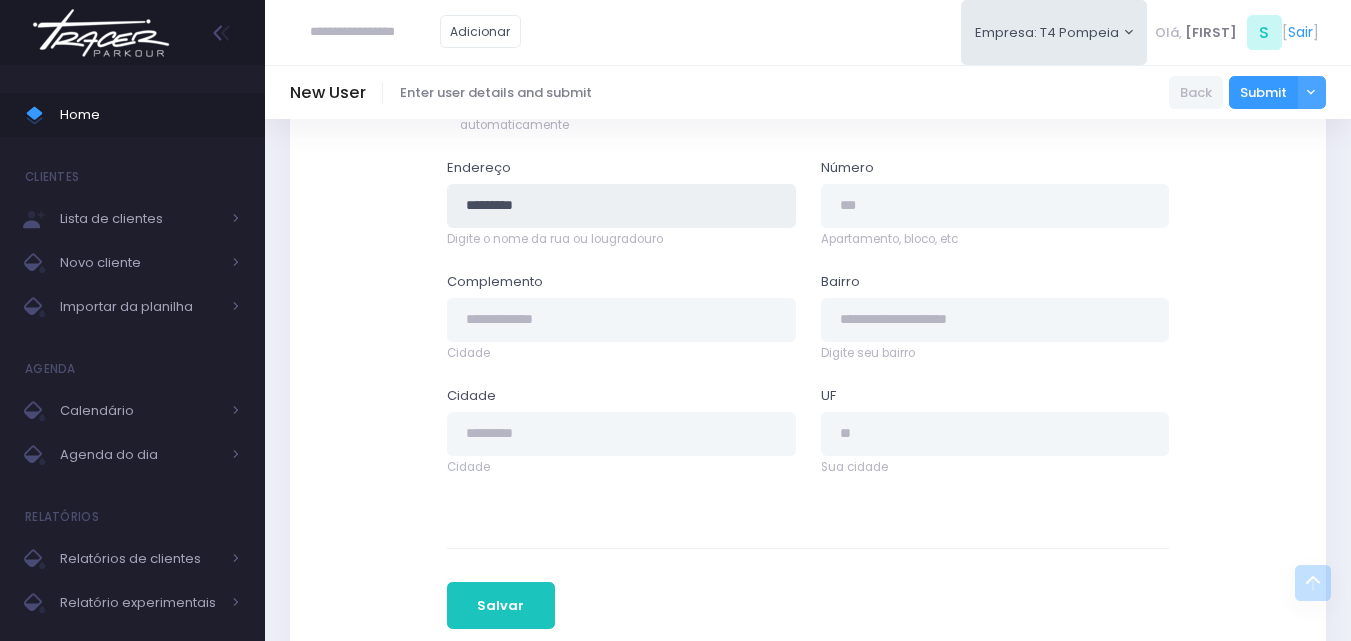type on "*********" 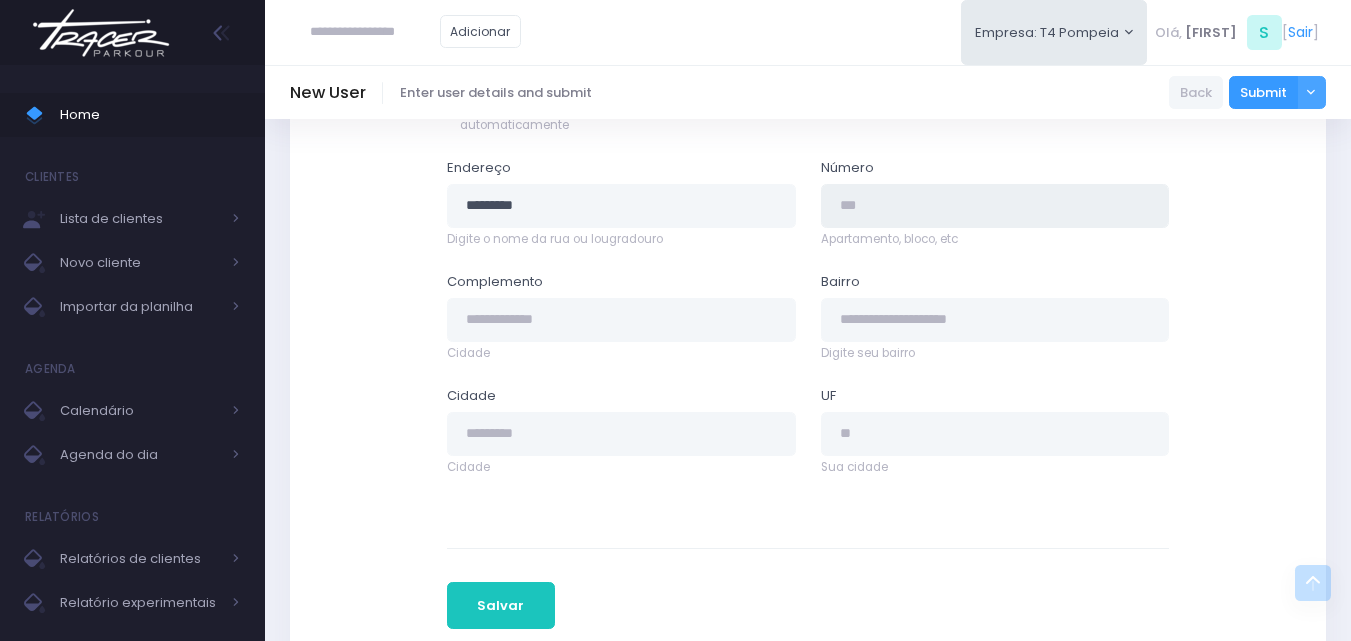 click at bounding box center (995, 206) 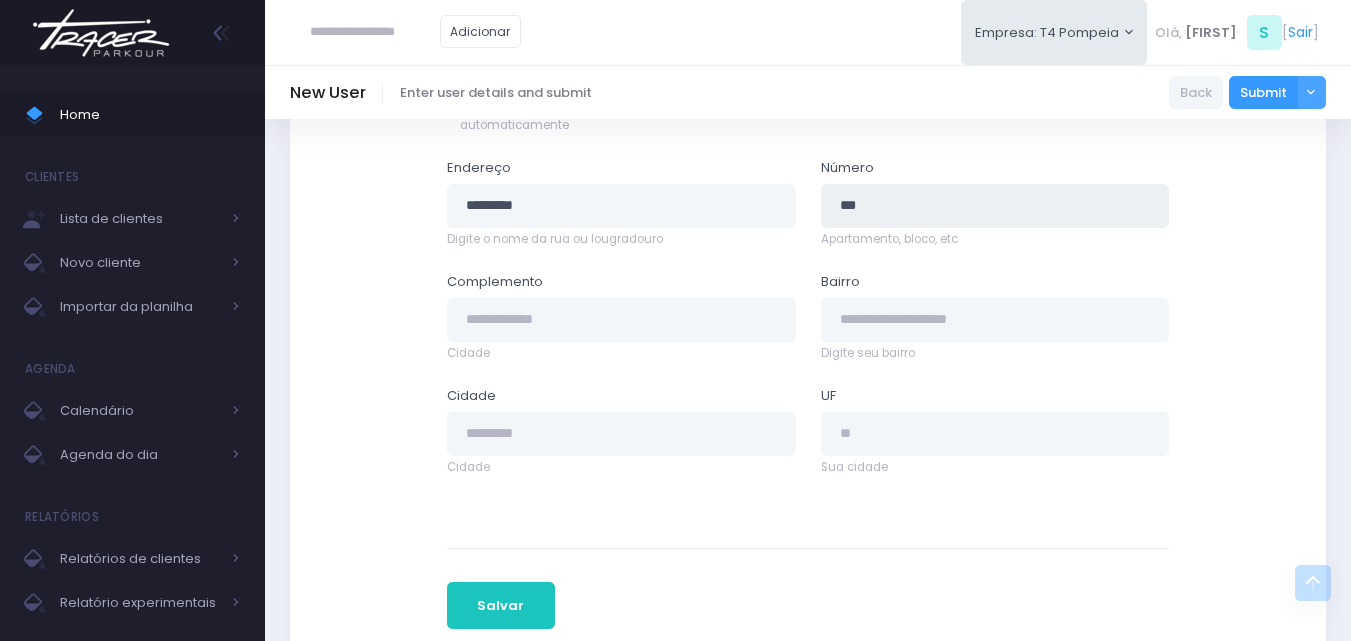type on "***" 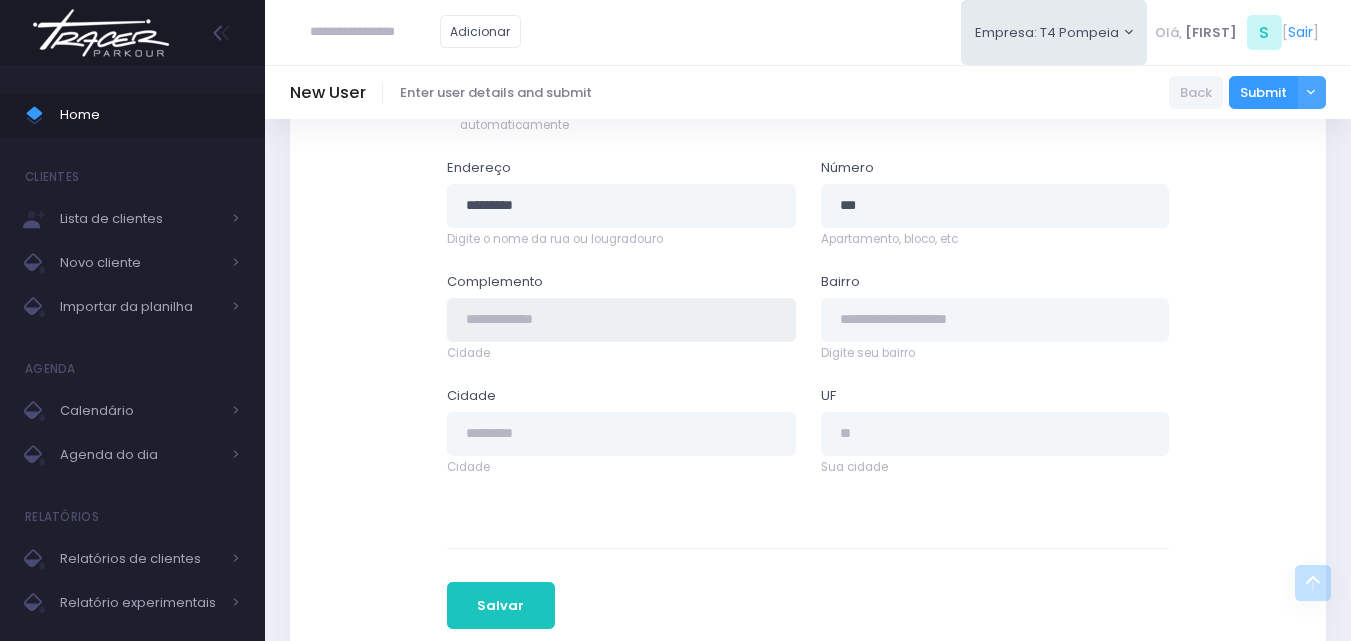 click at bounding box center (621, 320) 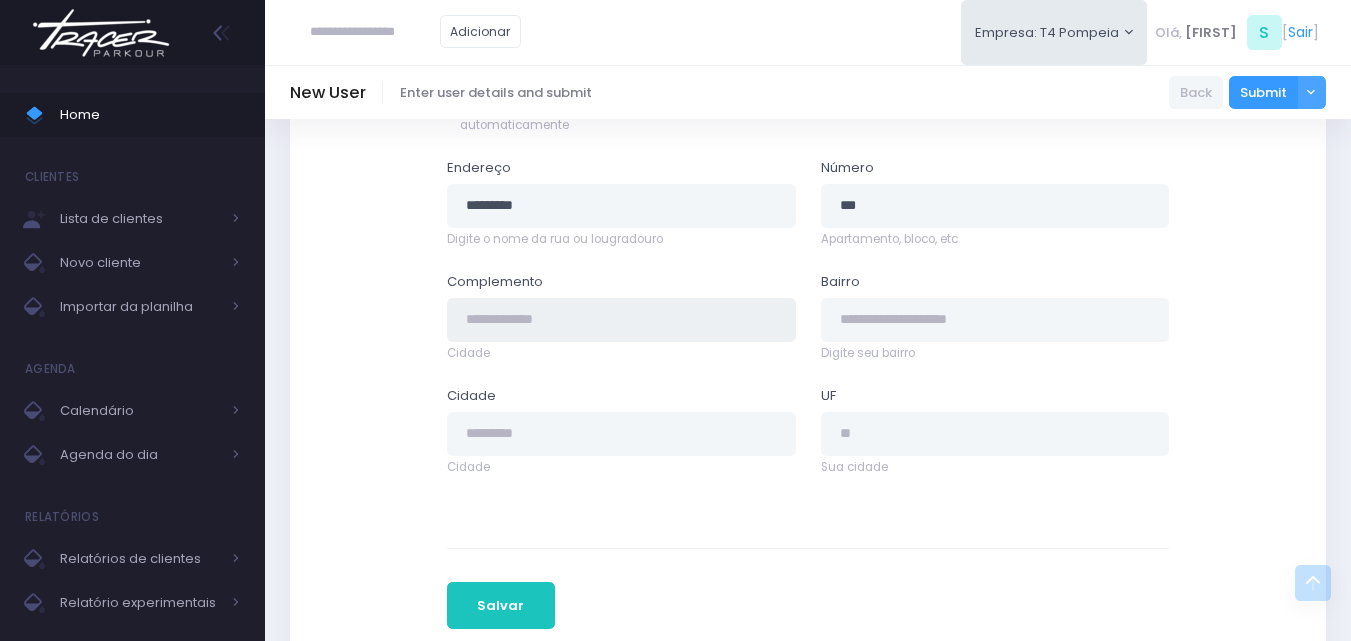 scroll, scrollTop: 904, scrollLeft: 0, axis: vertical 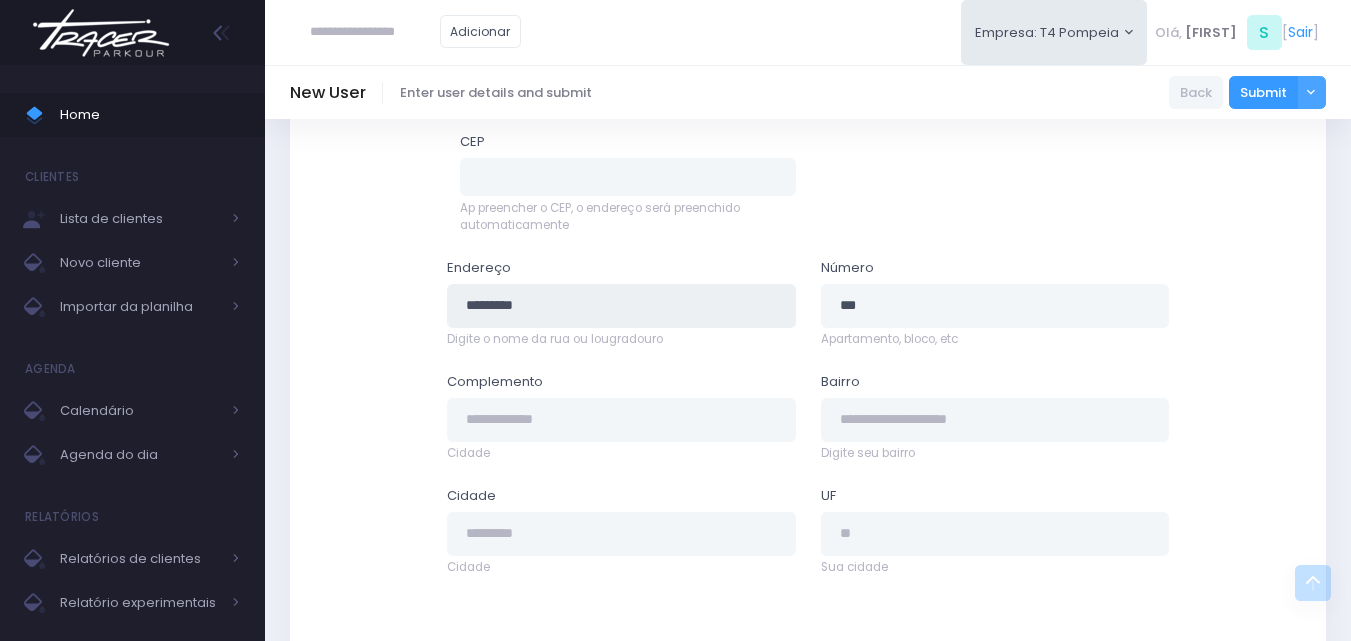 drag, startPoint x: 590, startPoint y: 302, endPoint x: 479, endPoint y: 209, distance: 144.81023 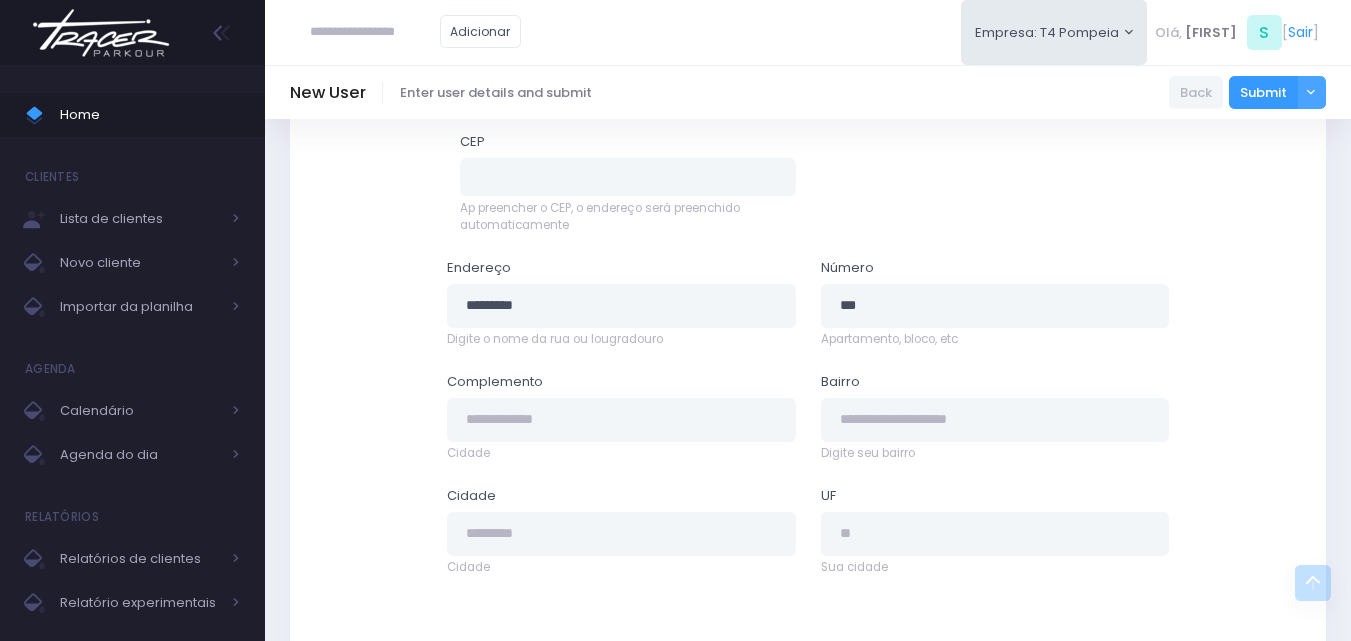click on "CEP
Ap preencher o CEP, o endereço será preenchido automaticamente" at bounding box center [627, 183] 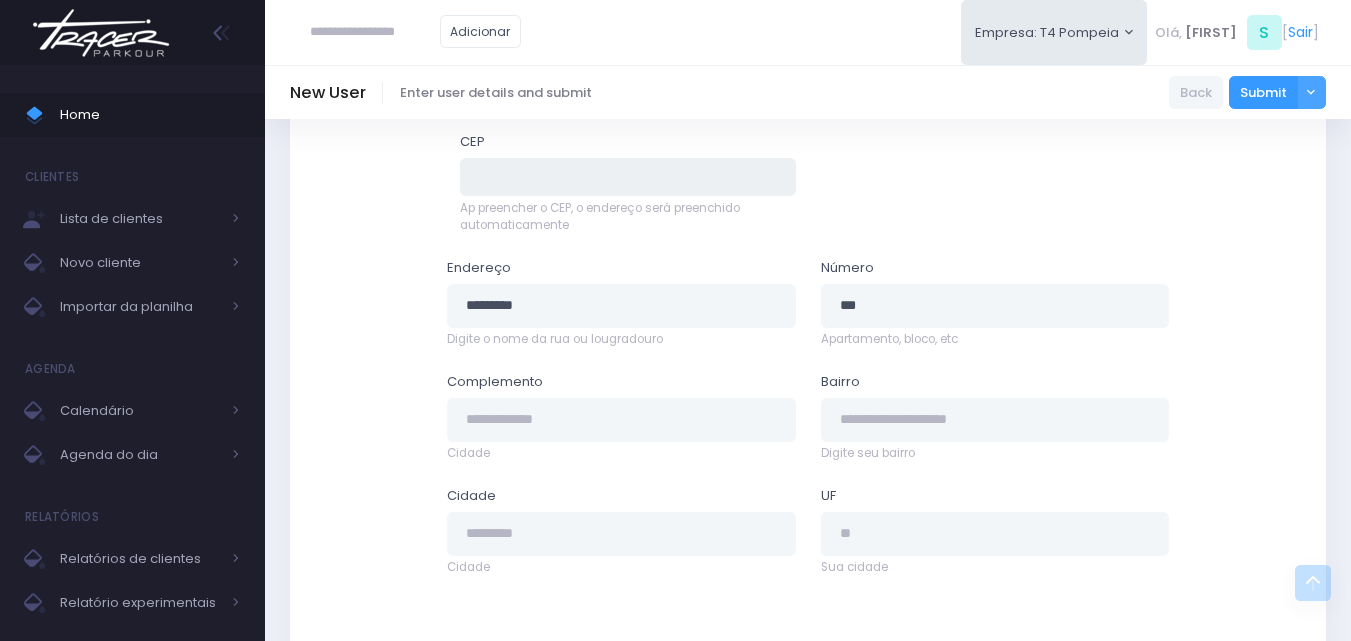 click at bounding box center (628, 177) 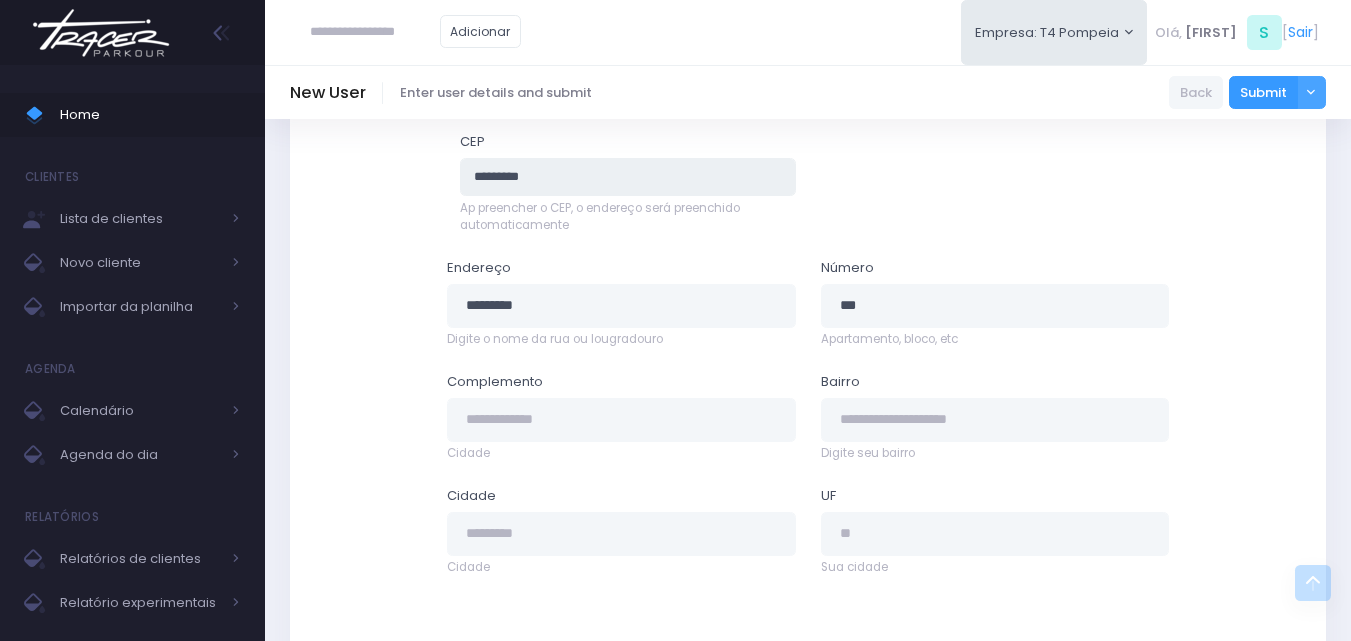 type on "*********" 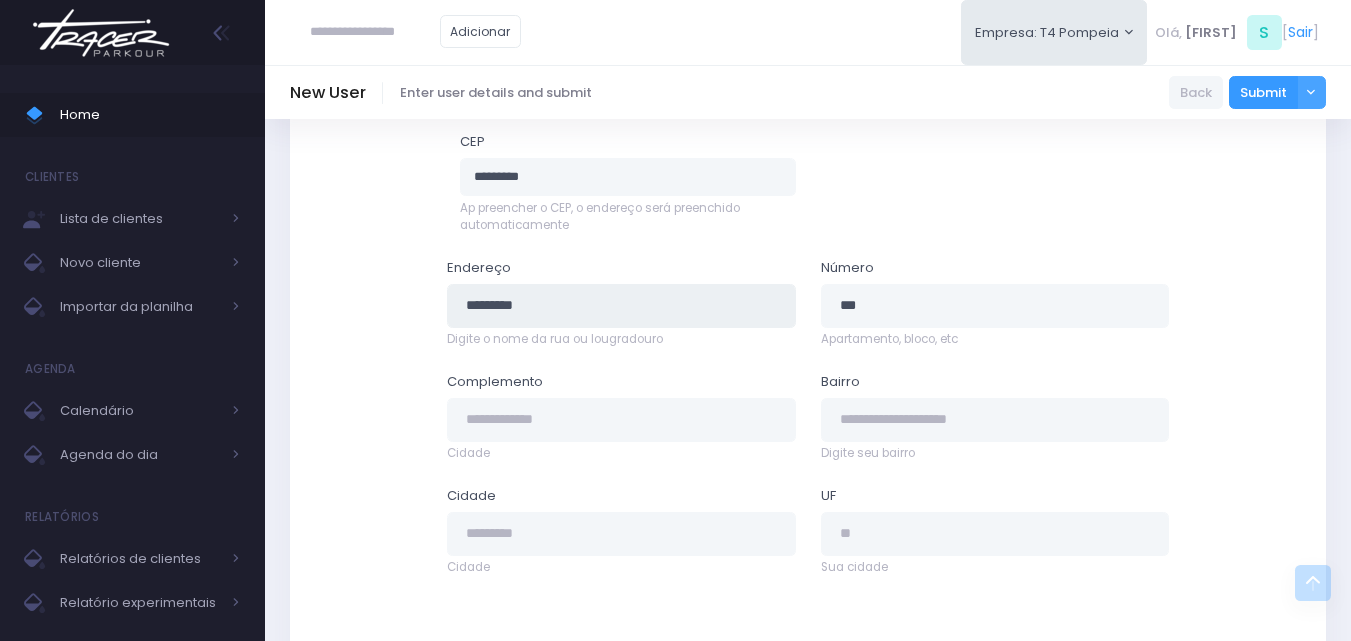 type on "***" 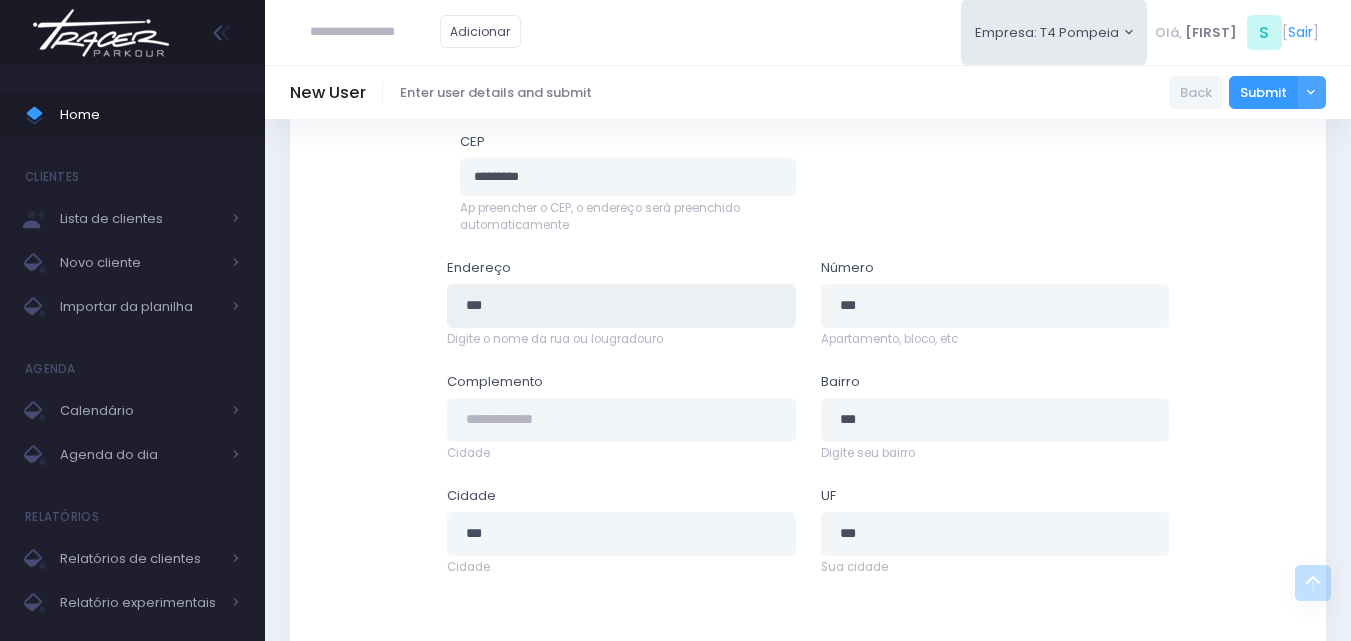 click on "***" at bounding box center [621, 306] 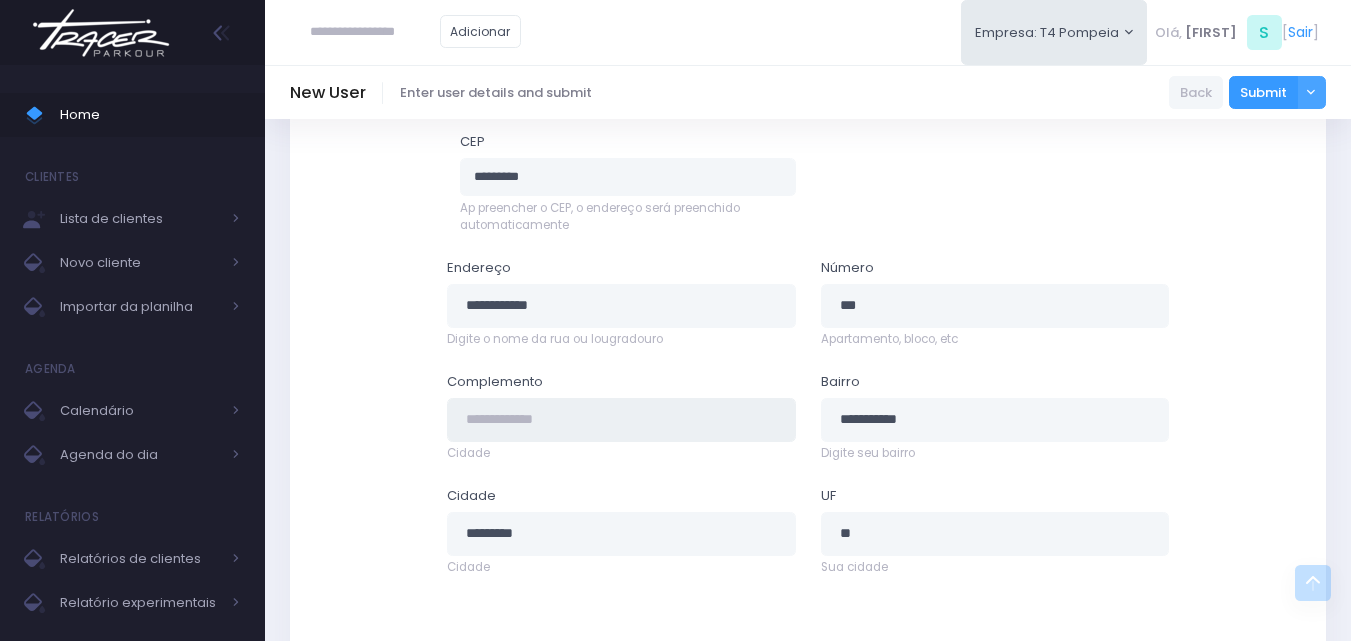 click at bounding box center (621, 420) 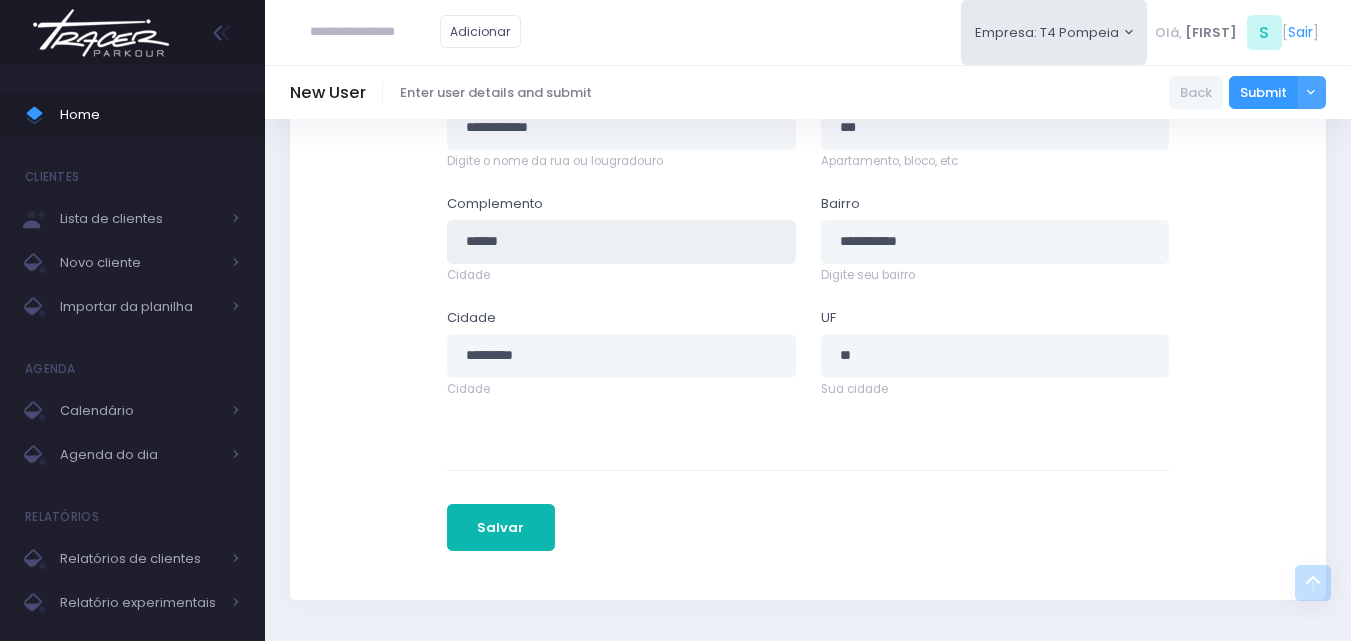 scroll, scrollTop: 1104, scrollLeft: 0, axis: vertical 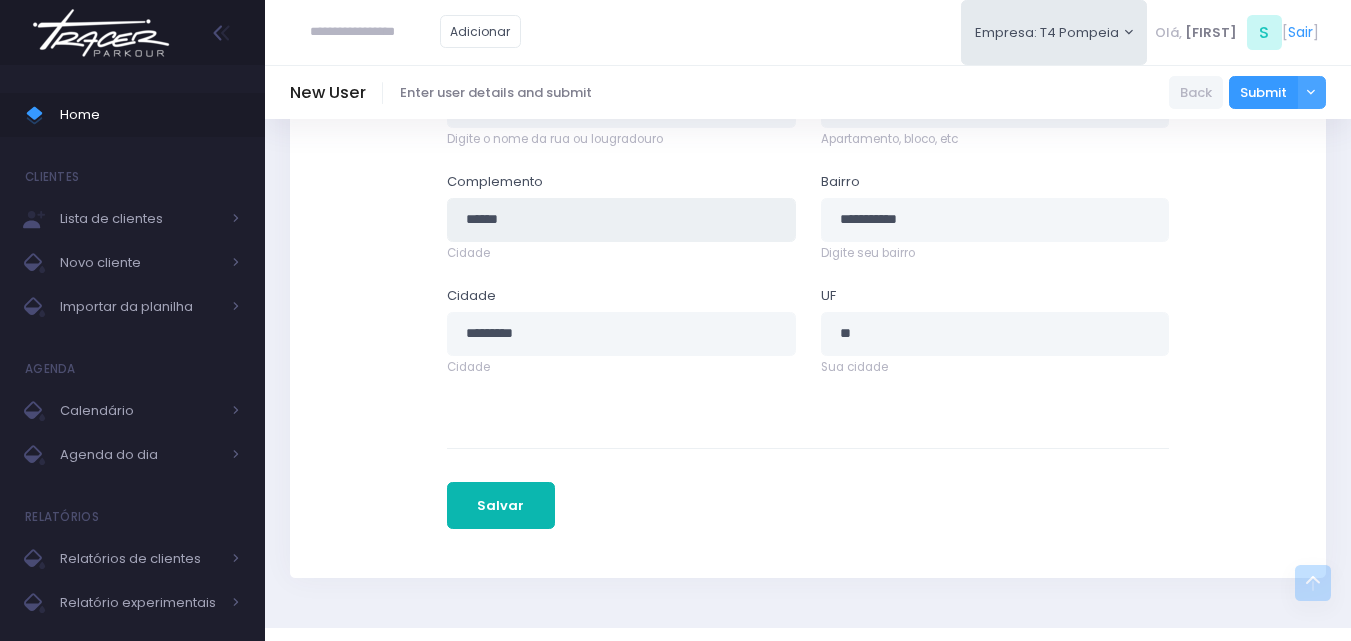 type on "******" 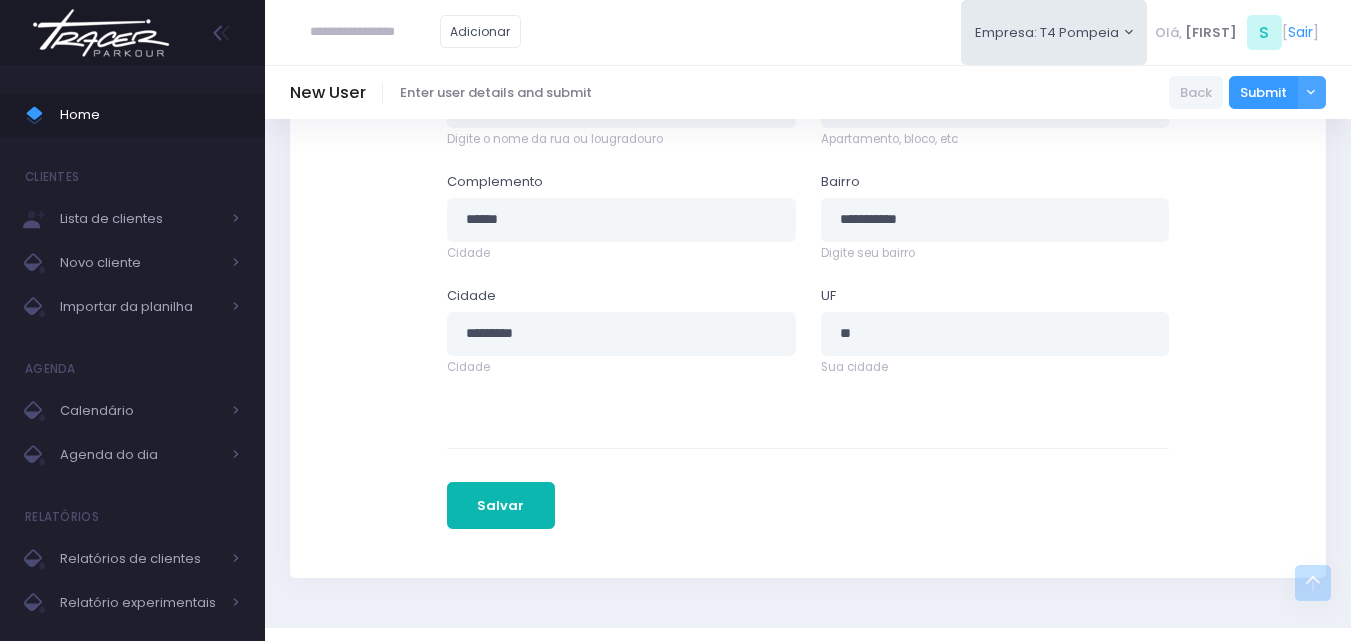 click on "Salvar" at bounding box center (501, 506) 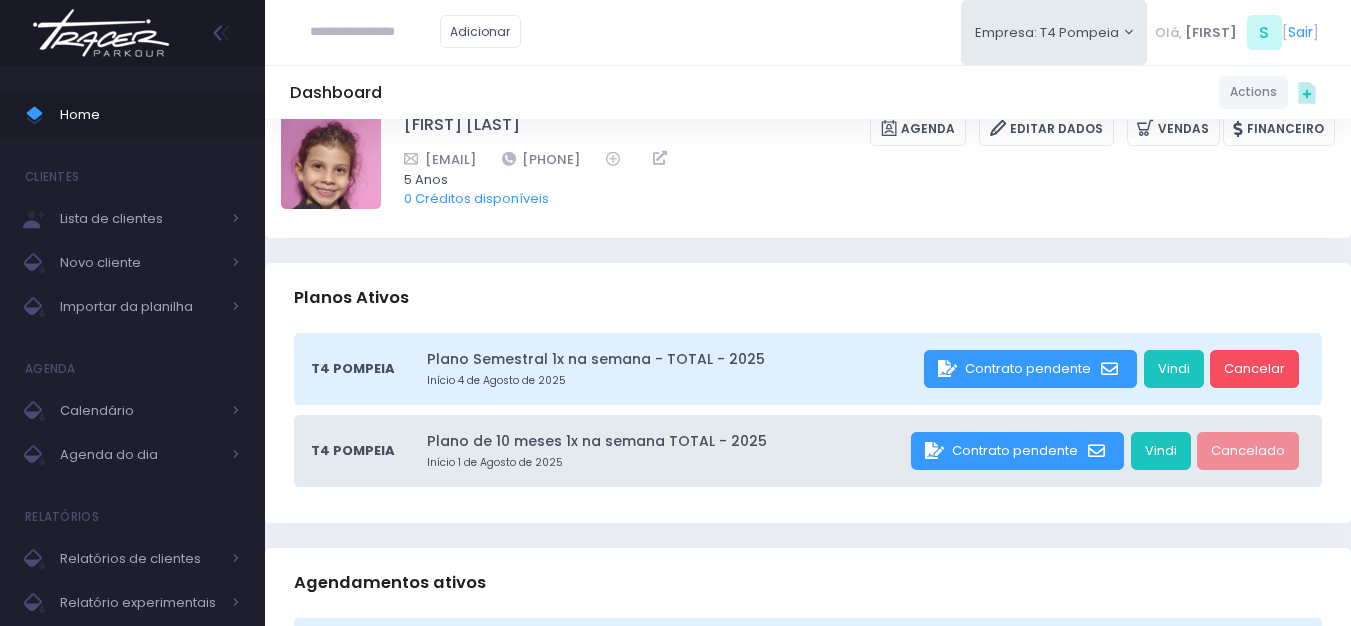 scroll, scrollTop: 100, scrollLeft: 0, axis: vertical 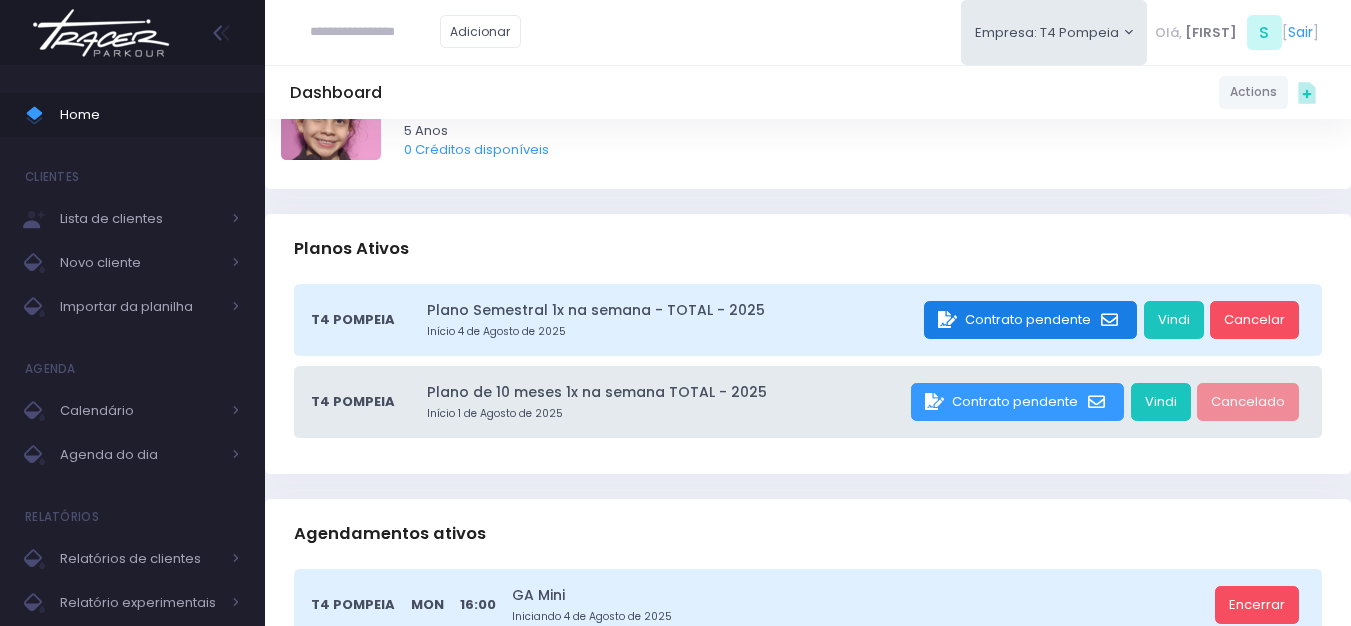 click on "Contrato pendente" at bounding box center [1030, 320] 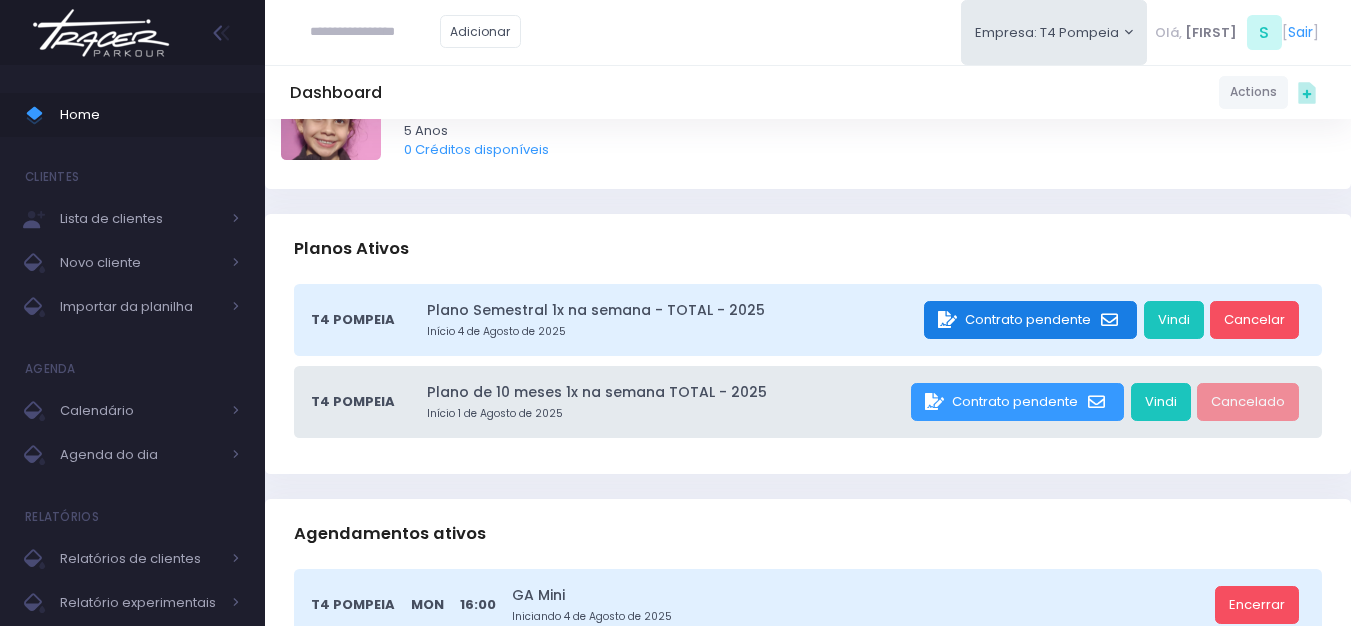 click at bounding box center (950, 320) 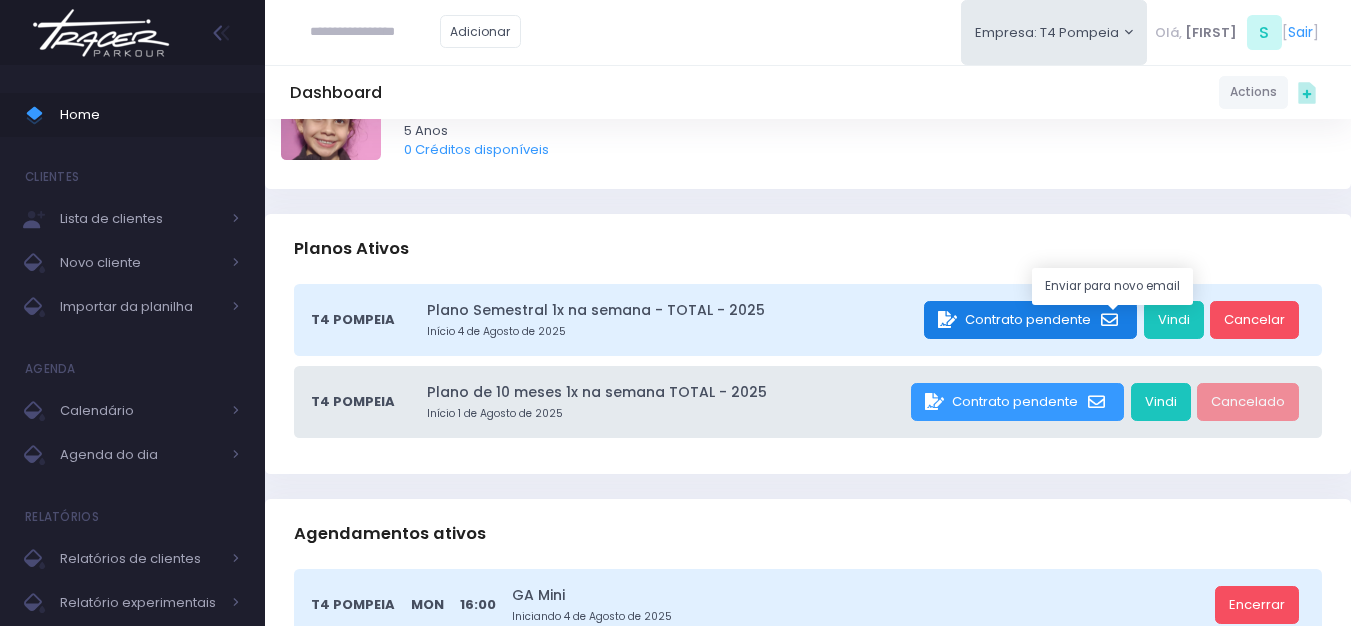 click at bounding box center (1112, 320) 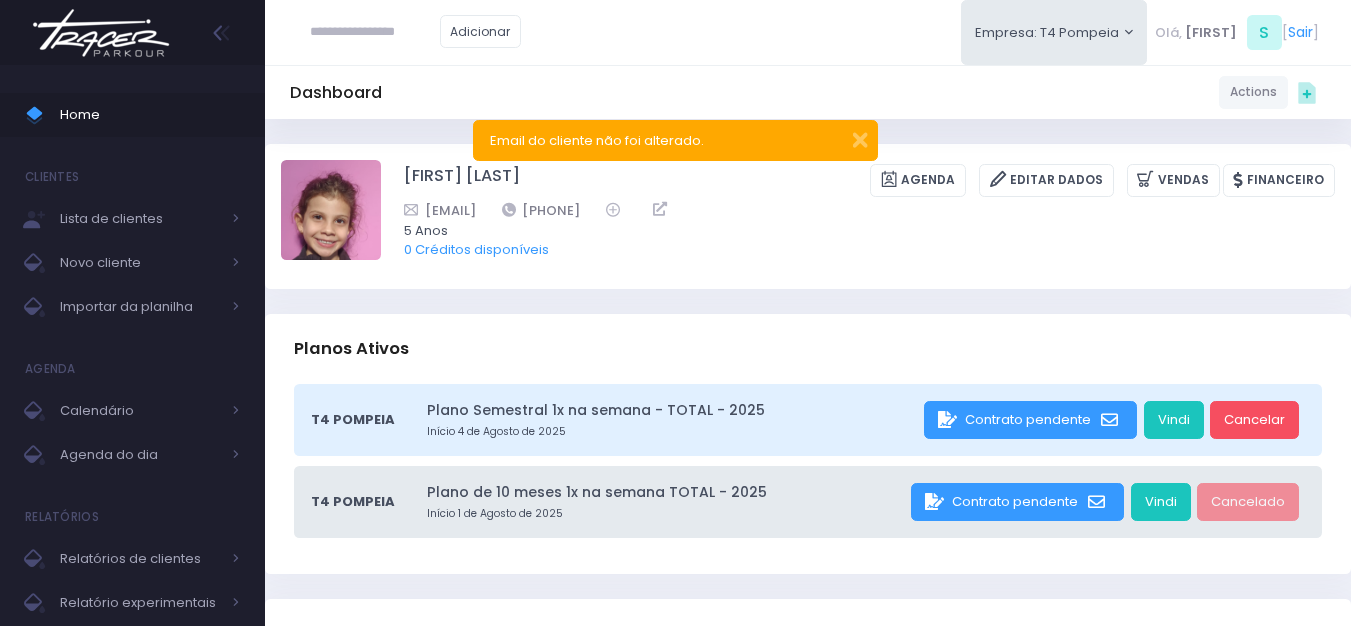 scroll, scrollTop: 0, scrollLeft: 0, axis: both 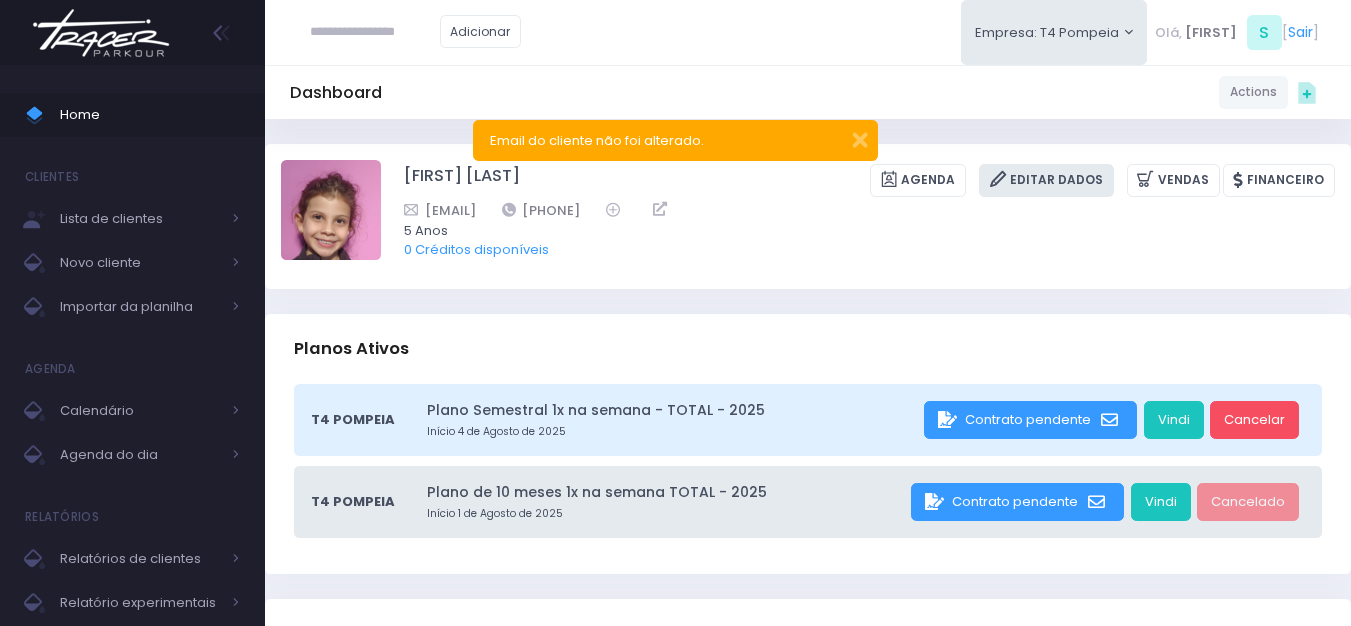 click on "Editar Dados" at bounding box center [1046, 180] 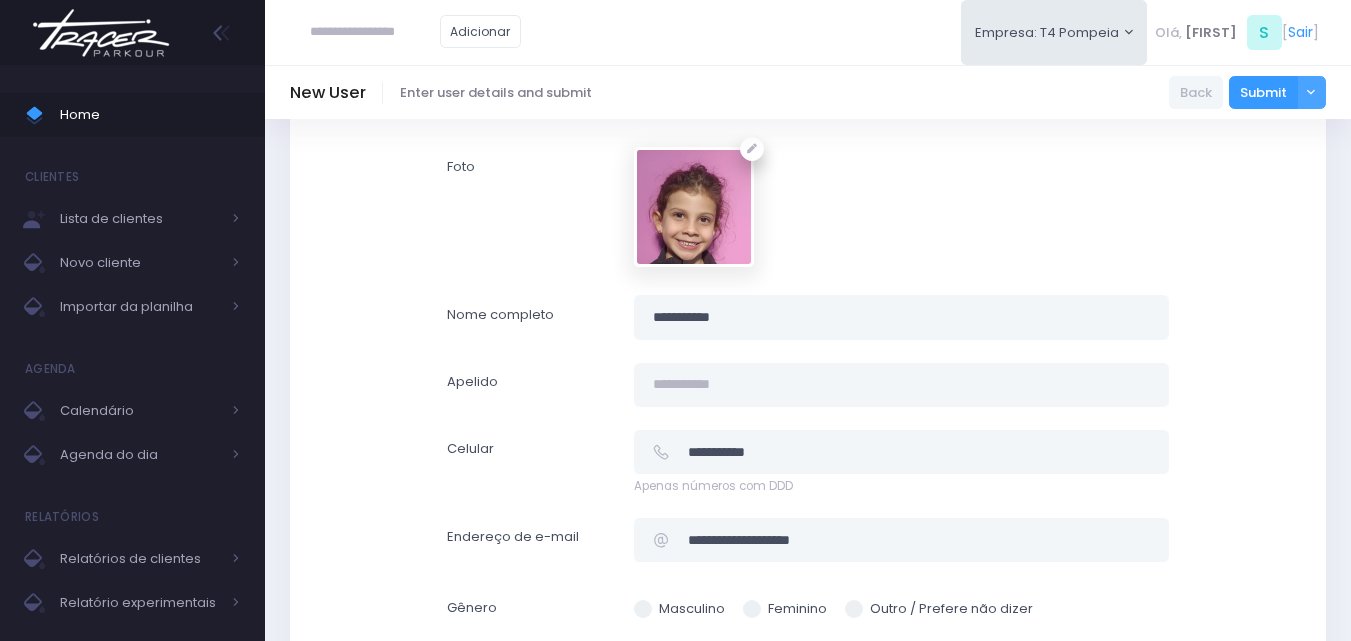 scroll, scrollTop: 300, scrollLeft: 0, axis: vertical 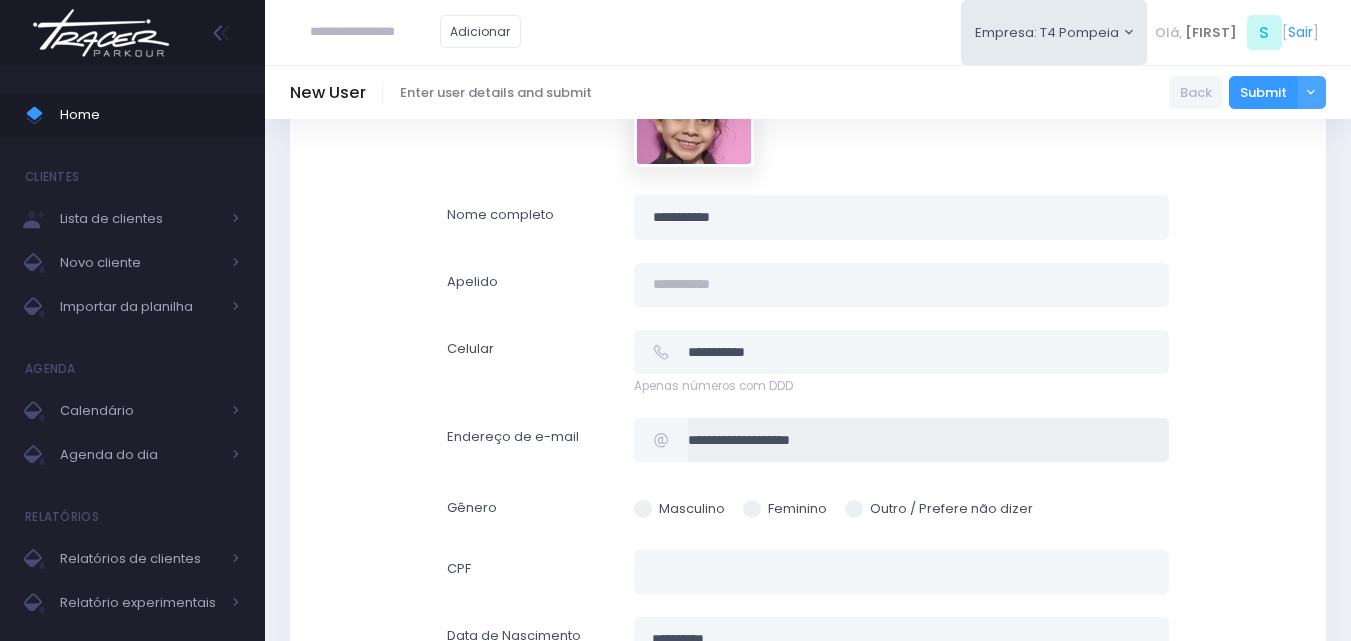 drag, startPoint x: 838, startPoint y: 439, endPoint x: 646, endPoint y: 440, distance: 192.00261 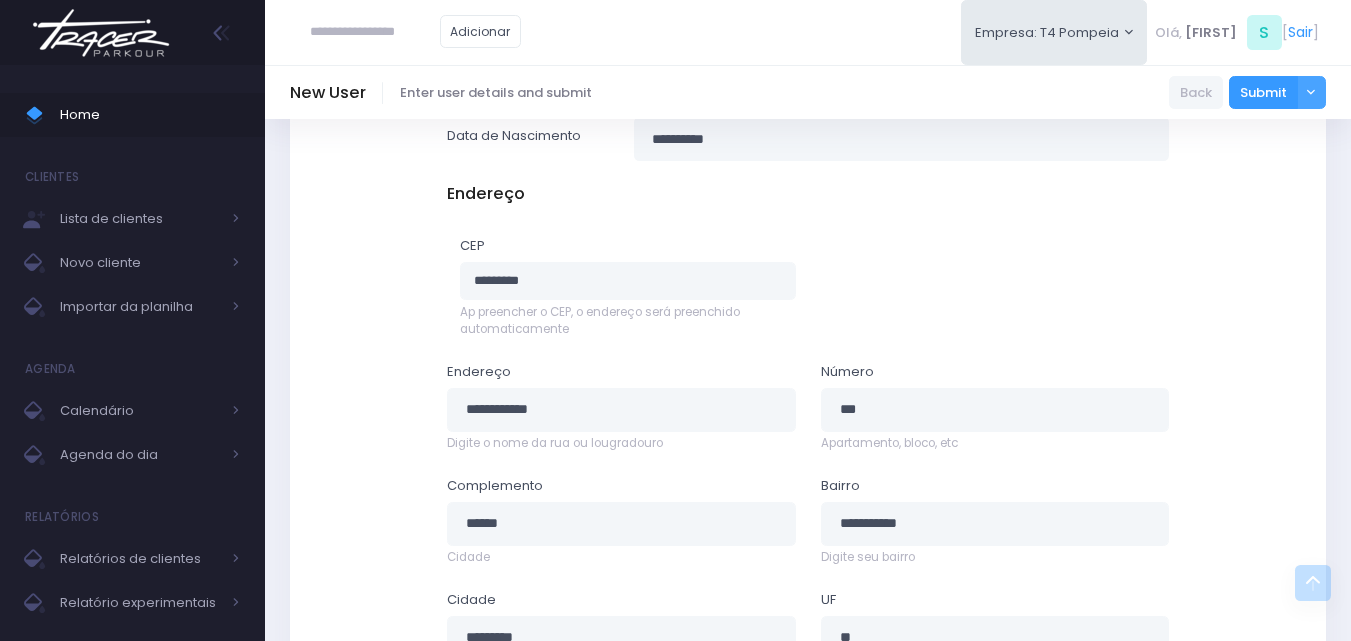 scroll, scrollTop: 1156, scrollLeft: 0, axis: vertical 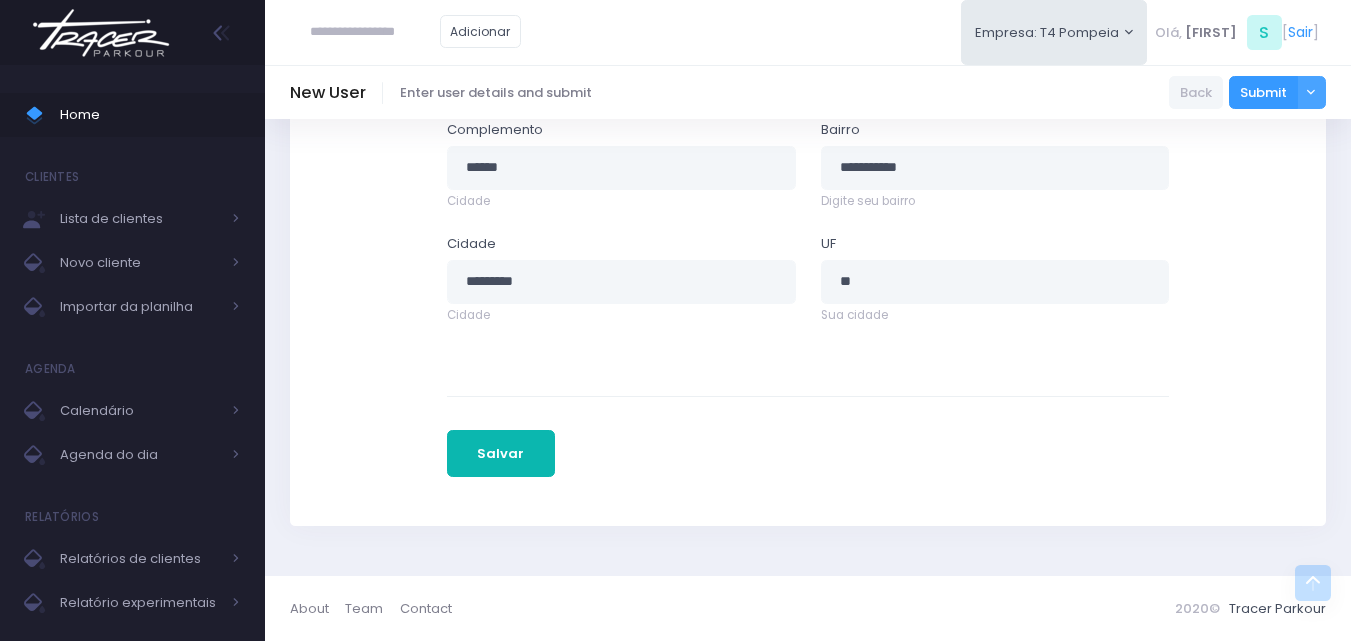 click on "Salvar" at bounding box center (501, 454) 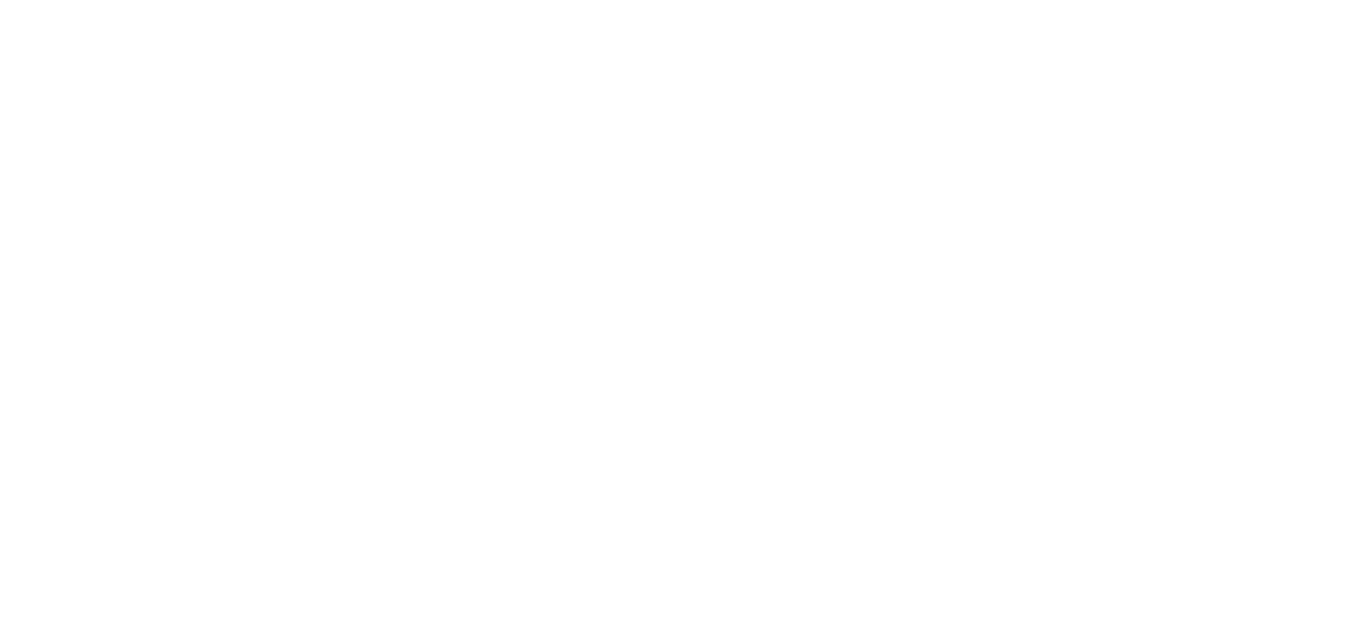scroll, scrollTop: 0, scrollLeft: 0, axis: both 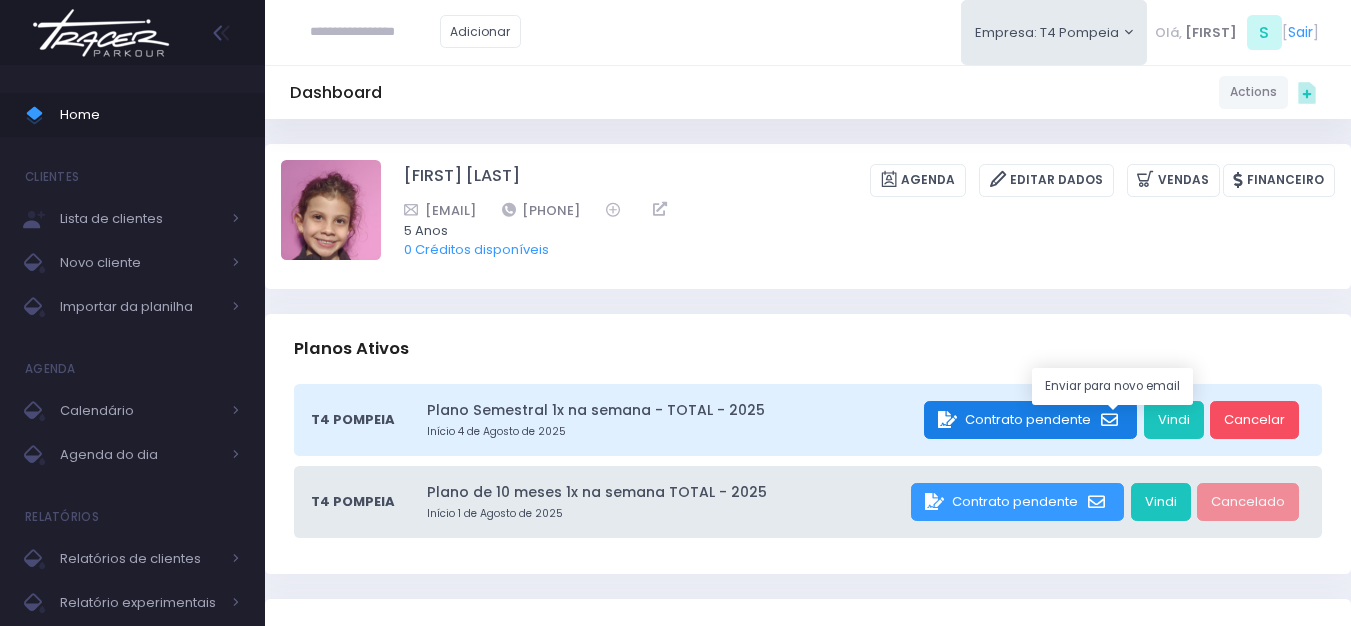 click at bounding box center [1112, 420] 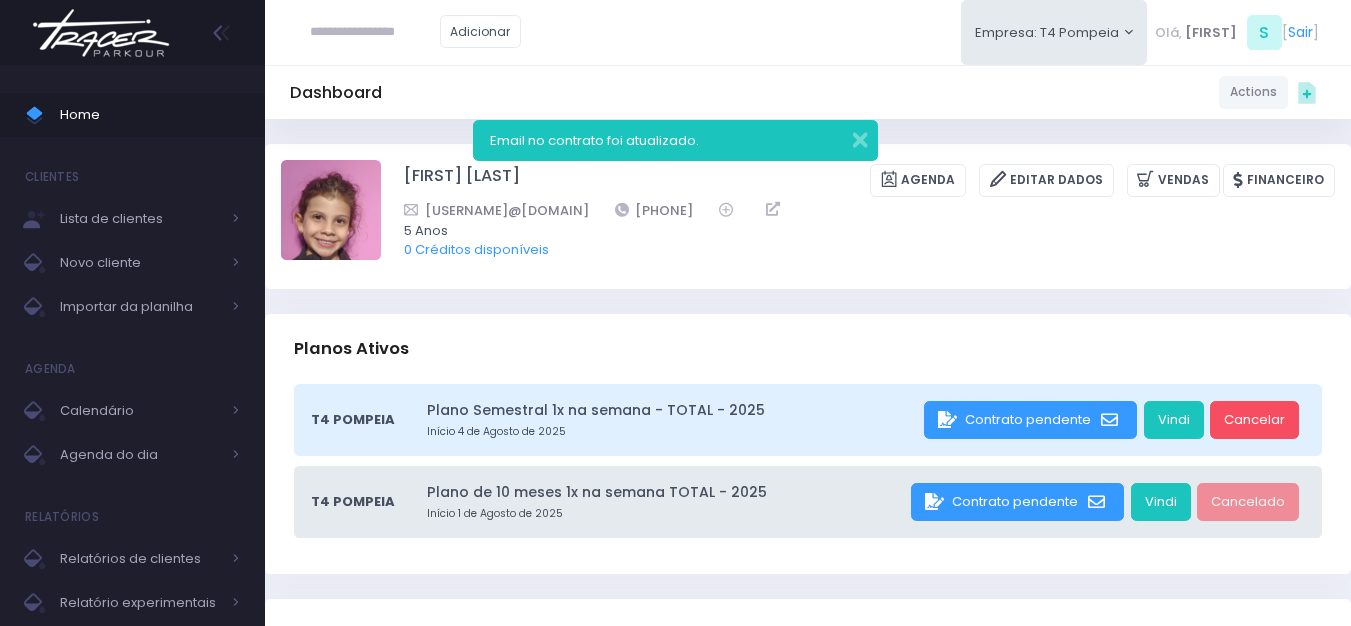 scroll, scrollTop: 0, scrollLeft: 0, axis: both 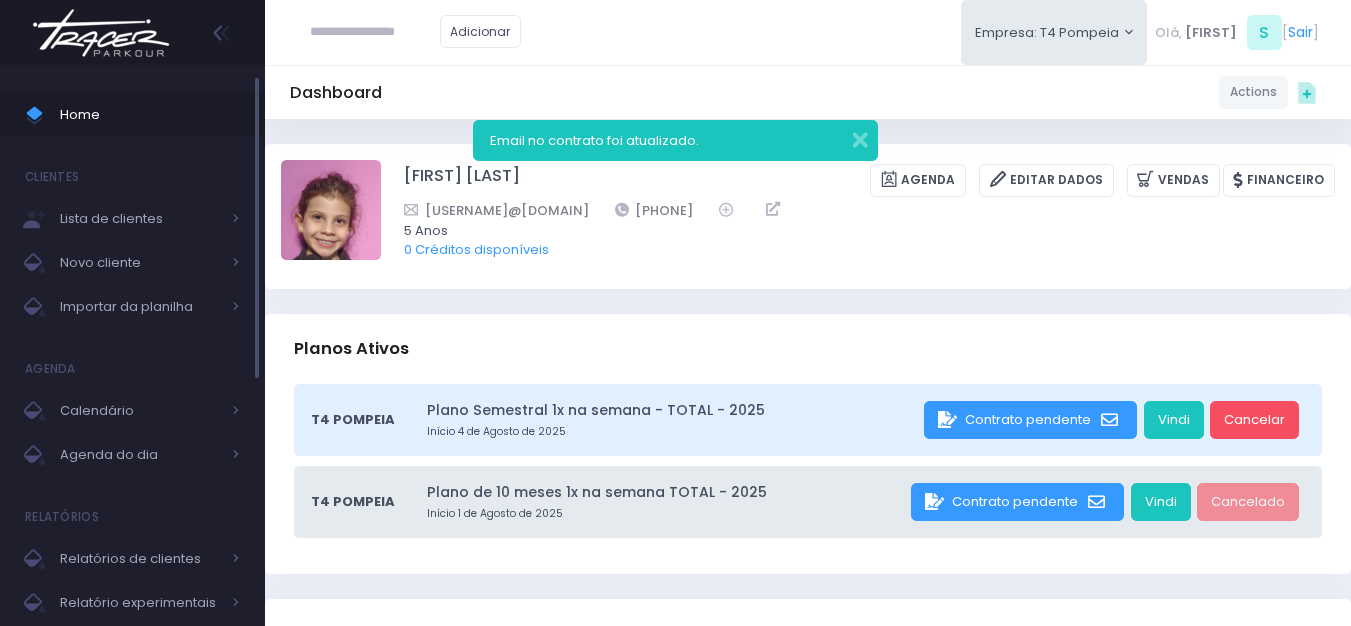 click on "Home" at bounding box center (150, 115) 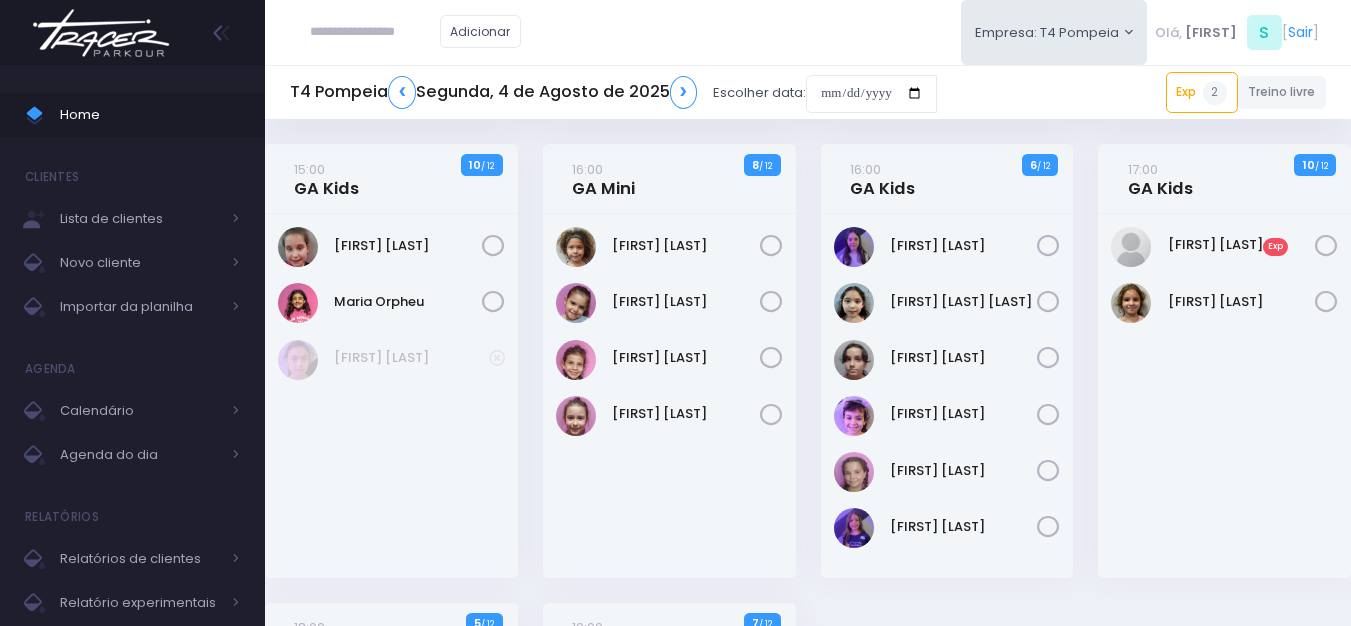 scroll, scrollTop: 0, scrollLeft: 0, axis: both 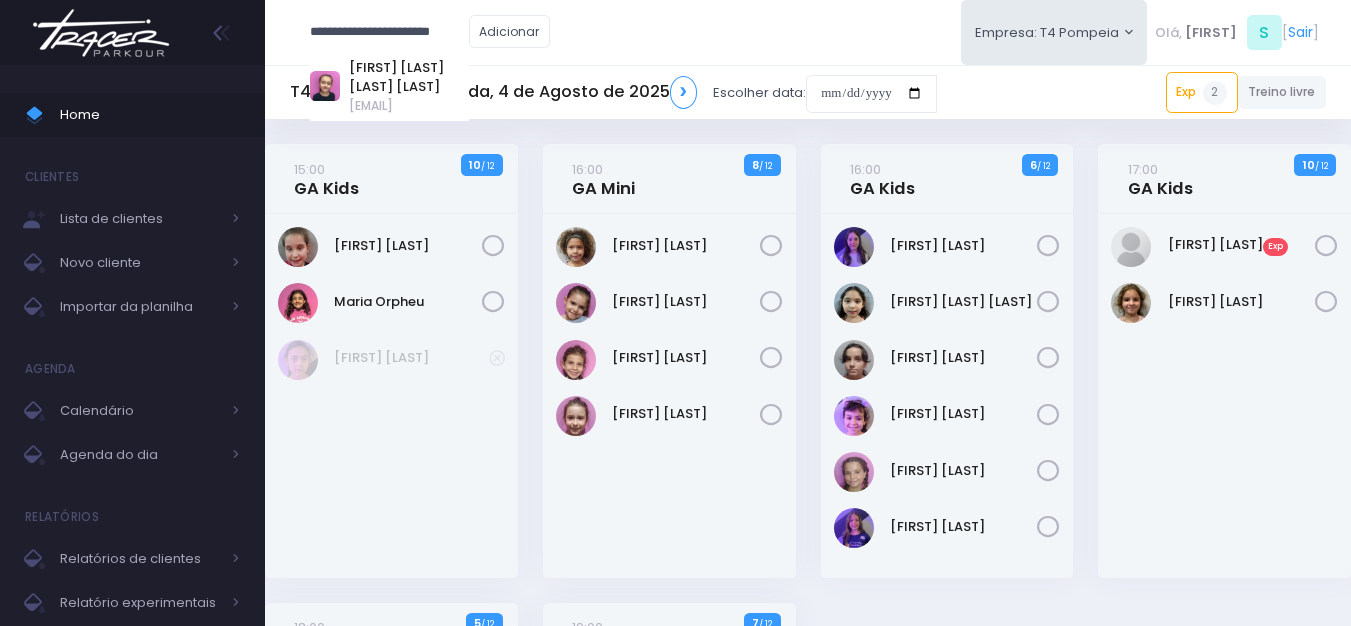 type on "**********" 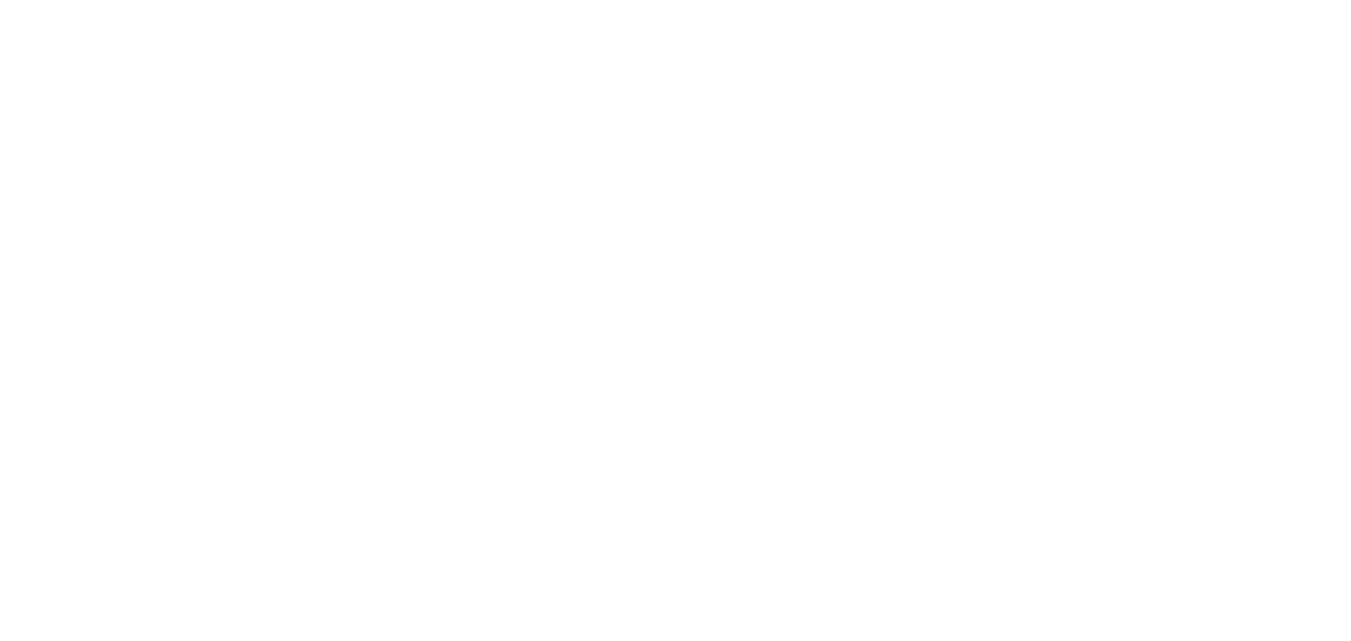 scroll, scrollTop: 0, scrollLeft: 0, axis: both 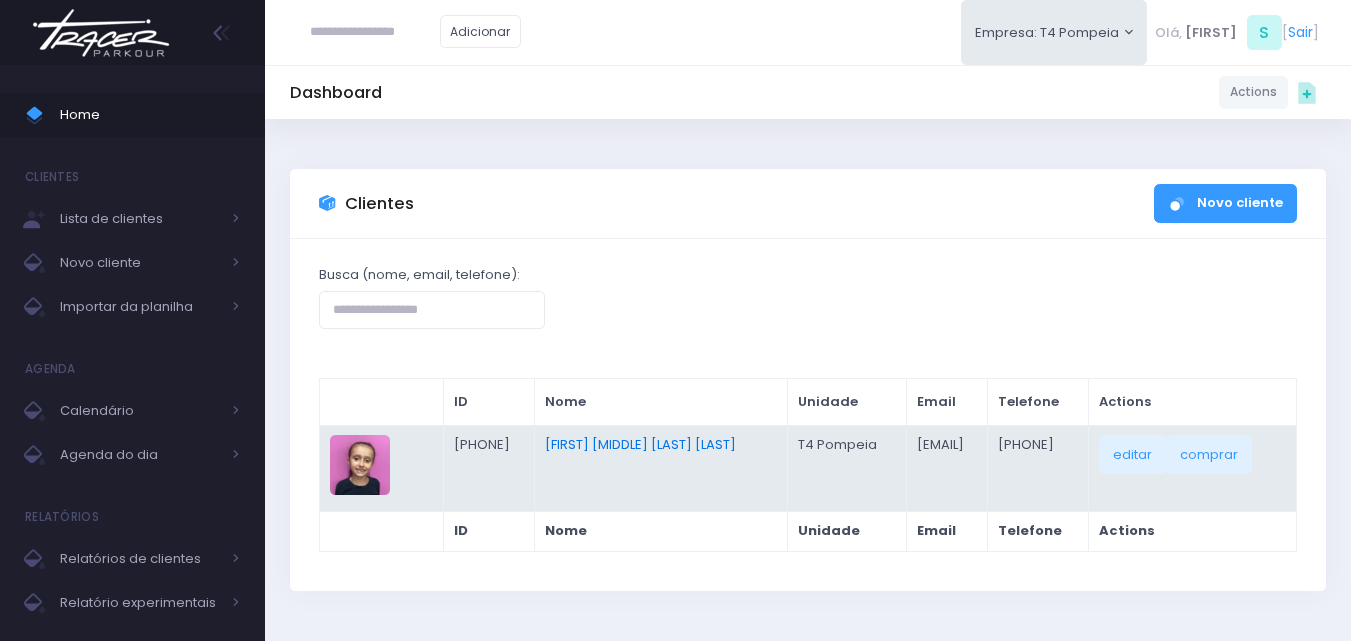 click on "[FIRST] [MIDDLE] [LAST] [LAST]" at bounding box center [640, 444] 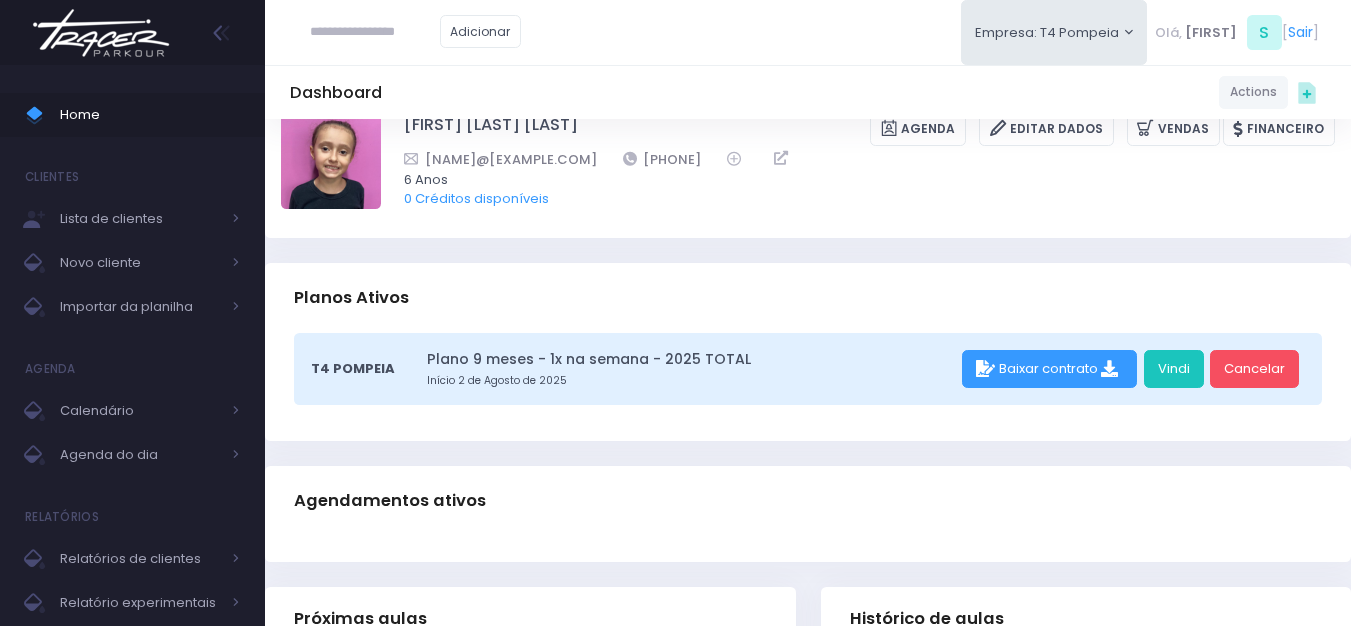 scroll, scrollTop: 100, scrollLeft: 0, axis: vertical 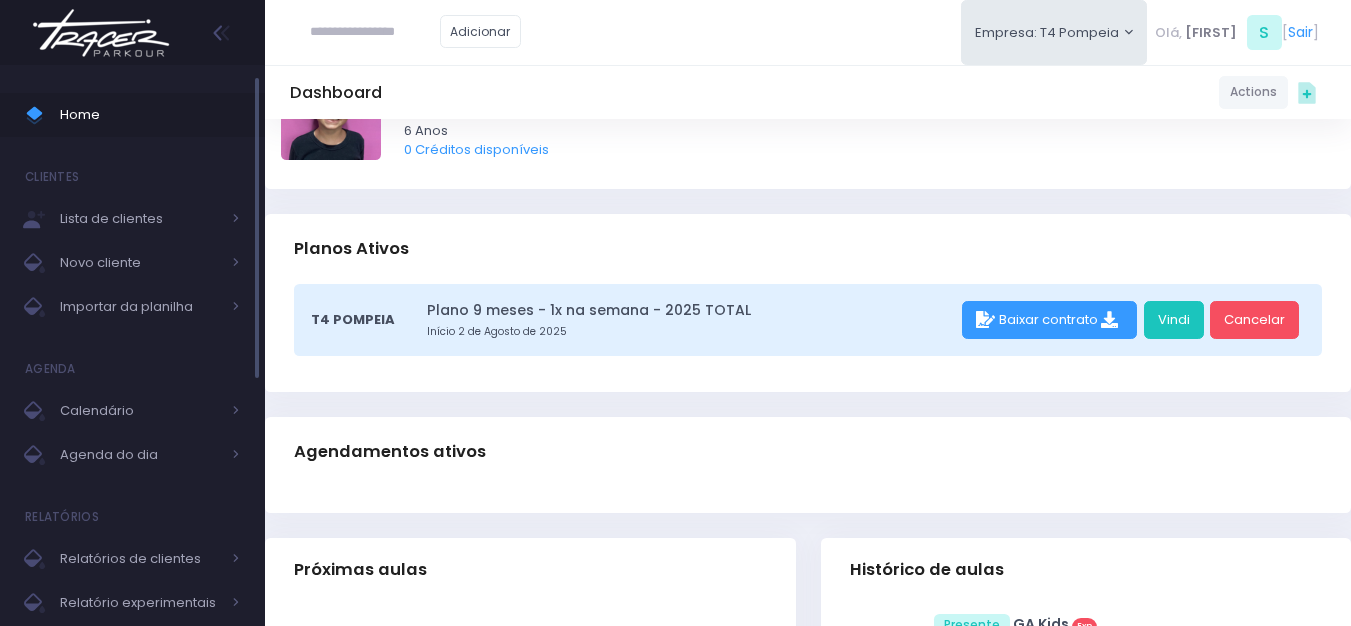 click on "Home" at bounding box center (150, 115) 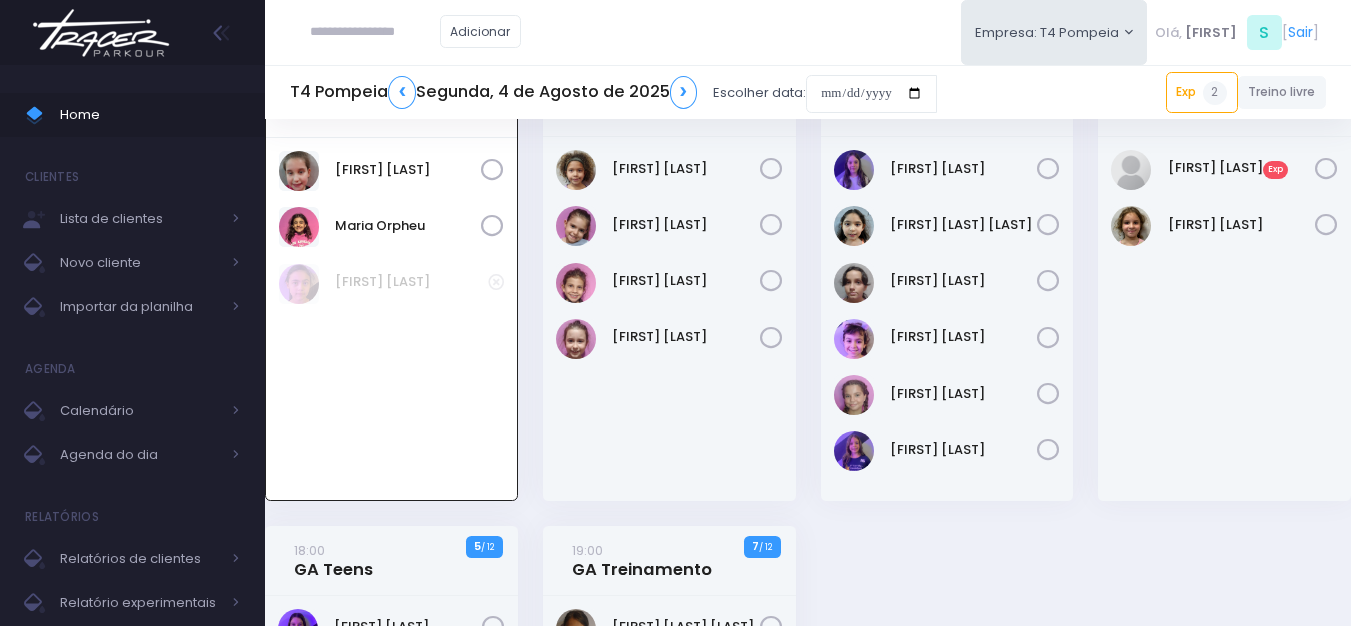 scroll, scrollTop: 0, scrollLeft: 0, axis: both 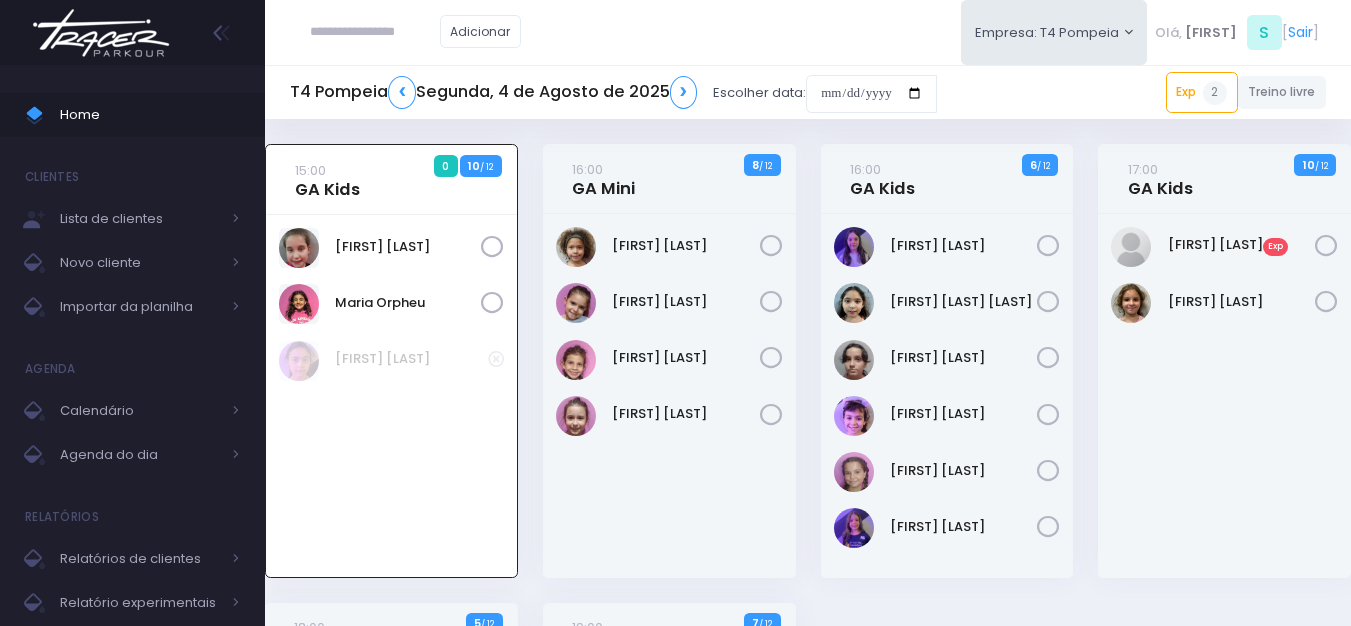 click on "T4 Pompeia  ❮
Segunda, 4 de Agosto de 2025  ❯
Escolher data:" at bounding box center [613, 93] 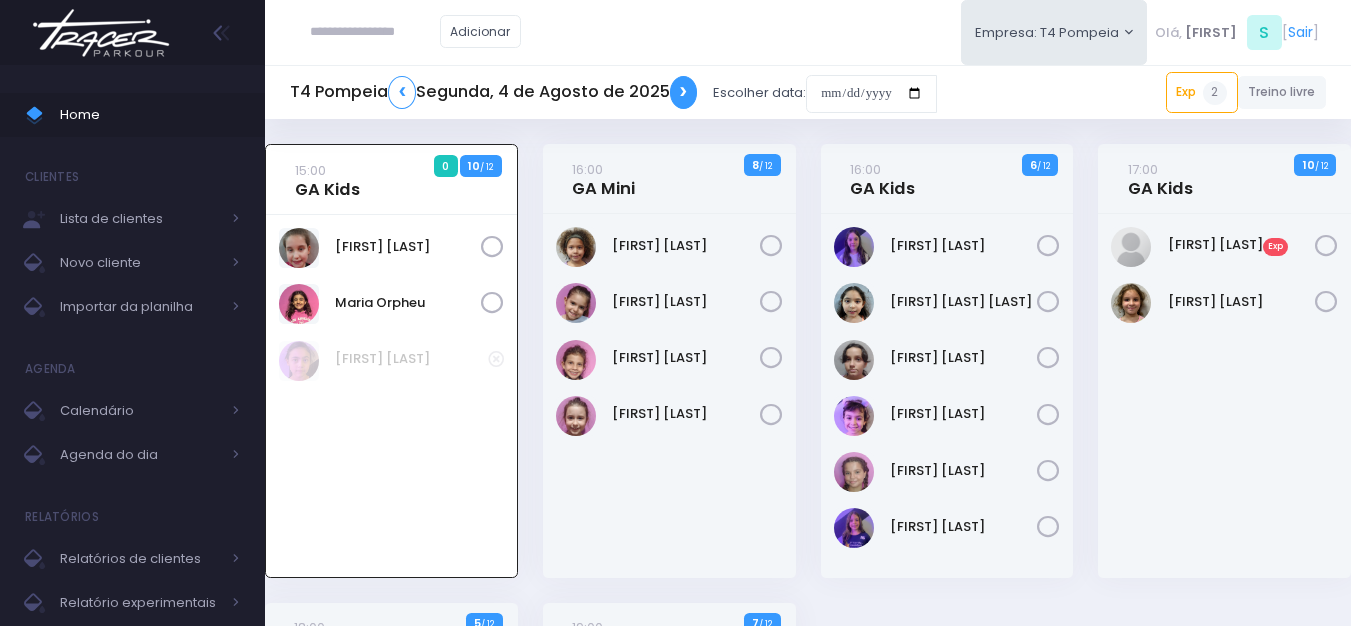 click on "❯" at bounding box center [684, 92] 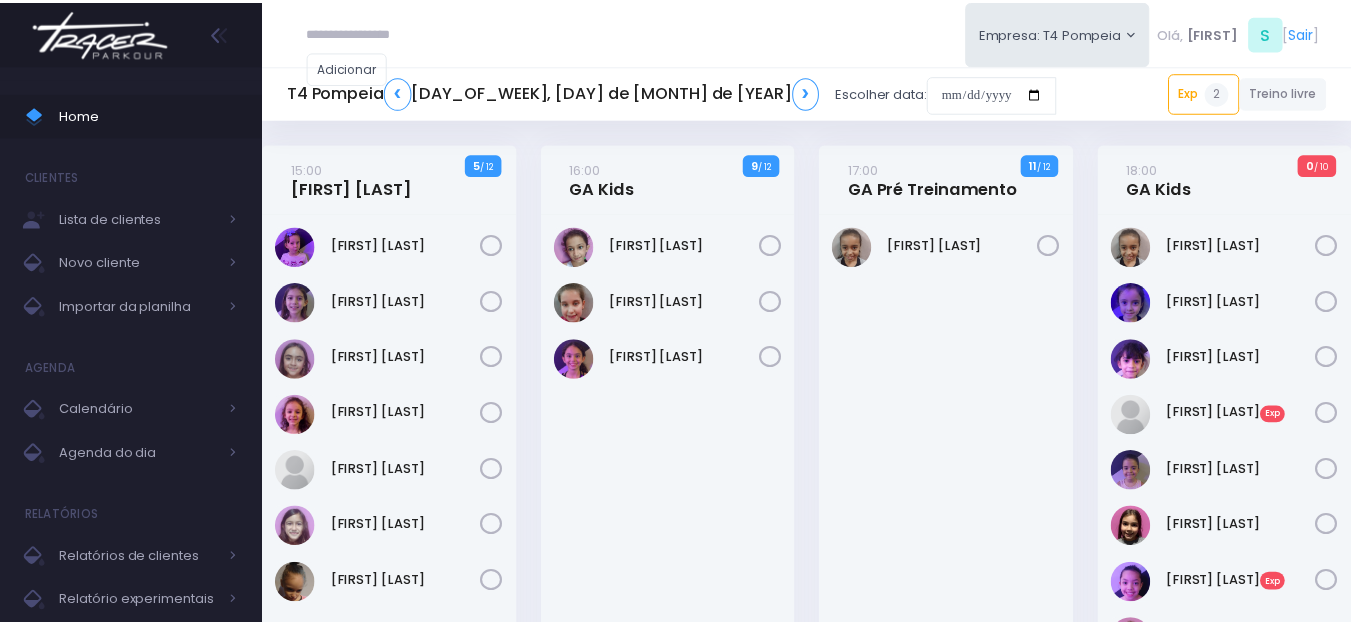 scroll, scrollTop: 0, scrollLeft: 0, axis: both 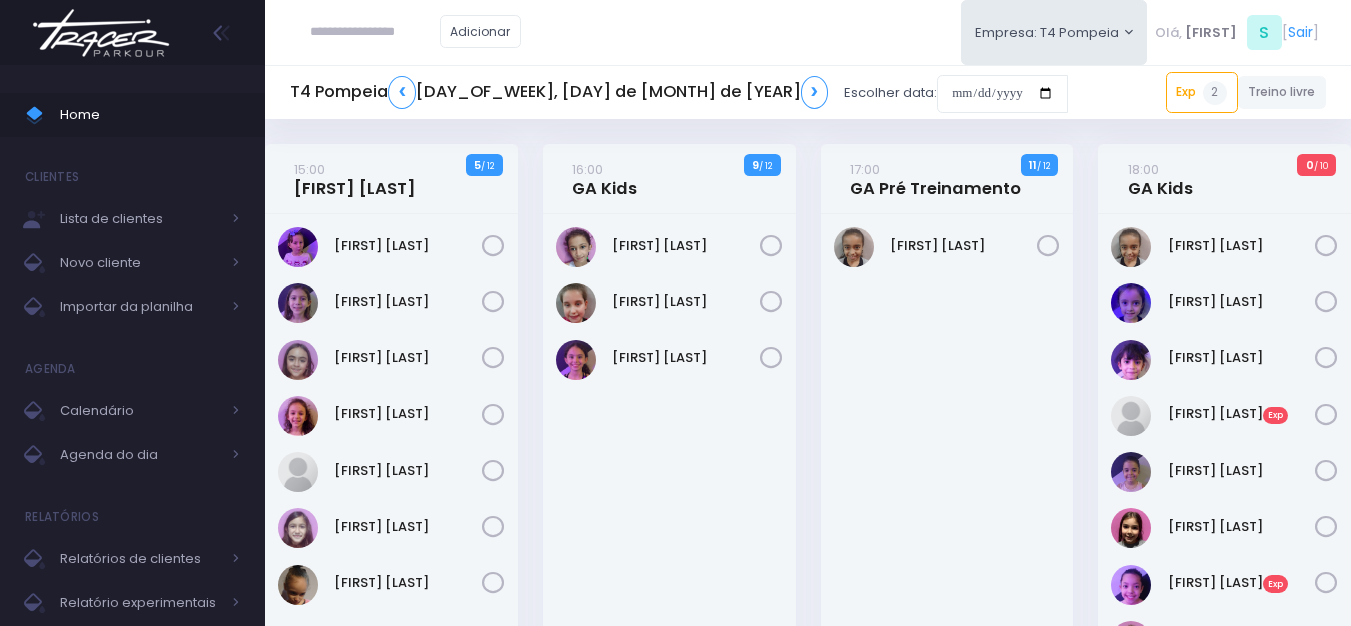 click on "17:00 GA Pré Treinamento
[PHONE]" at bounding box center [947, 486] 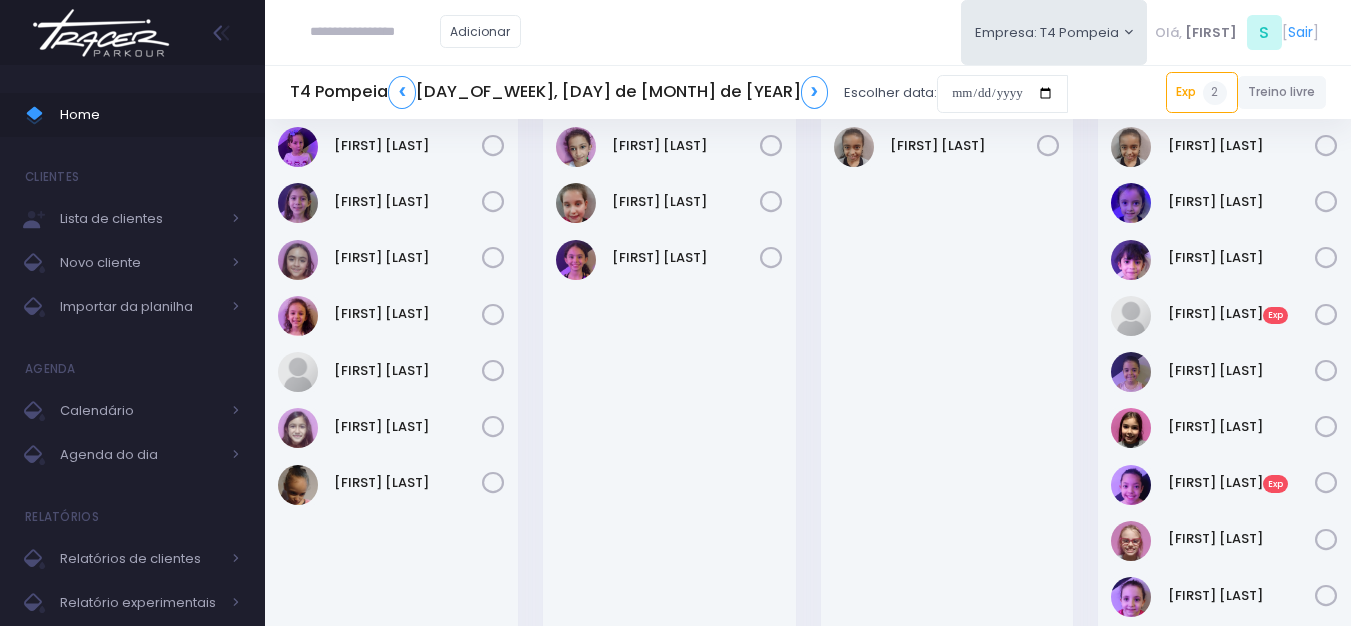 scroll, scrollTop: 0, scrollLeft: 0, axis: both 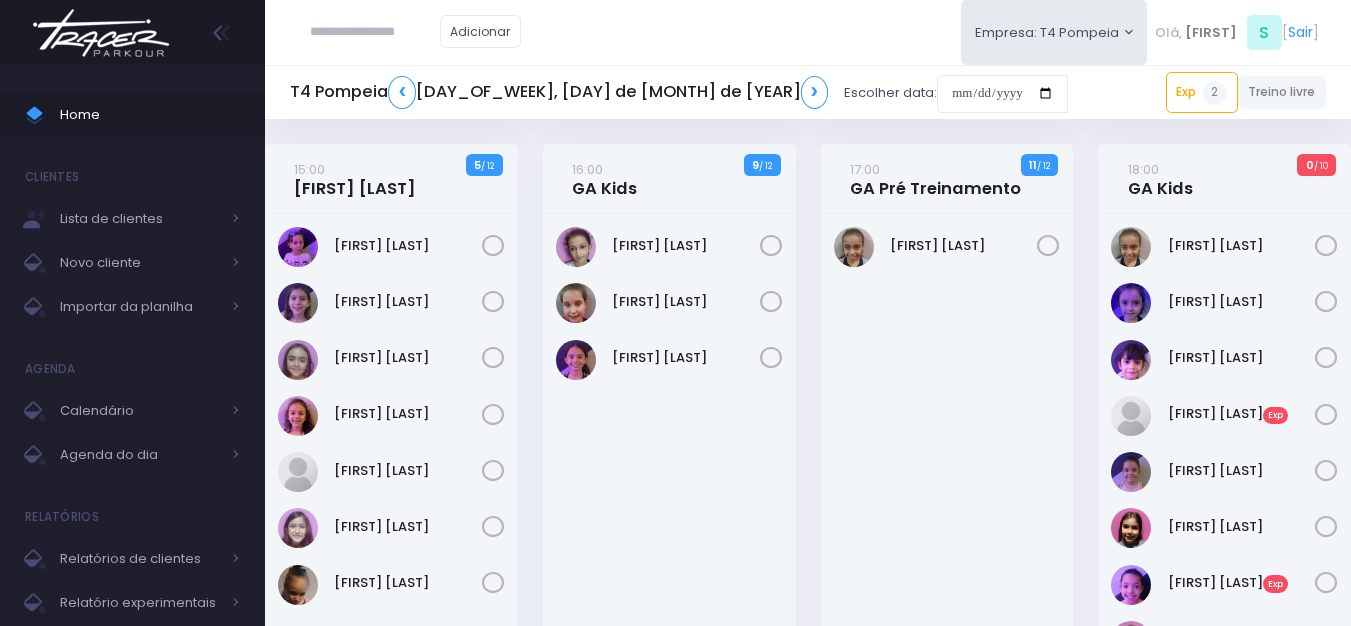 click on "17:00 GA Pré Treinamento
[PHONE]" at bounding box center (947, 486) 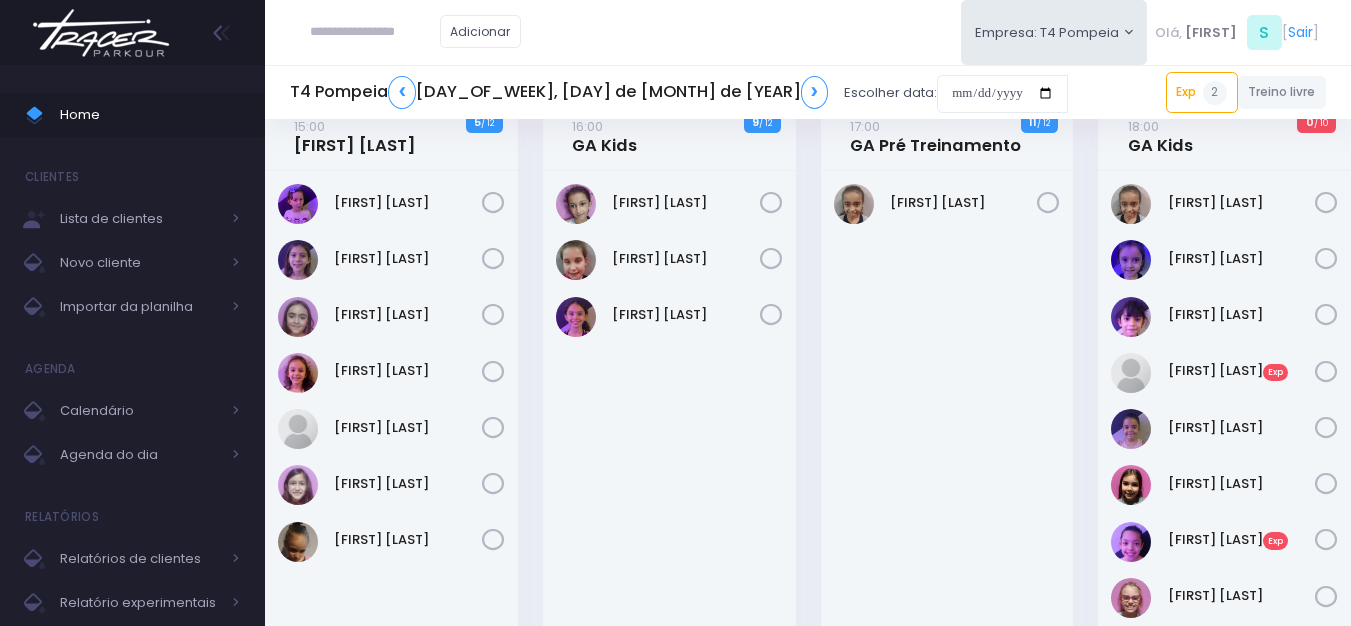 scroll, scrollTop: 0, scrollLeft: 0, axis: both 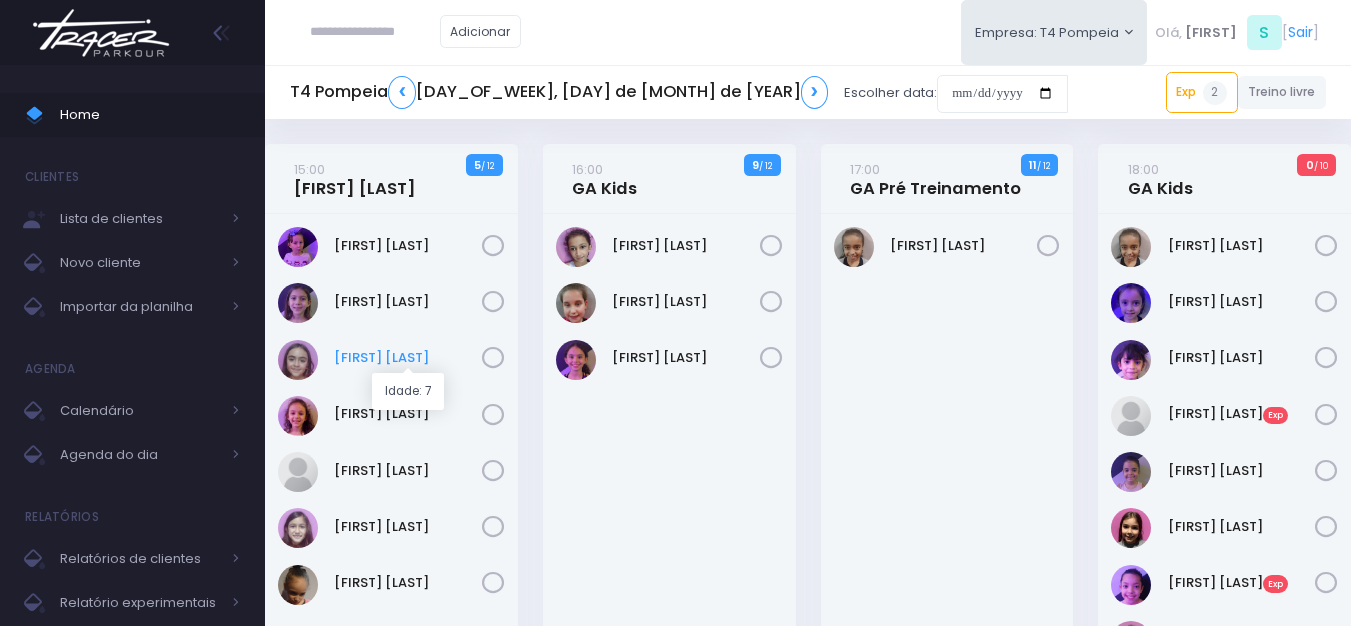 click on "[FIRST] [LAST]" at bounding box center (408, 358) 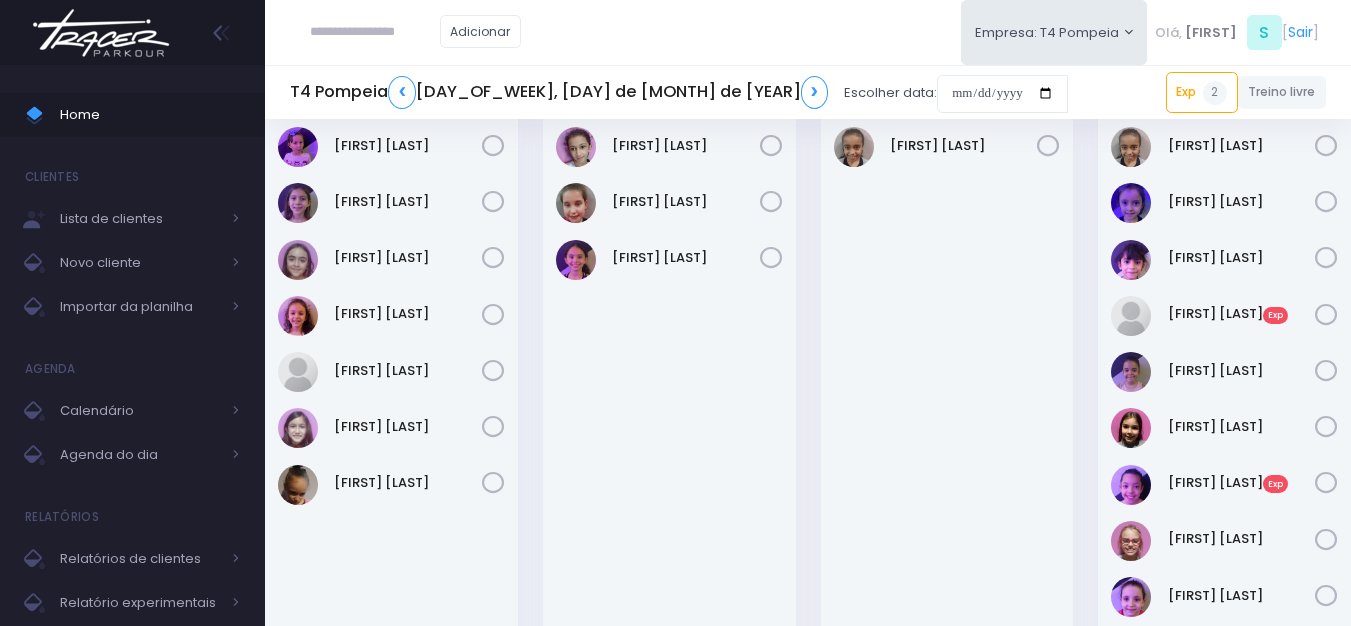 scroll, scrollTop: 0, scrollLeft: 0, axis: both 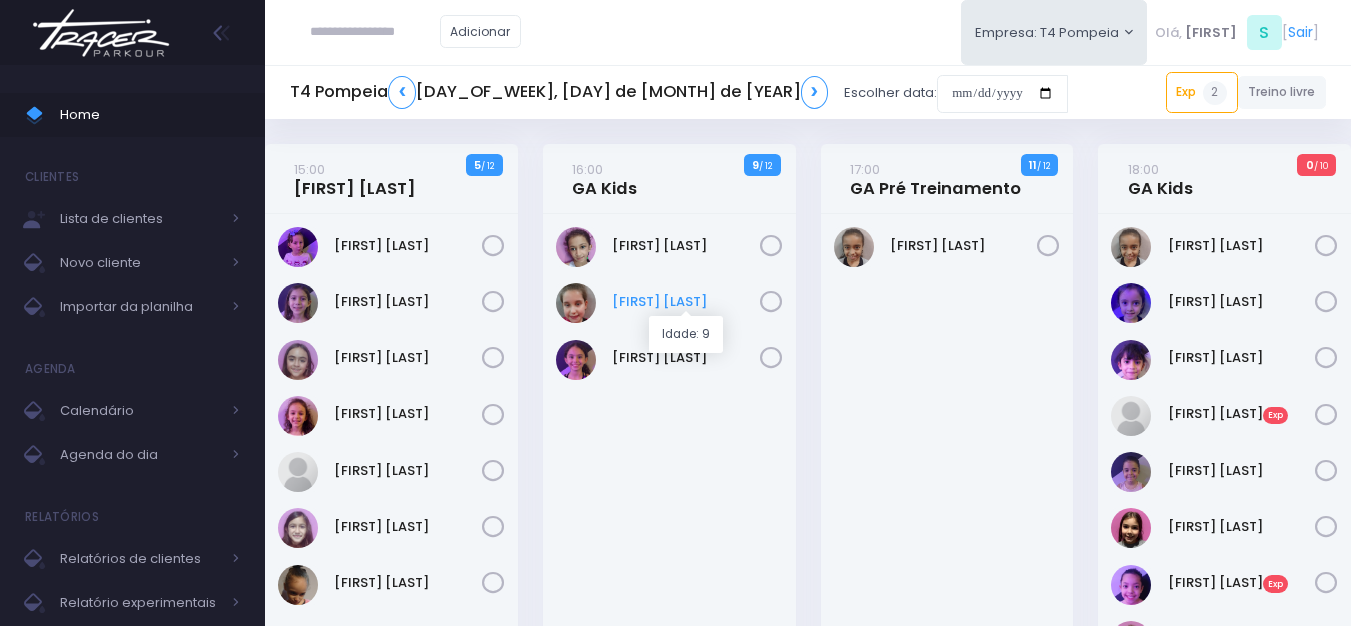click on "[FIRST] [LAST]" at bounding box center (686, 302) 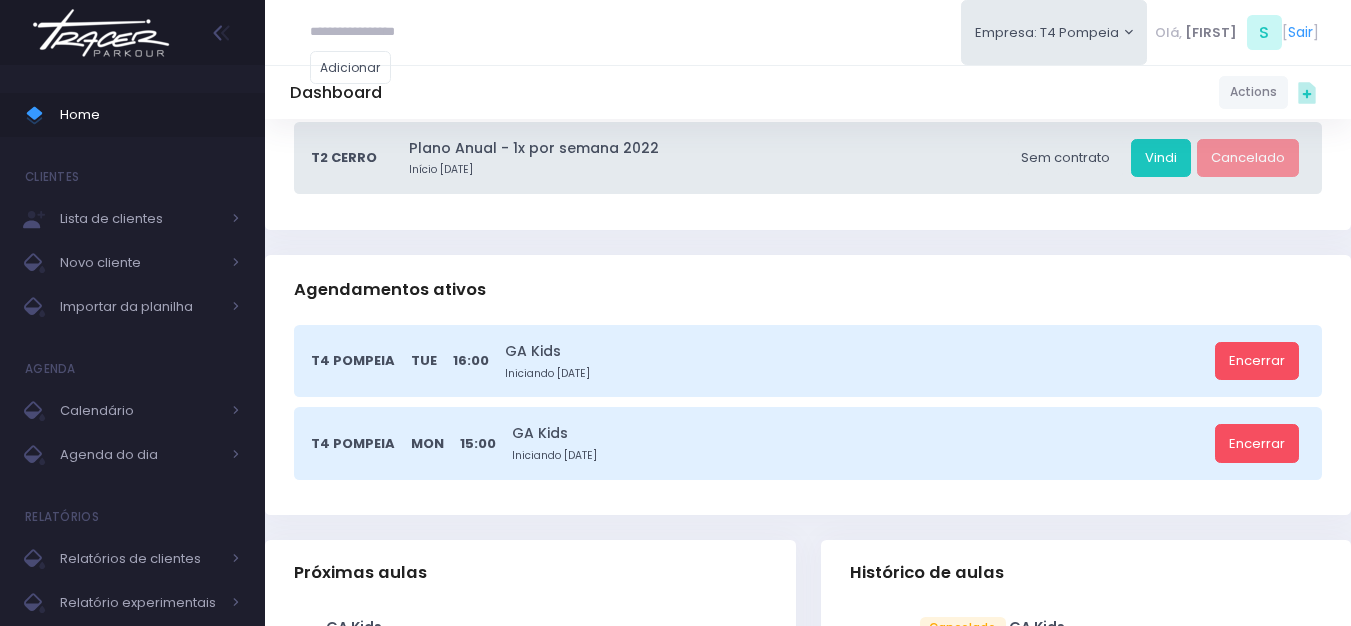 scroll, scrollTop: 900, scrollLeft: 0, axis: vertical 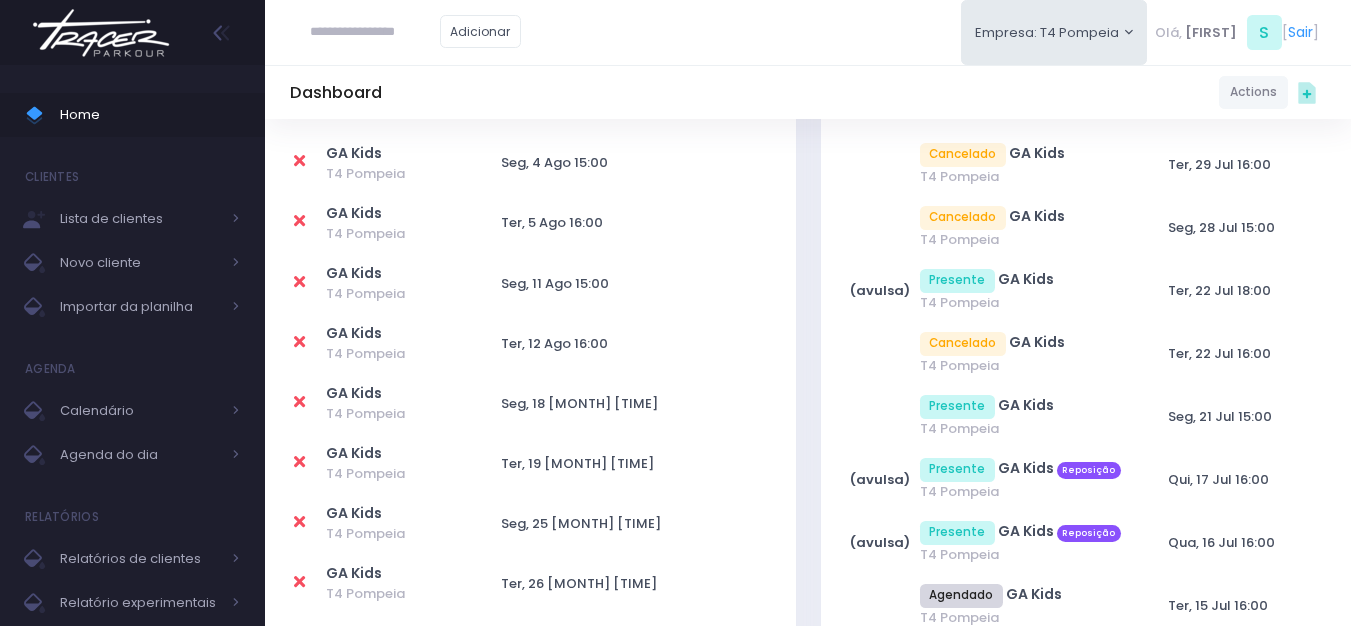 click at bounding box center [299, 221] 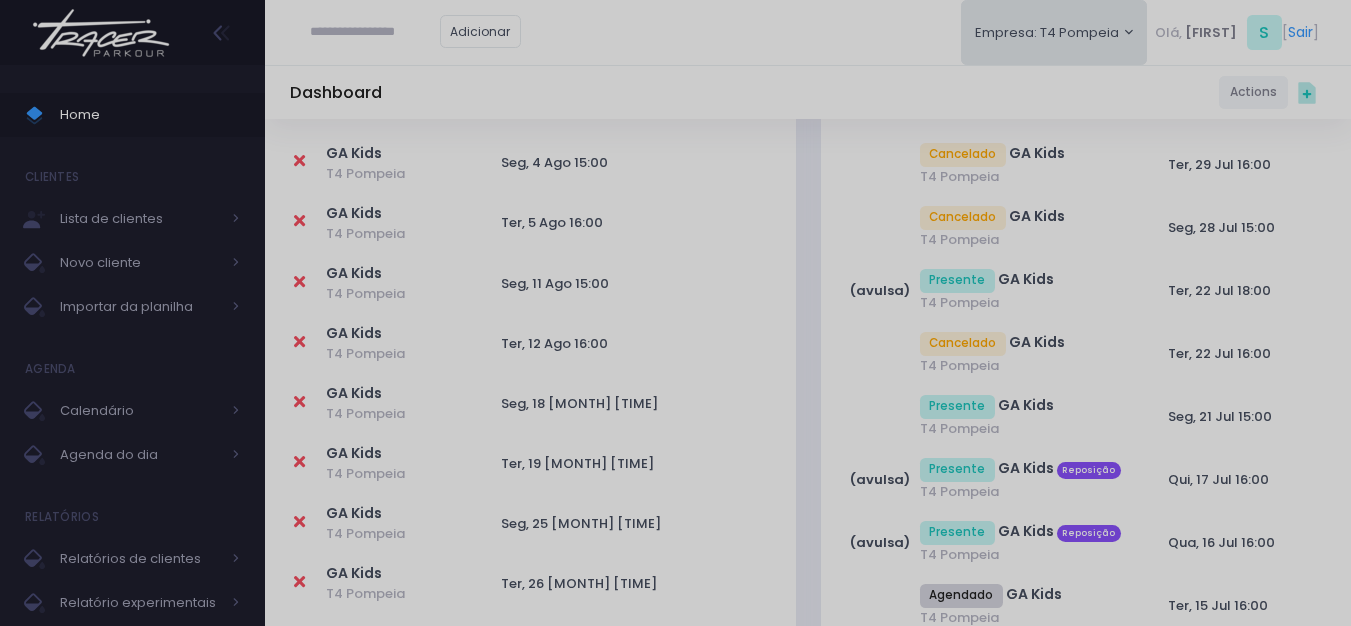 scroll, scrollTop: 0, scrollLeft: 0, axis: both 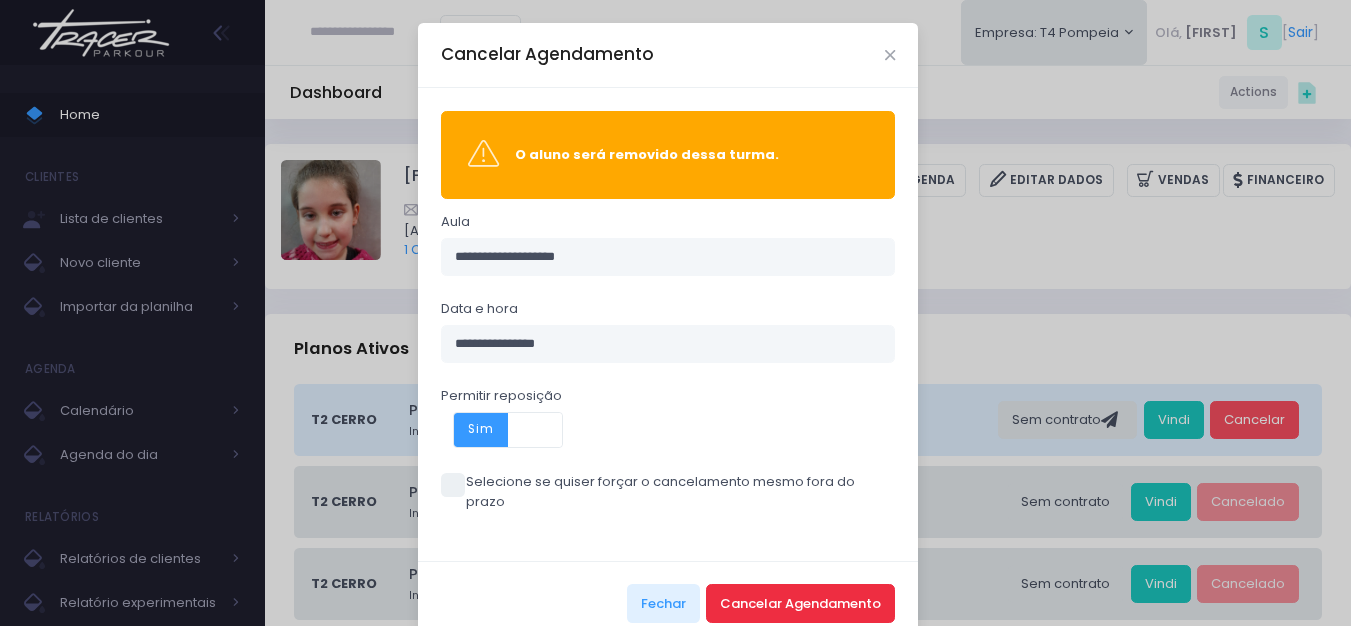click on "Cancelar Agendamento" at bounding box center [800, 603] 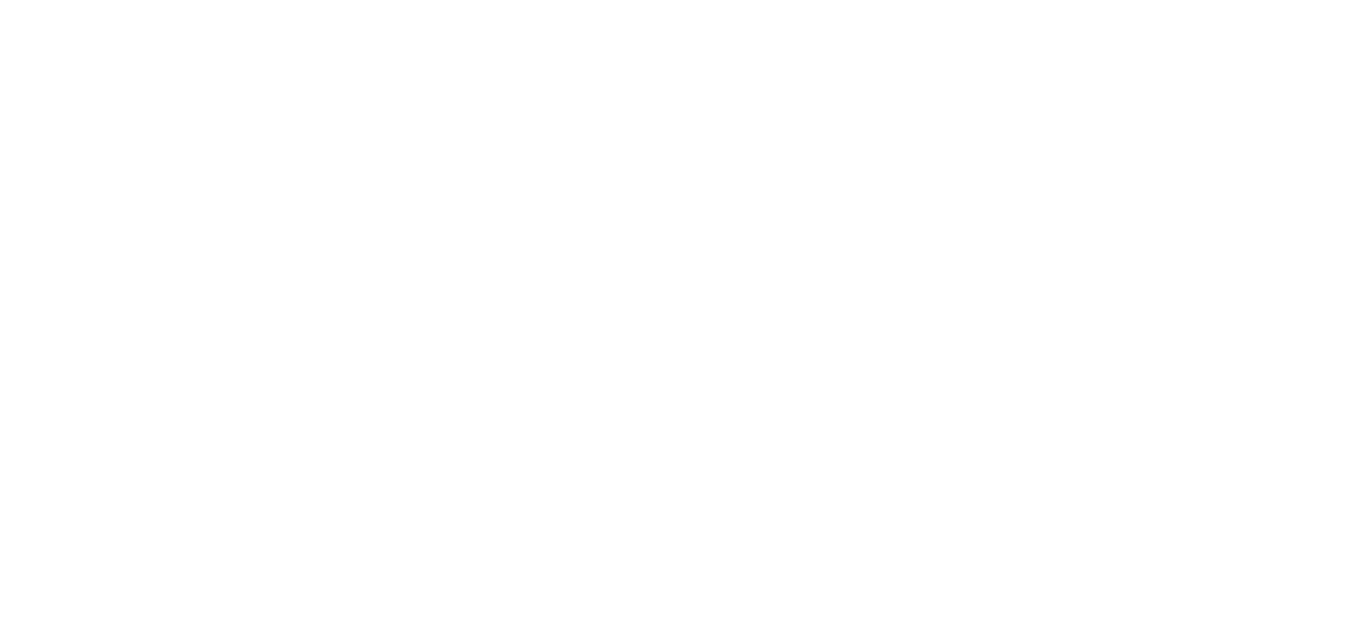 scroll, scrollTop: 0, scrollLeft: 0, axis: both 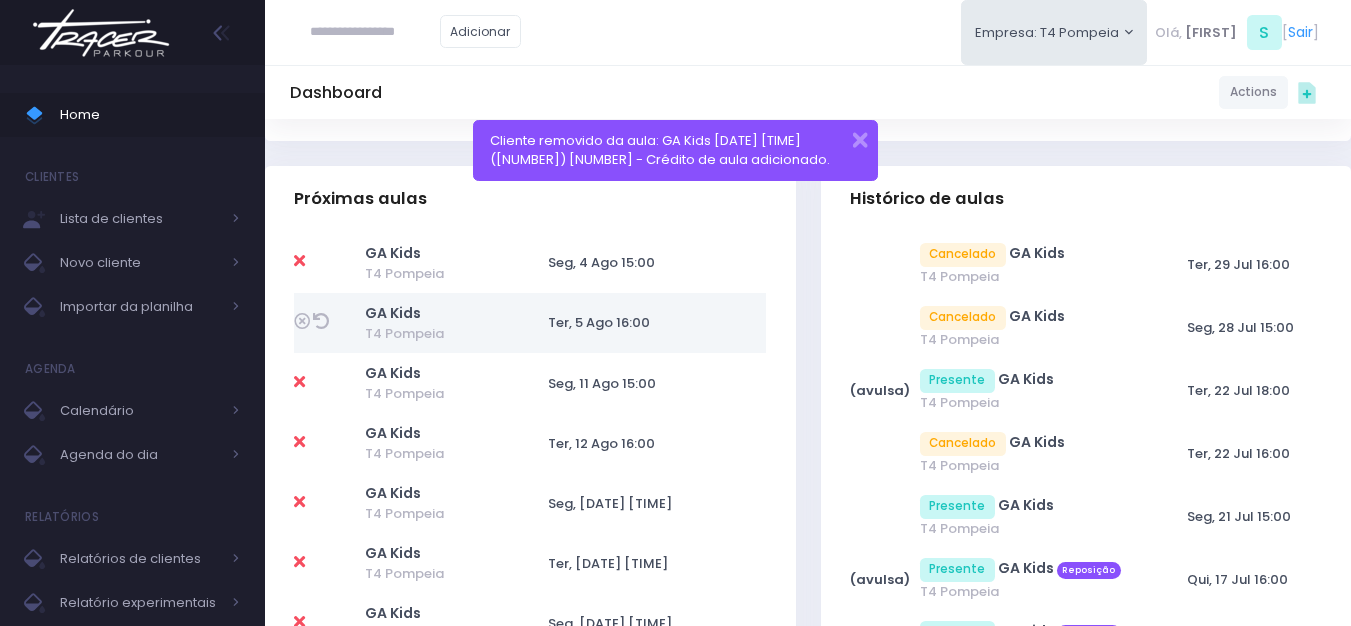 click on "Próximas aulas
GA Kids T4 Pompeia GA Kids" at bounding box center (531, 11180) 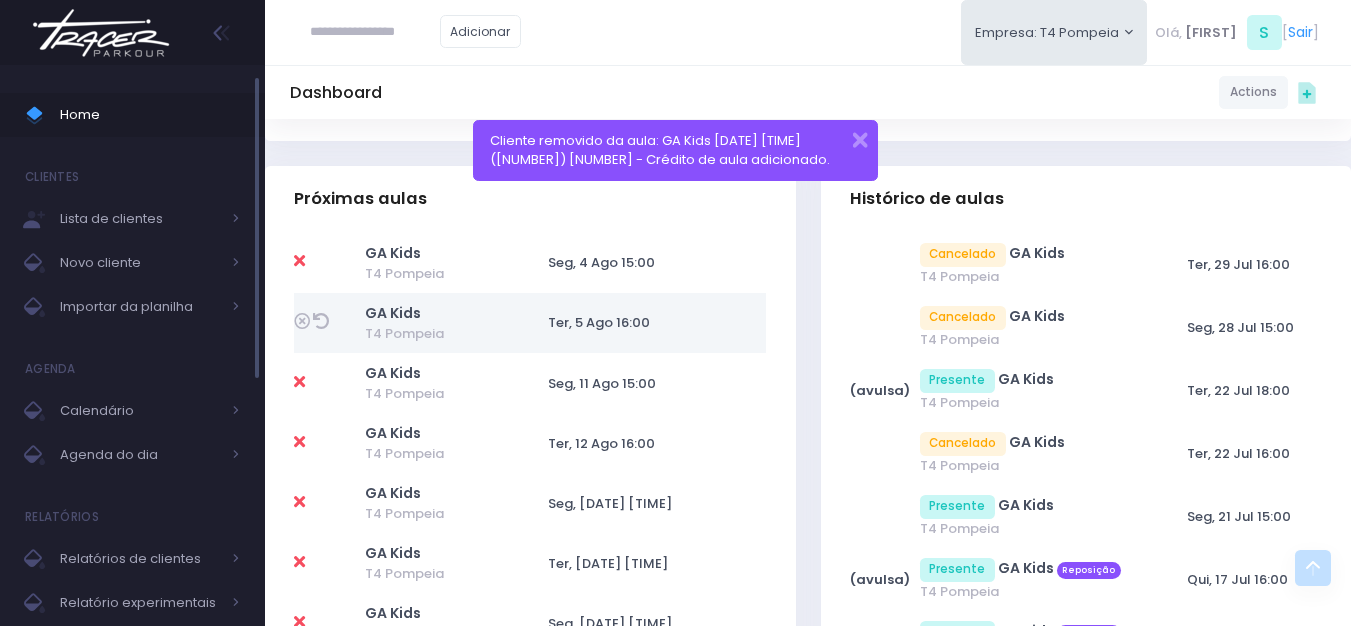 click on "Home" at bounding box center [150, 115] 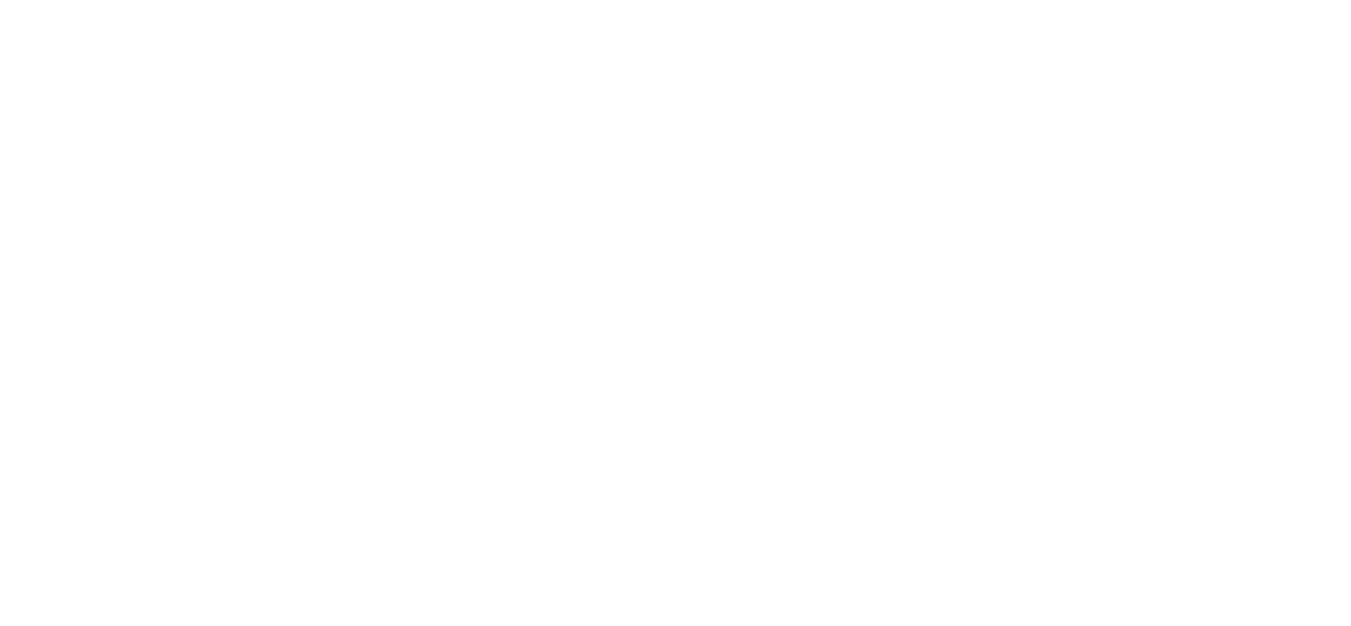 scroll, scrollTop: 144, scrollLeft: 0, axis: vertical 